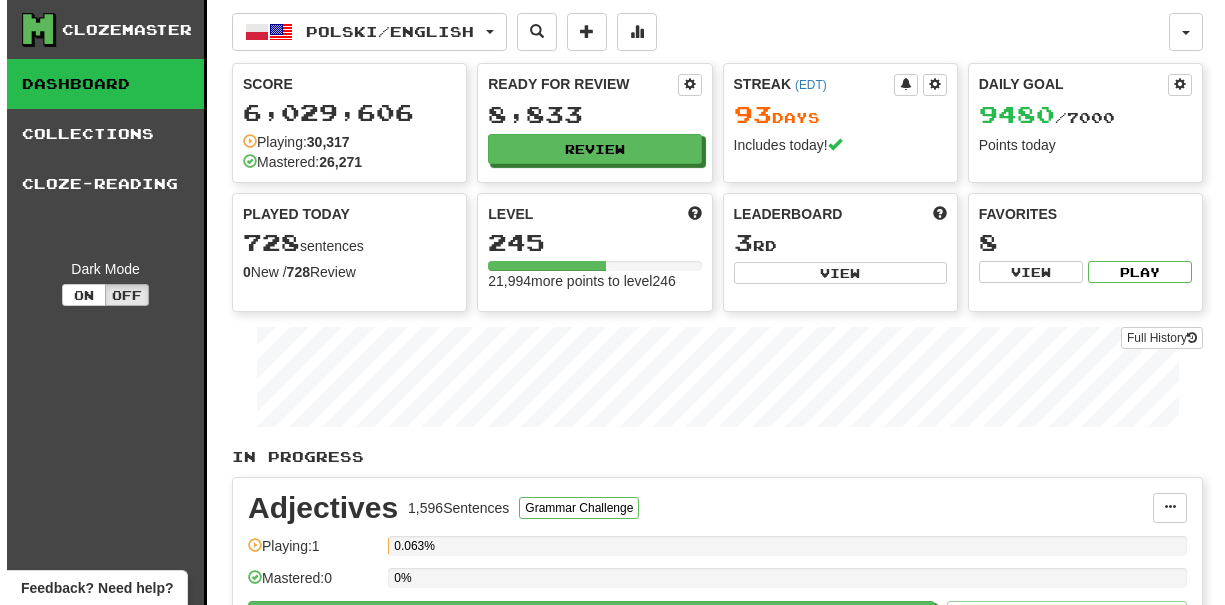 scroll, scrollTop: 0, scrollLeft: 0, axis: both 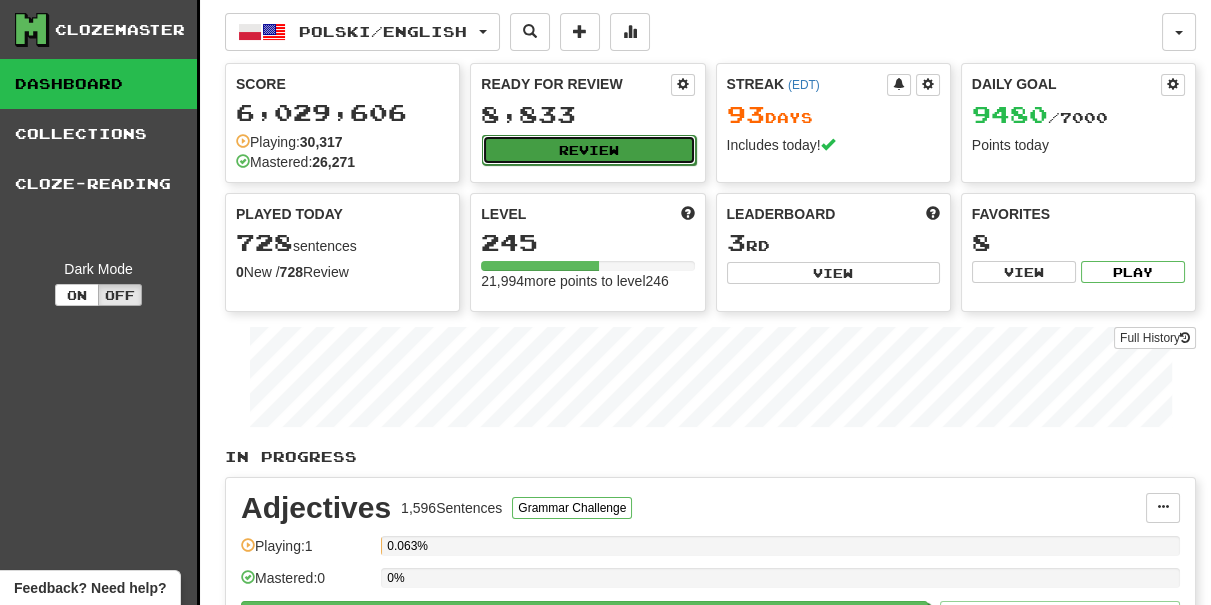 click on "Review" at bounding box center (588, 150) 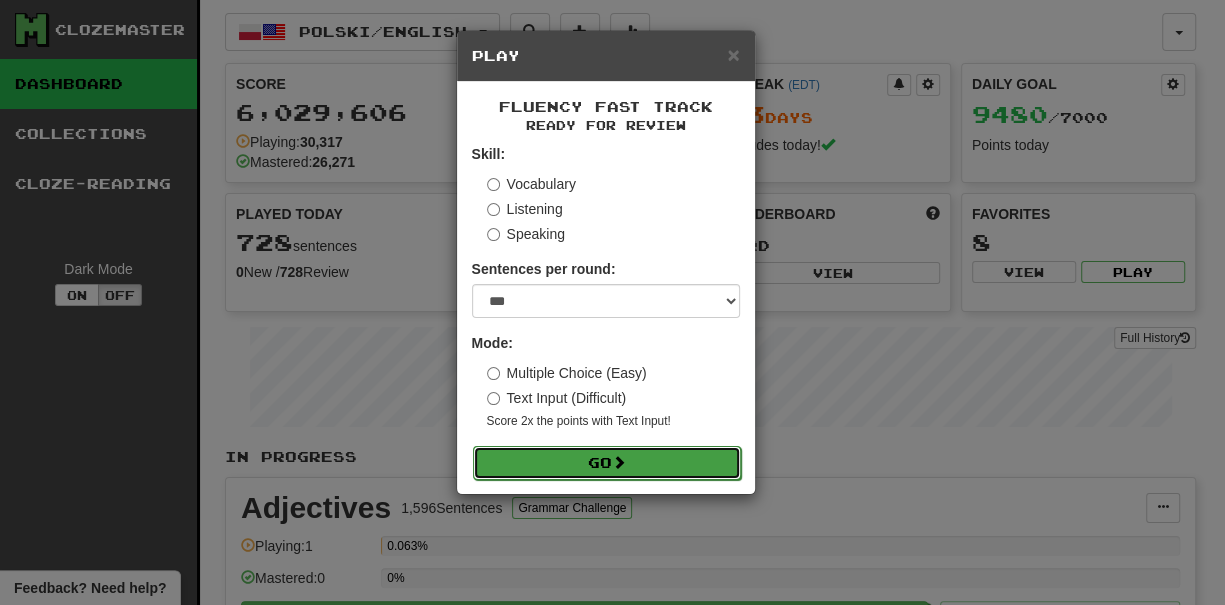 click on "Go" at bounding box center [607, 463] 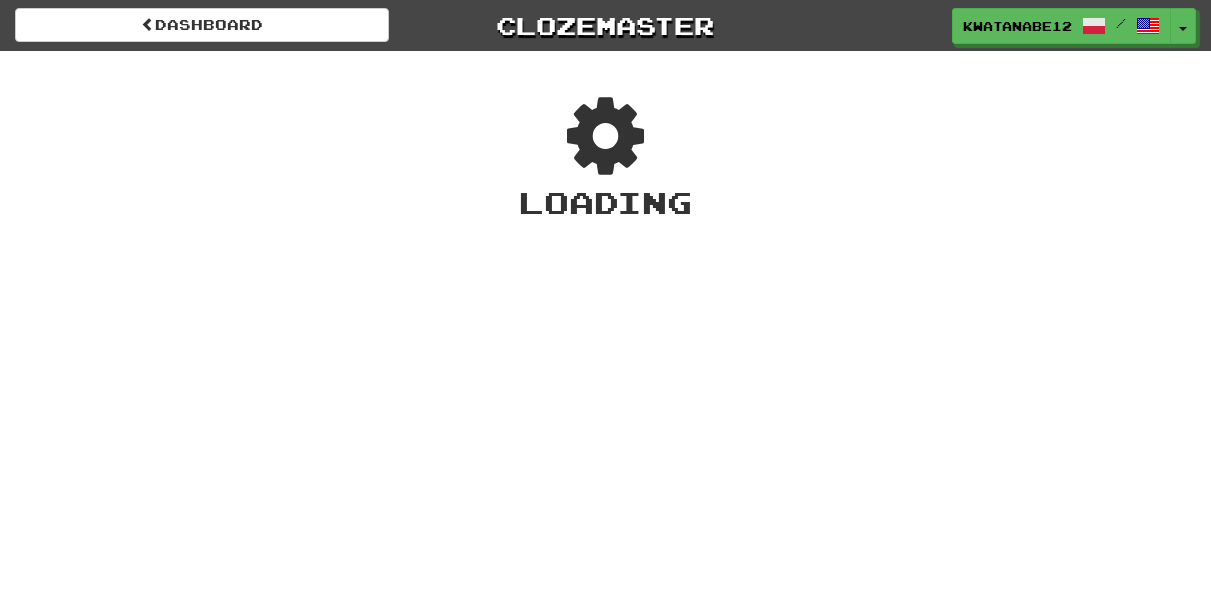 scroll, scrollTop: 0, scrollLeft: 0, axis: both 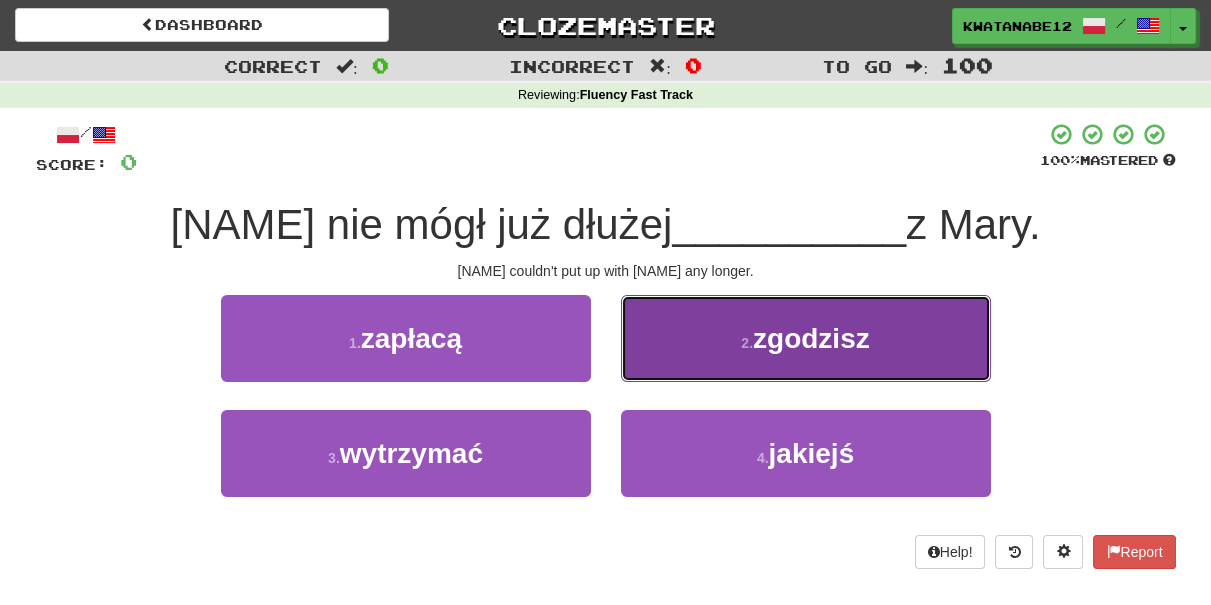 click on "2 .  zgodzisz" at bounding box center [806, 338] 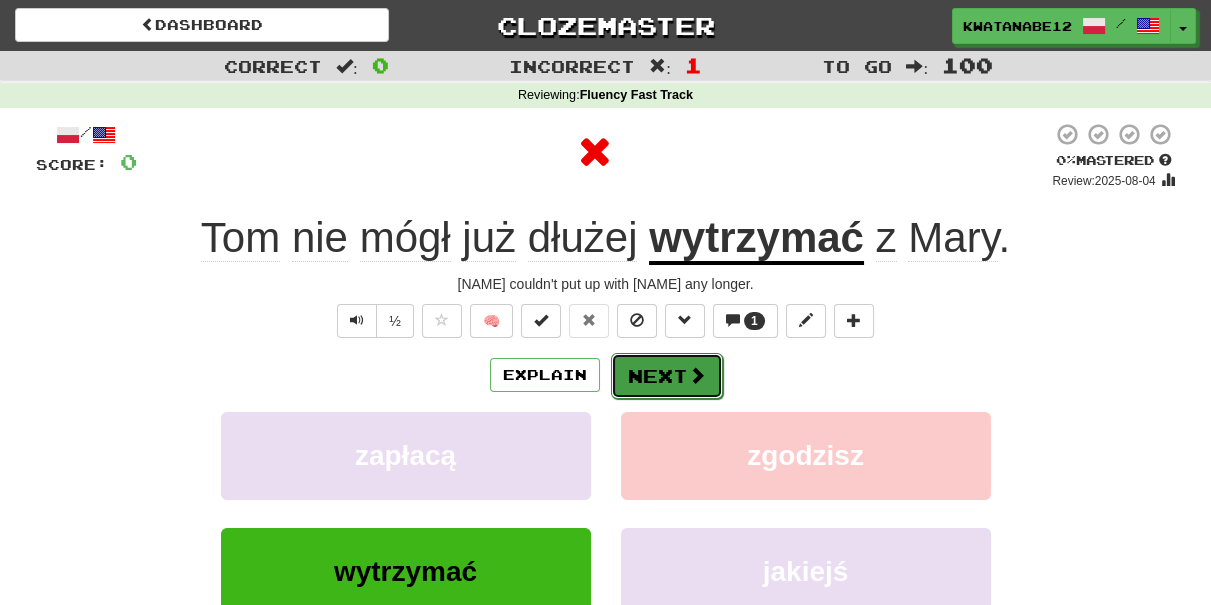 click on "Next" at bounding box center [667, 376] 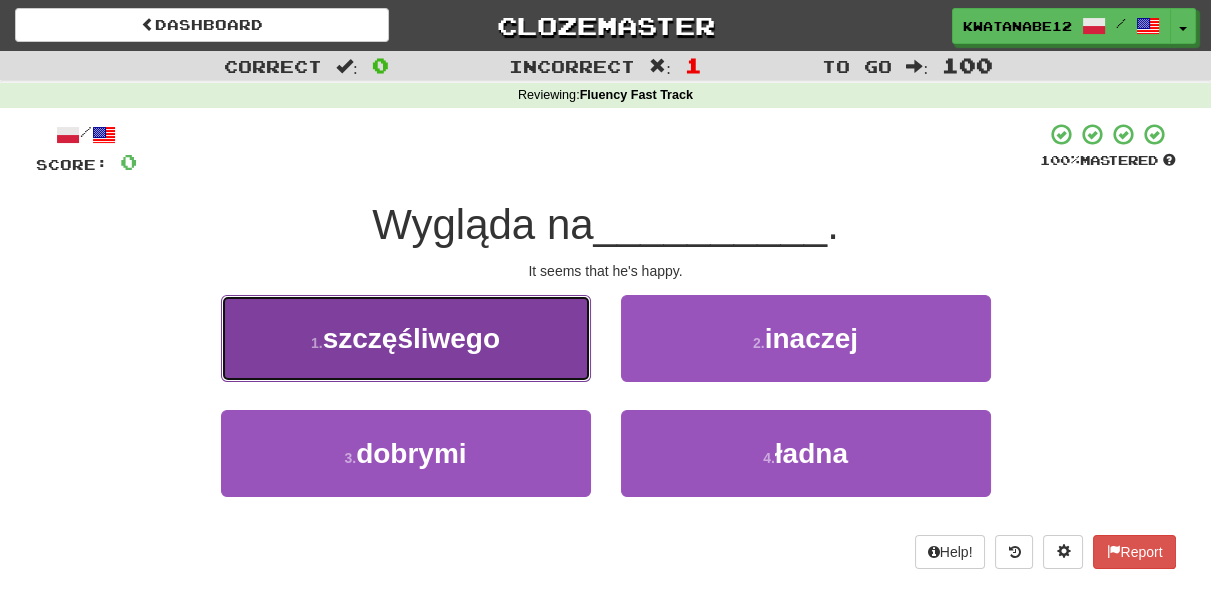 click on "1 .  szczęśliwego" at bounding box center (406, 338) 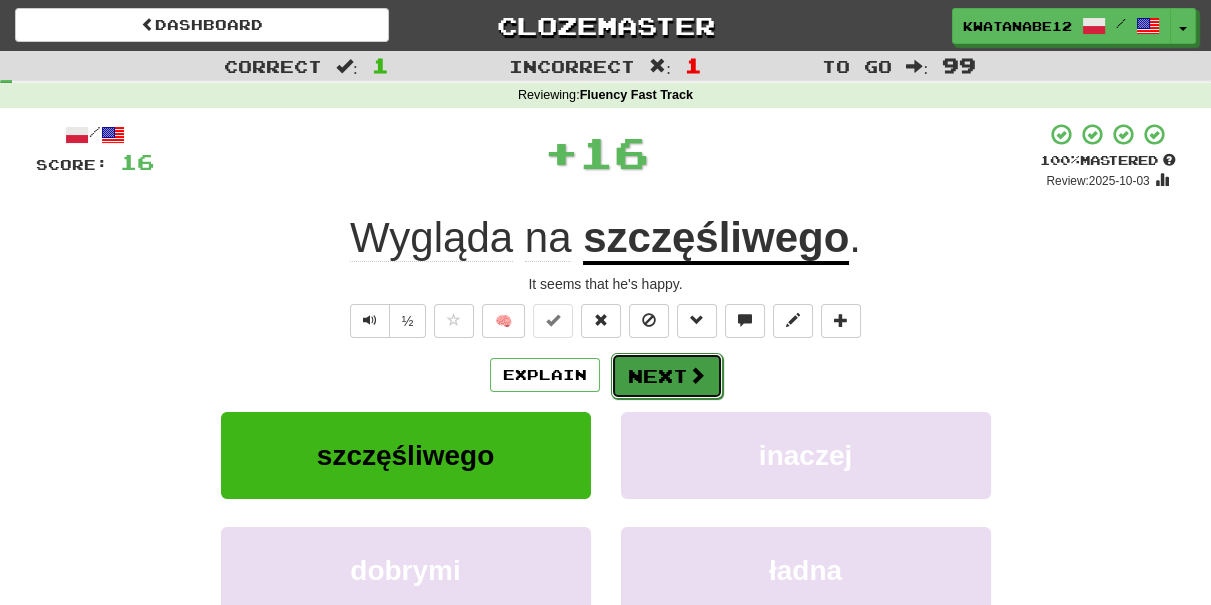 click on "Next" at bounding box center [667, 376] 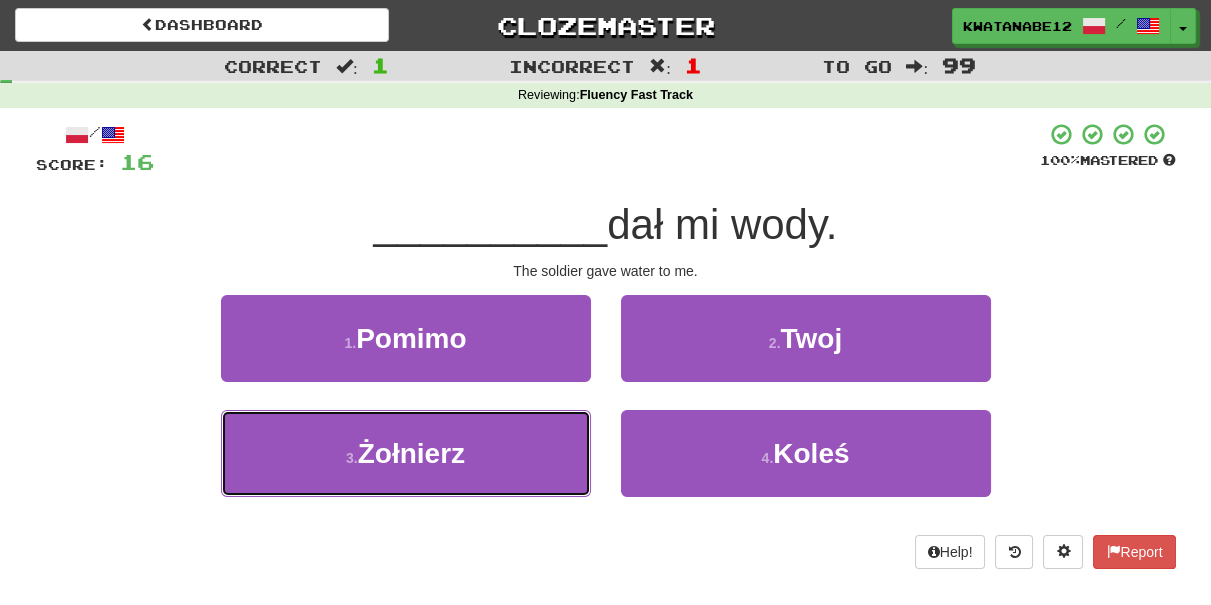 drag, startPoint x: 531, startPoint y: 431, endPoint x: 593, endPoint y: 415, distance: 64.03124 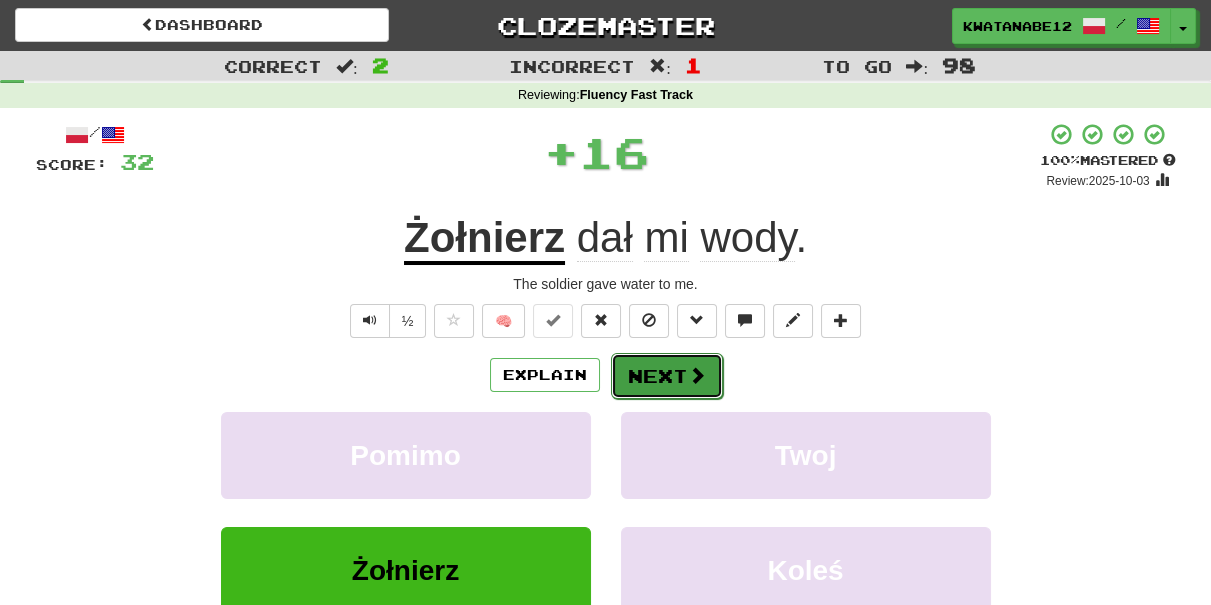 click on "Next" at bounding box center (667, 376) 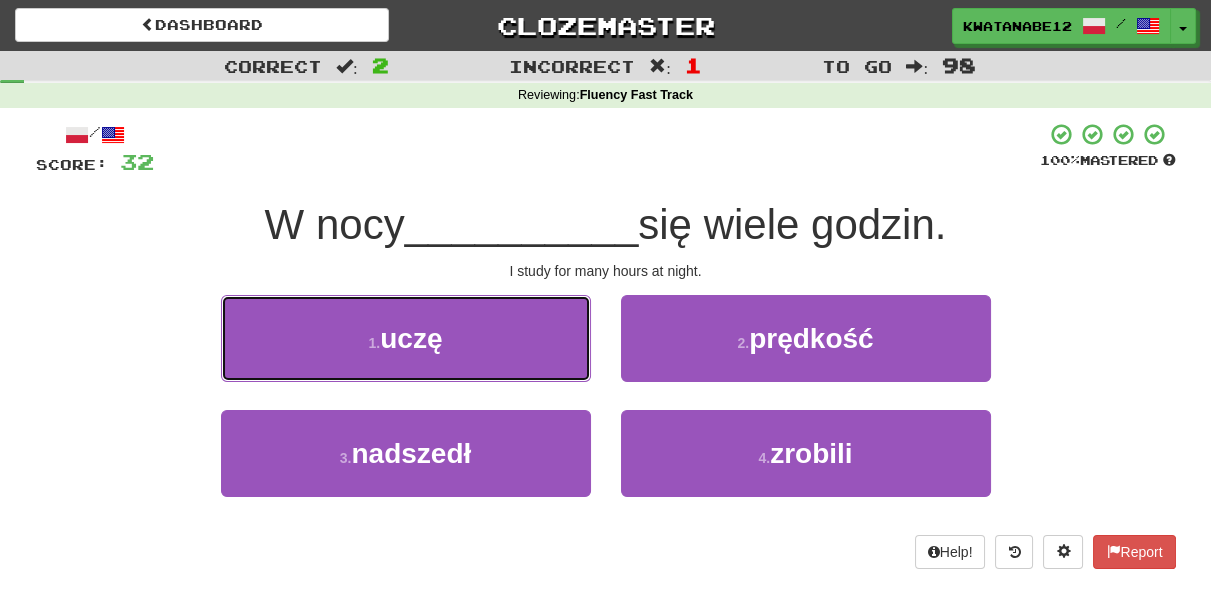 drag, startPoint x: 515, startPoint y: 342, endPoint x: 569, endPoint y: 350, distance: 54.589375 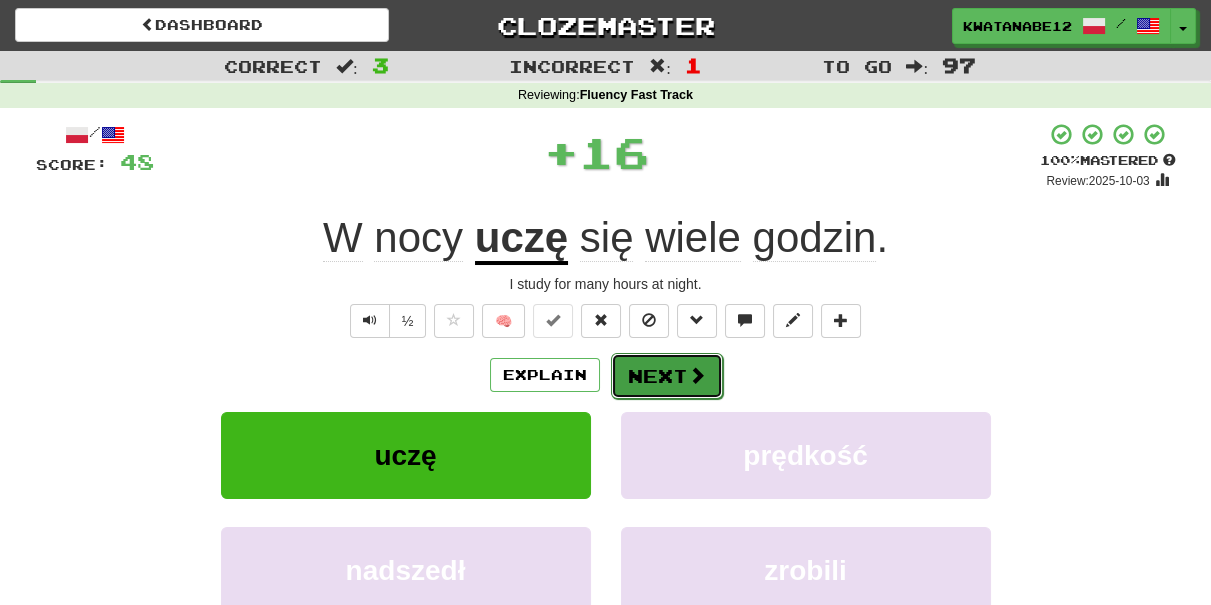 click on "Next" at bounding box center (667, 376) 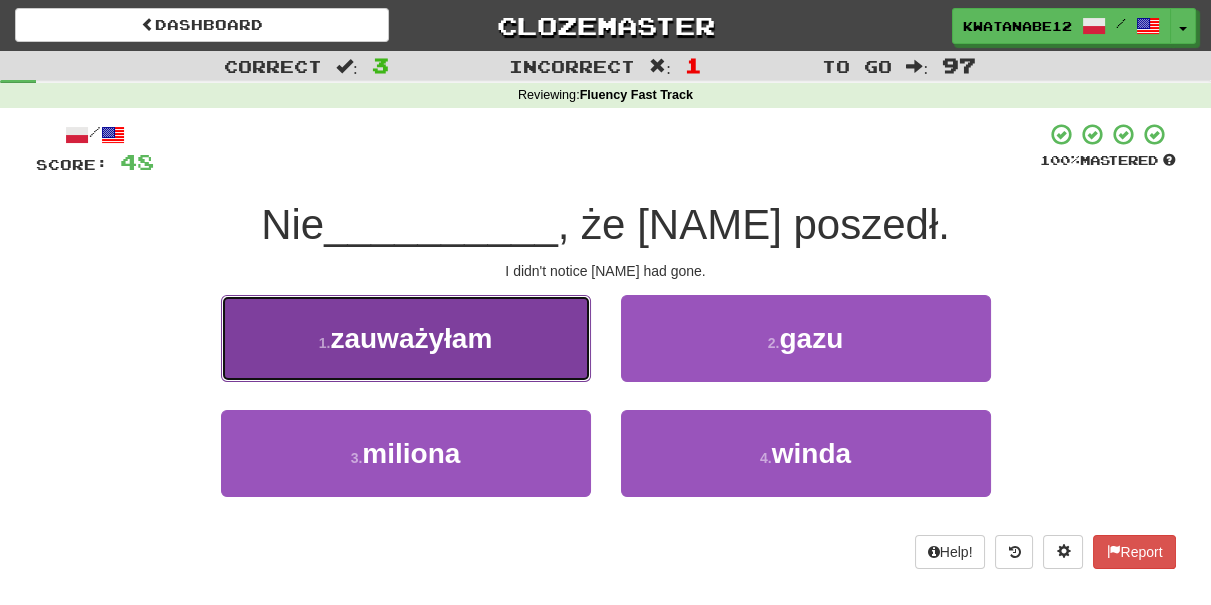 drag, startPoint x: 526, startPoint y: 349, endPoint x: 538, endPoint y: 350, distance: 12.0415945 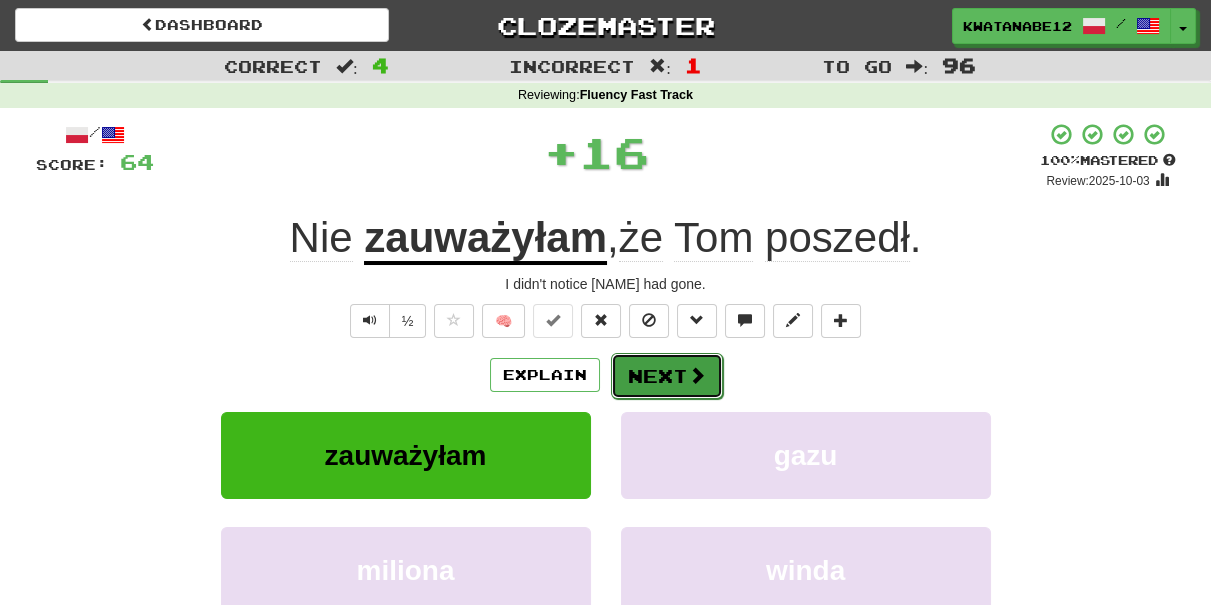 click on "Next" at bounding box center [667, 376] 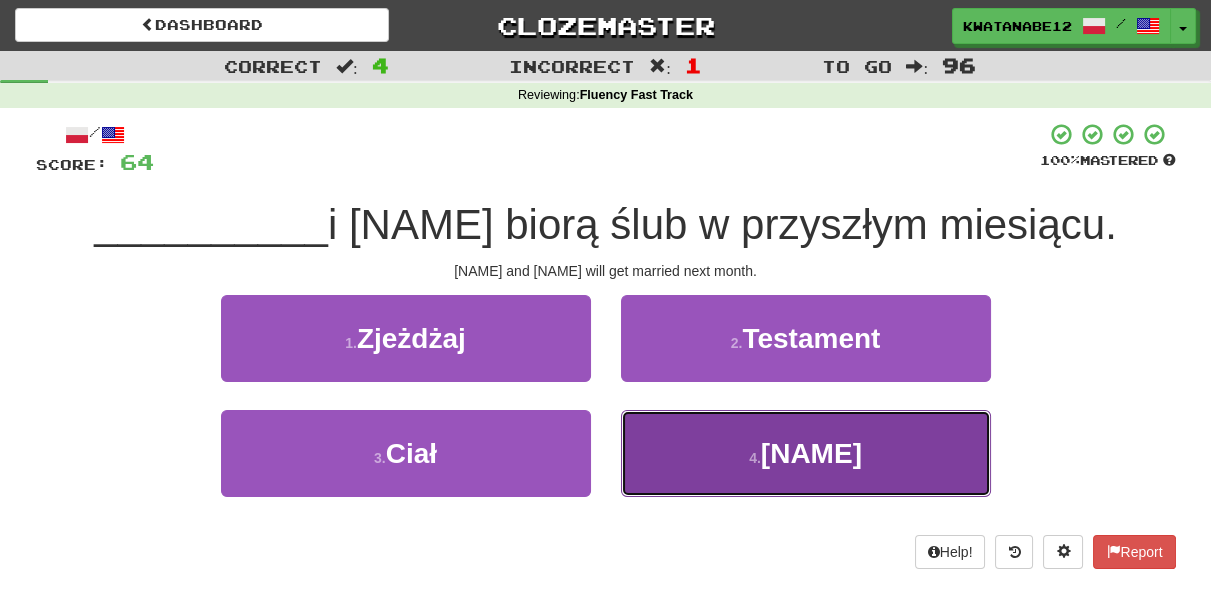 click on "4 . [NAME]" at bounding box center [806, 453] 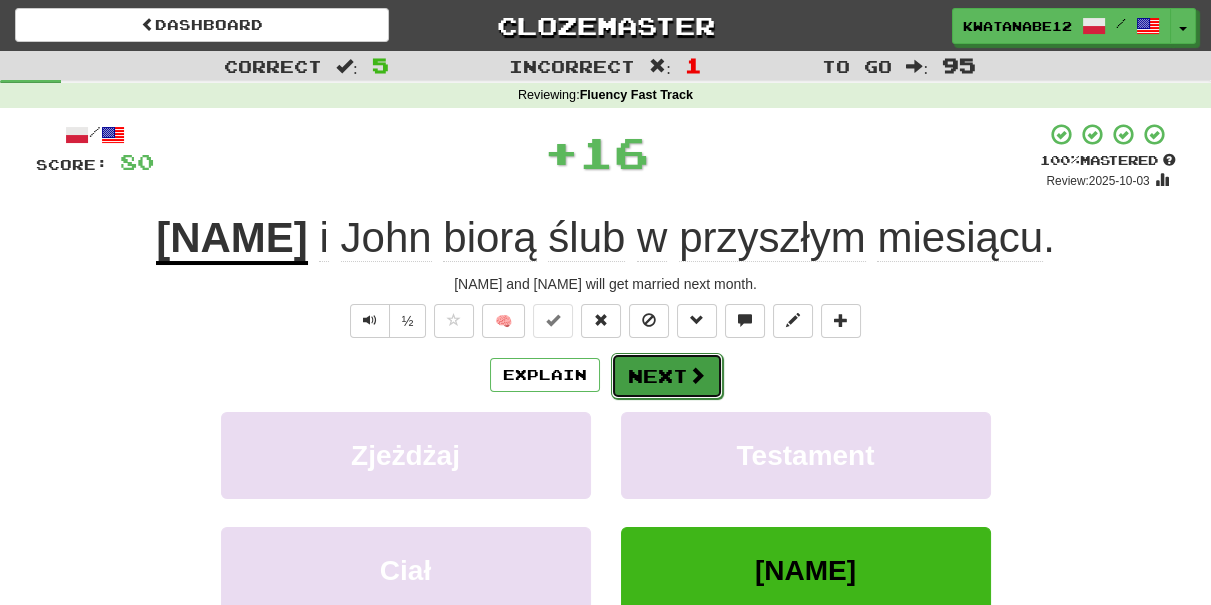 click on "Next" at bounding box center [667, 376] 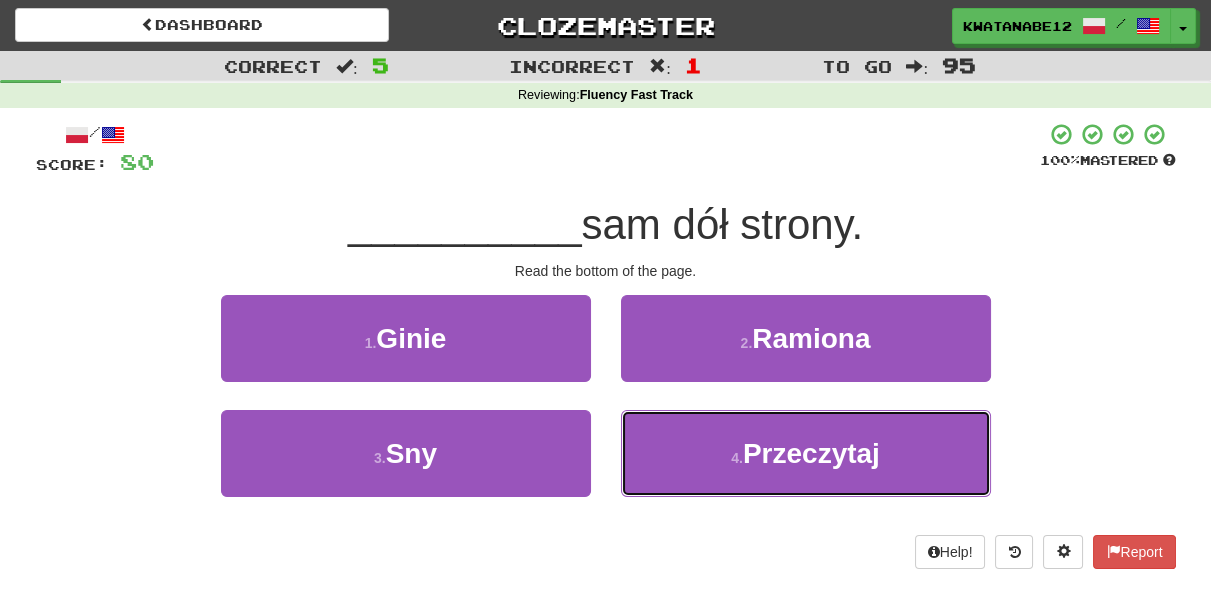 drag, startPoint x: 709, startPoint y: 465, endPoint x: 686, endPoint y: 401, distance: 68.007355 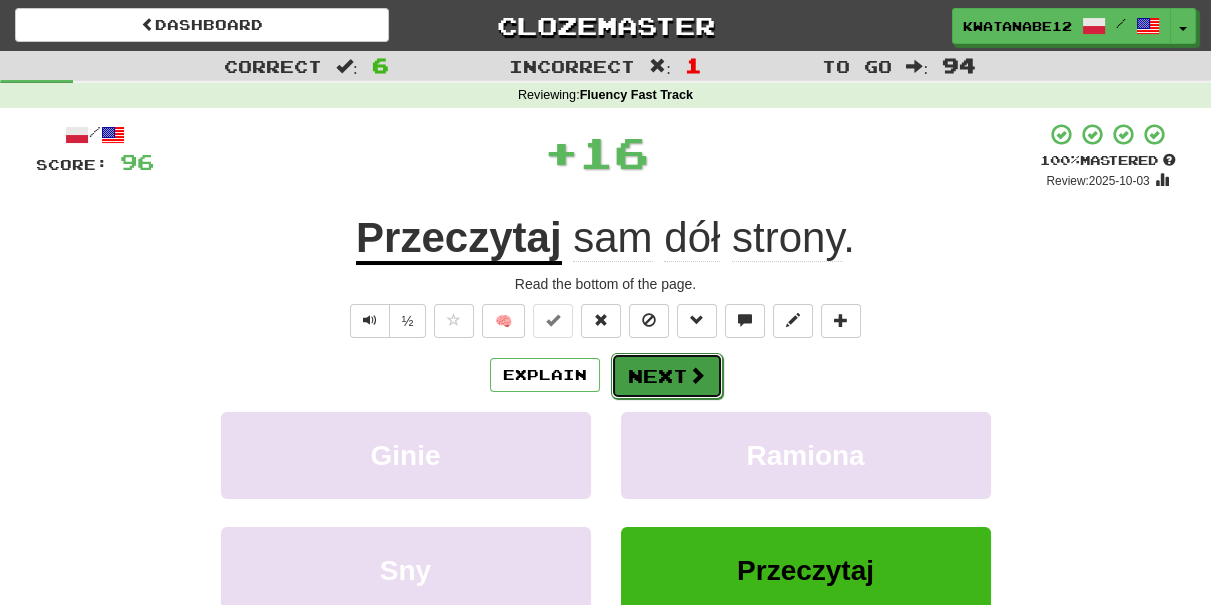 click on "Next" at bounding box center (667, 376) 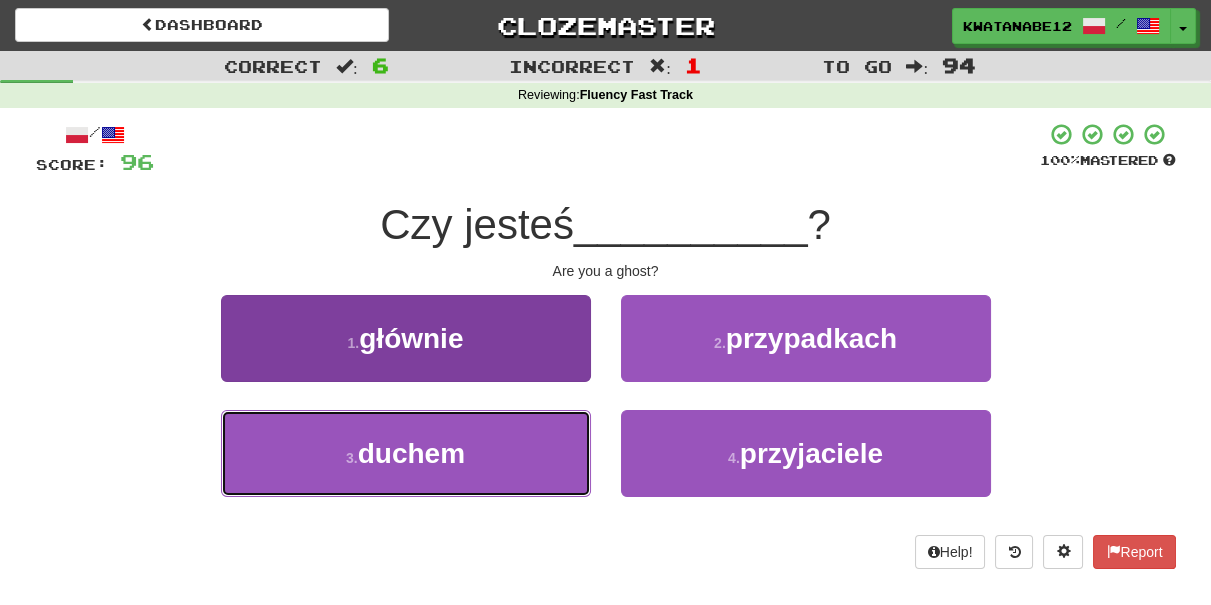drag, startPoint x: 520, startPoint y: 438, endPoint x: 549, endPoint y: 427, distance: 31.016125 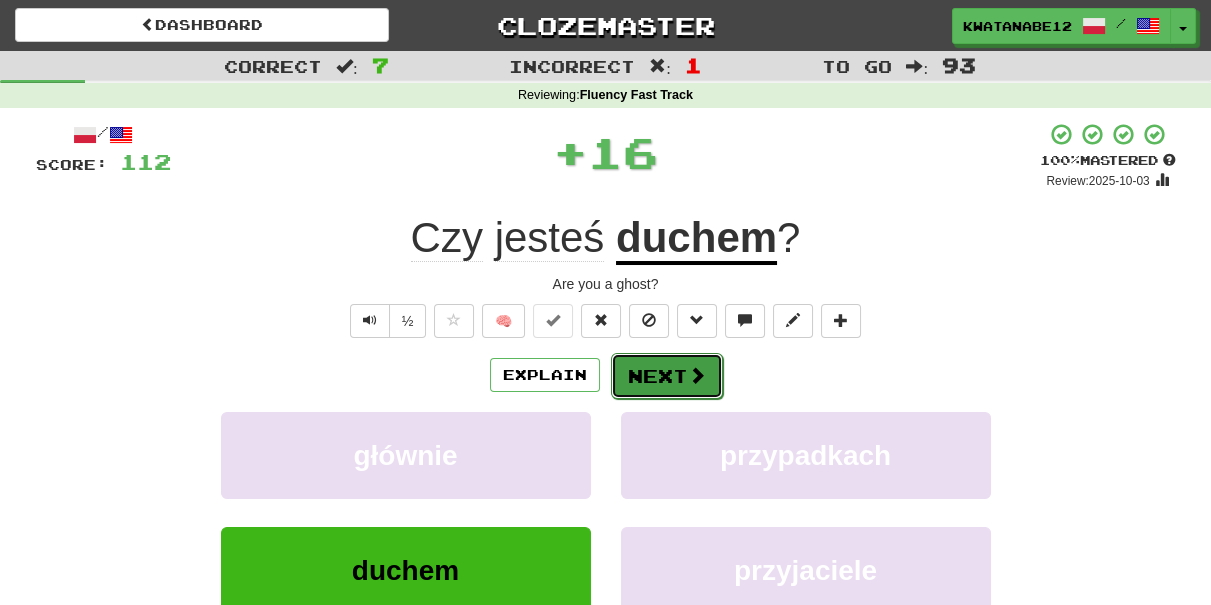 click on "Next" at bounding box center (667, 376) 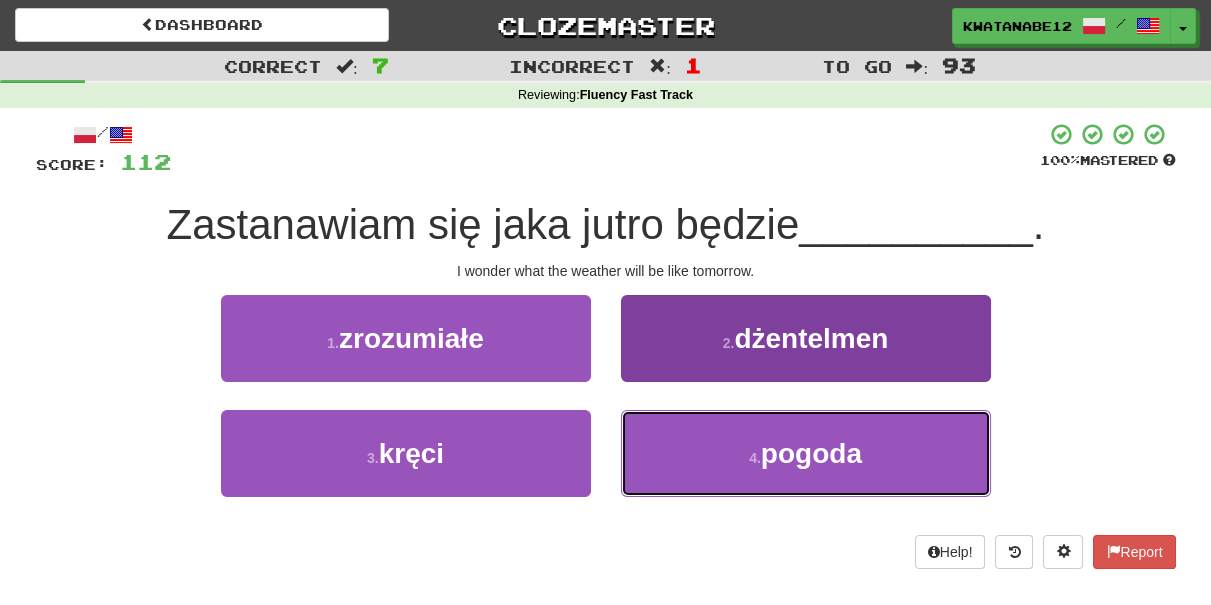 drag, startPoint x: 690, startPoint y: 448, endPoint x: 676, endPoint y: 436, distance: 18.439089 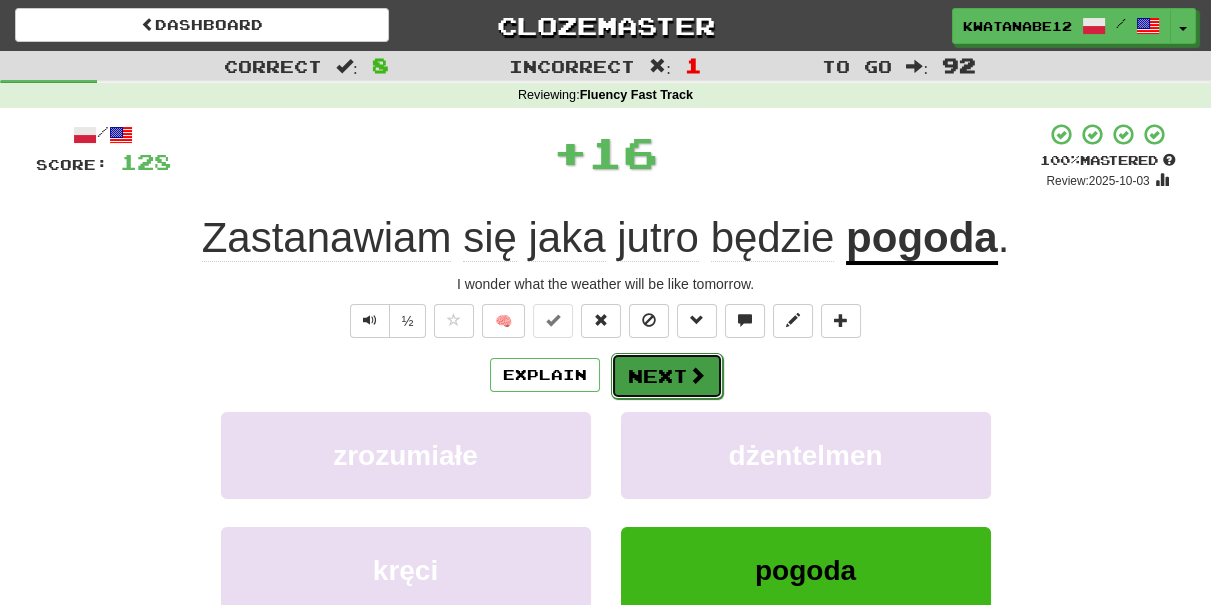 click on "Next" at bounding box center (667, 376) 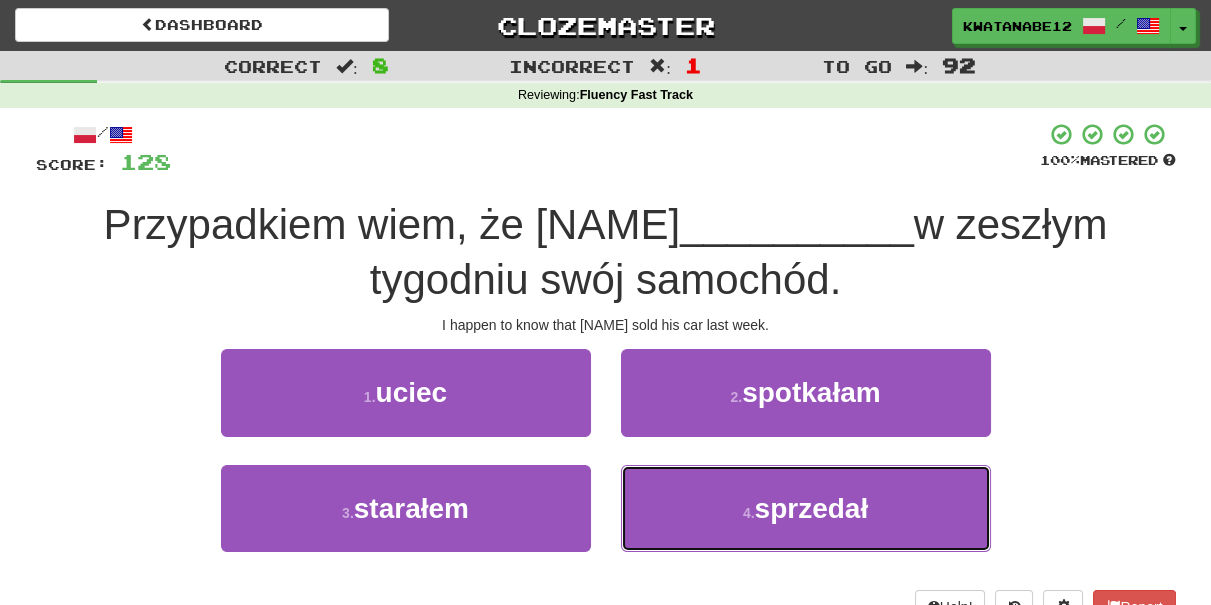 drag, startPoint x: 672, startPoint y: 508, endPoint x: 661, endPoint y: 459, distance: 50.219517 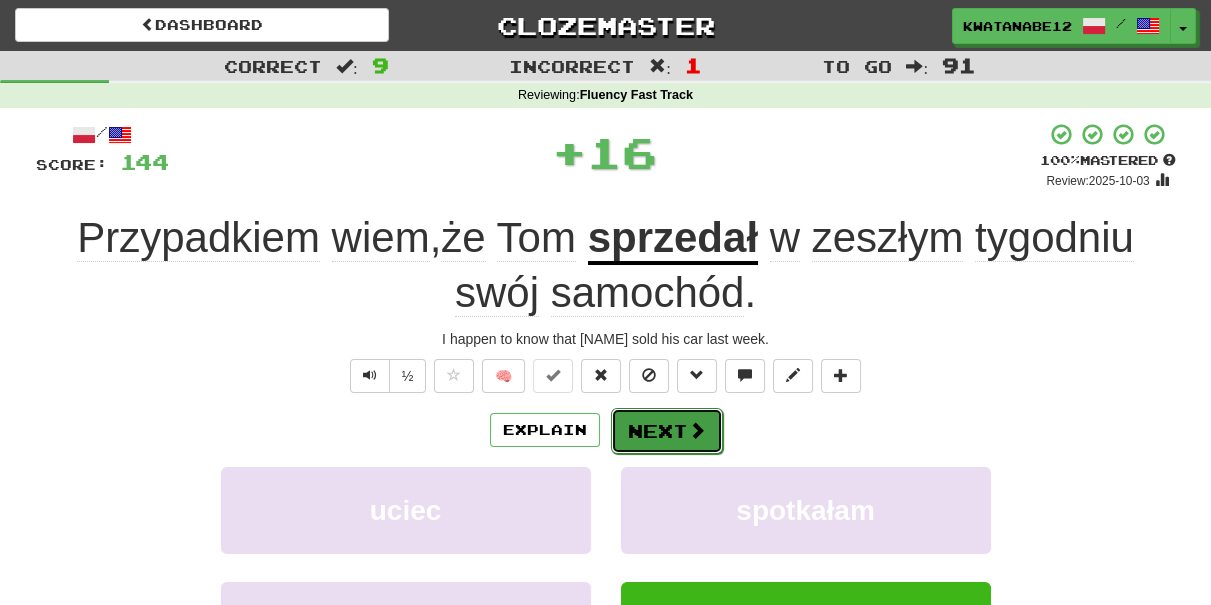 click on "Next" at bounding box center (667, 431) 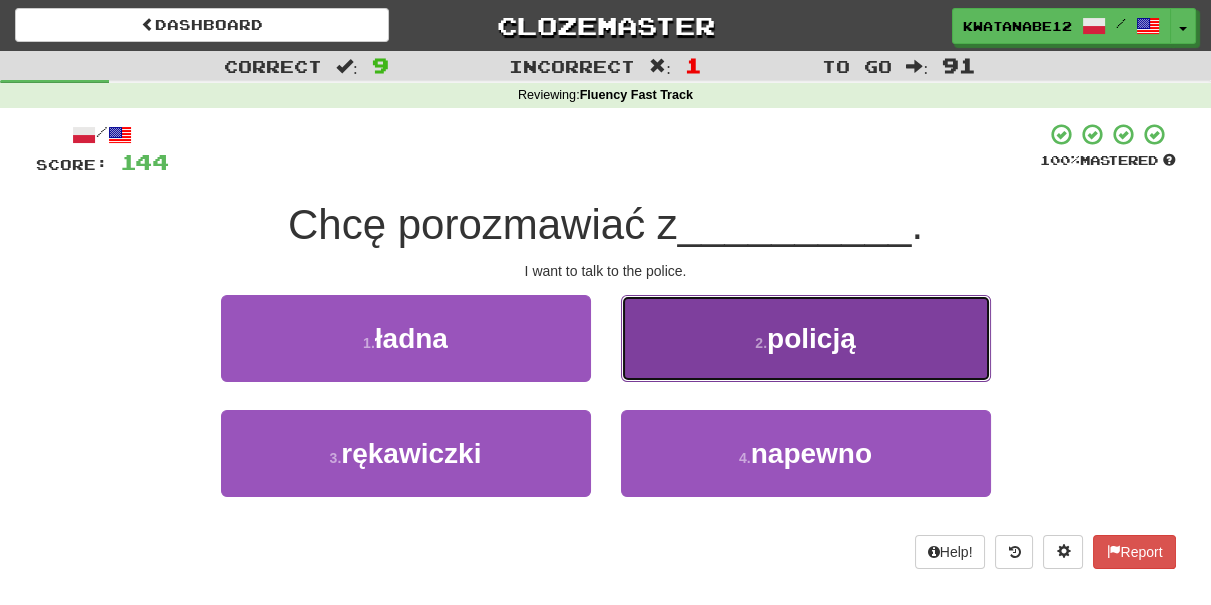 click on "2 .  policją" at bounding box center [806, 338] 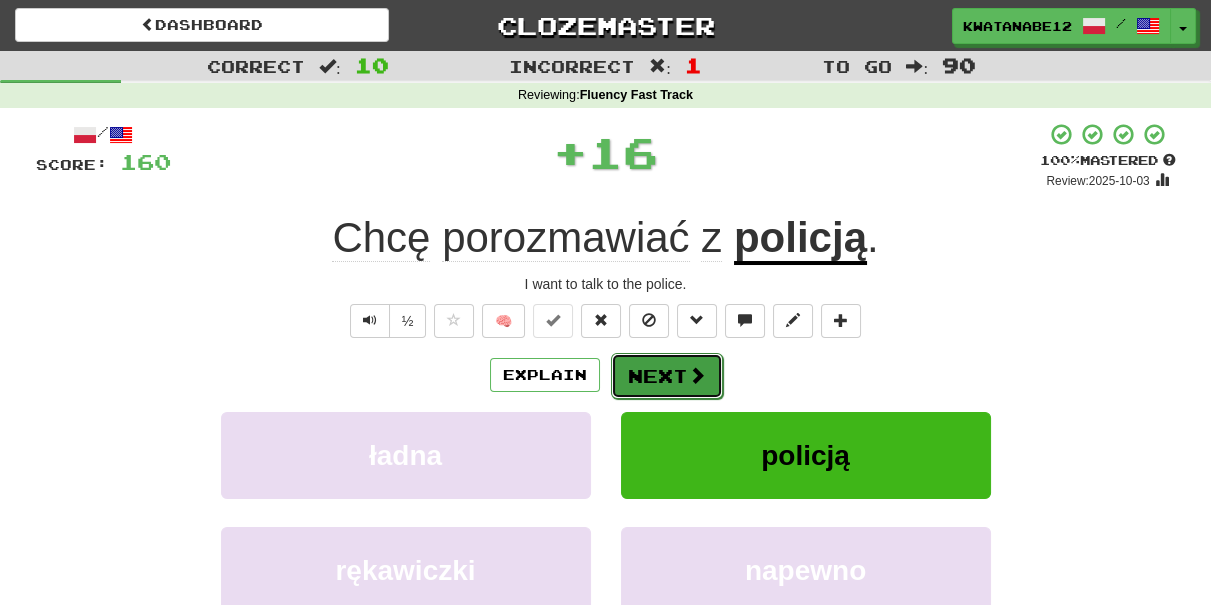 click on "Next" at bounding box center [667, 376] 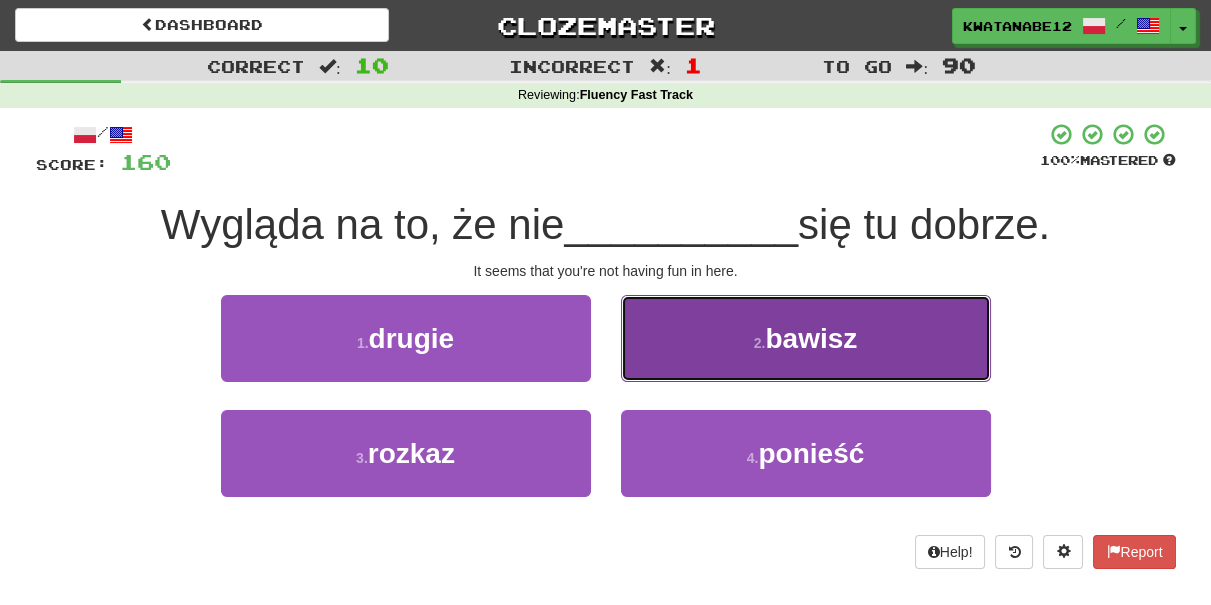 click on "2 .  bawisz" at bounding box center [806, 338] 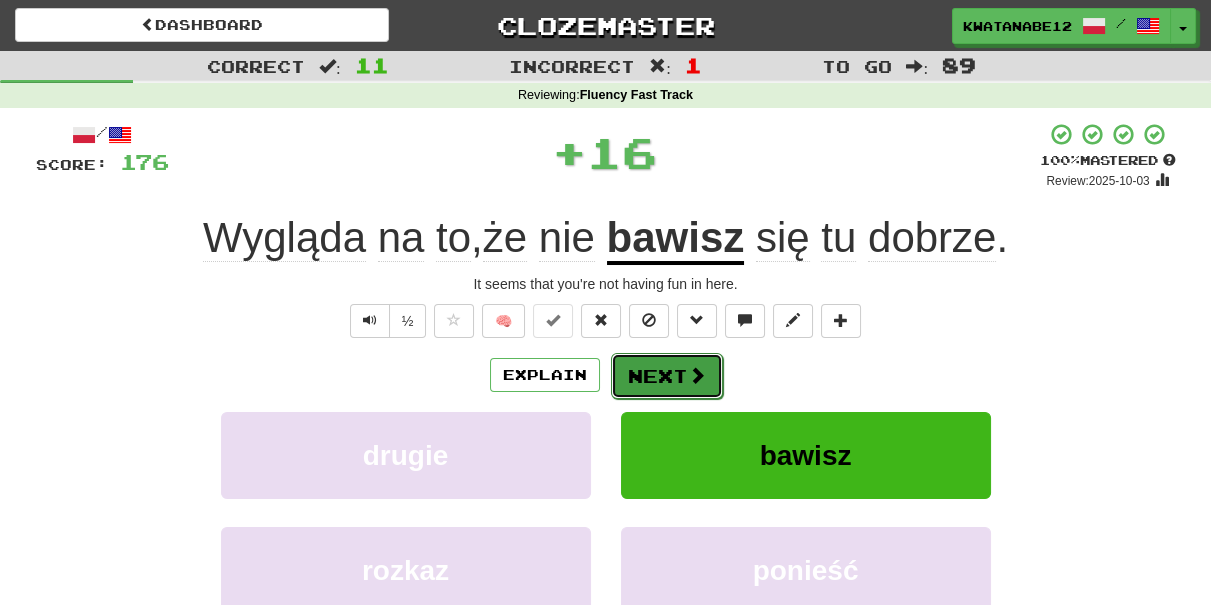 click on "Next" at bounding box center (667, 376) 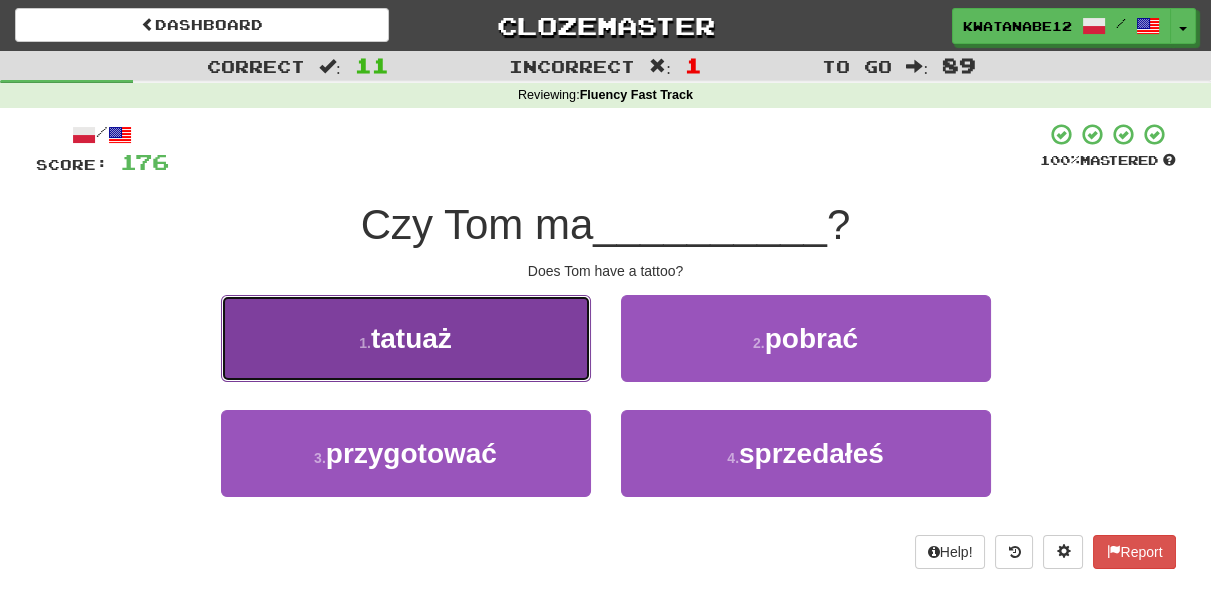 click on "1 .  tatuaż" at bounding box center [406, 338] 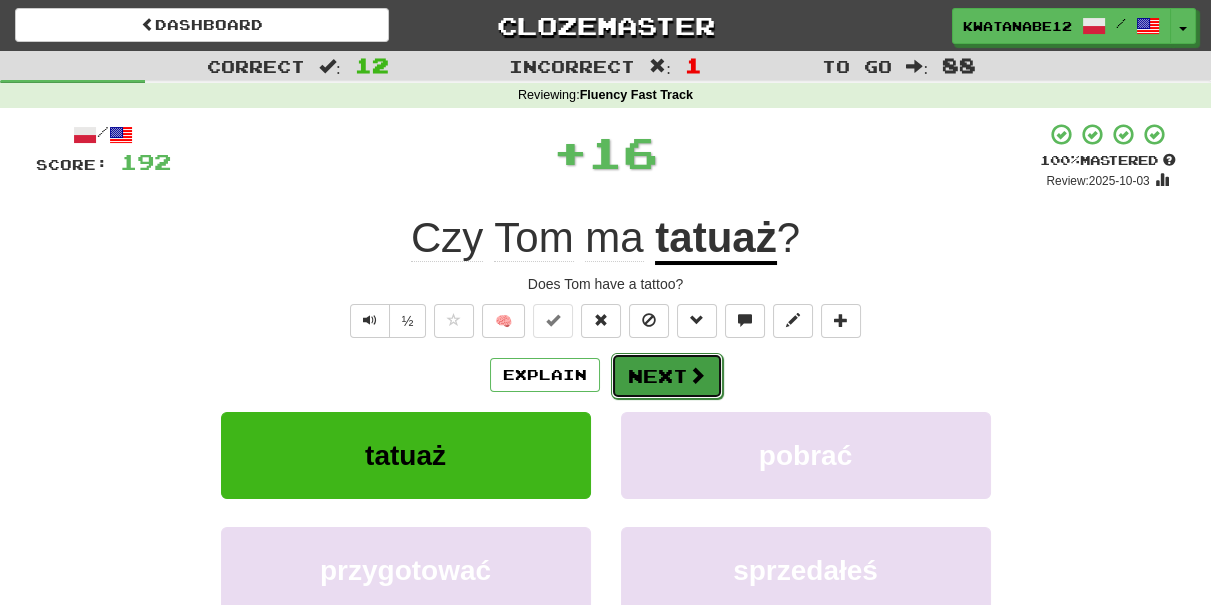 click on "Next" at bounding box center (667, 376) 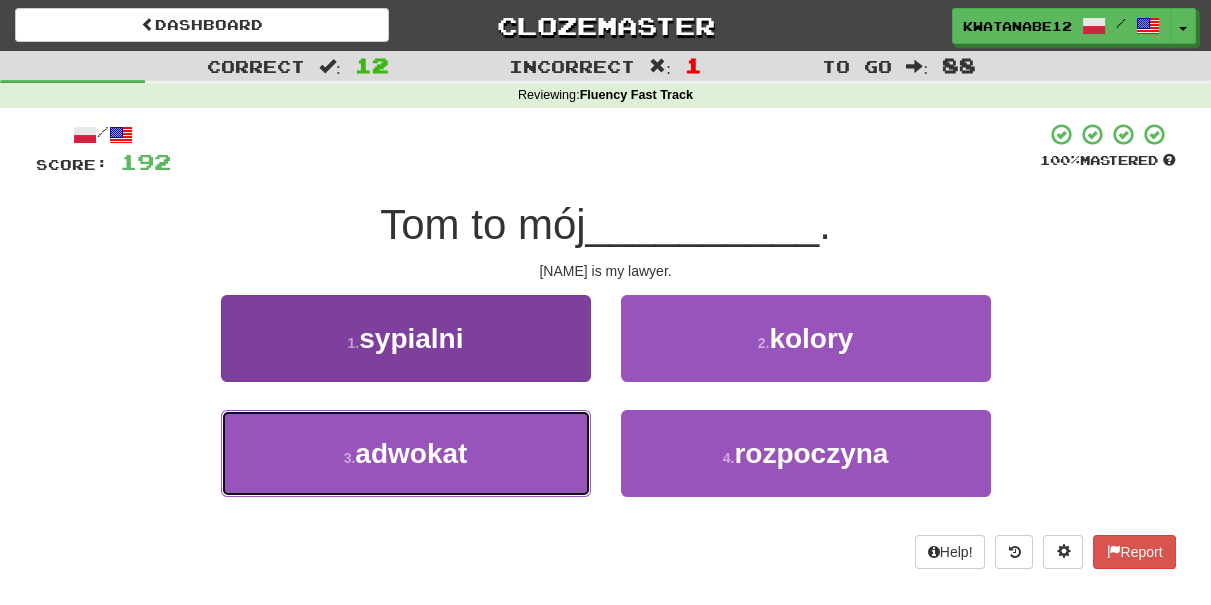 click on "3 .  adwokat" at bounding box center (406, 453) 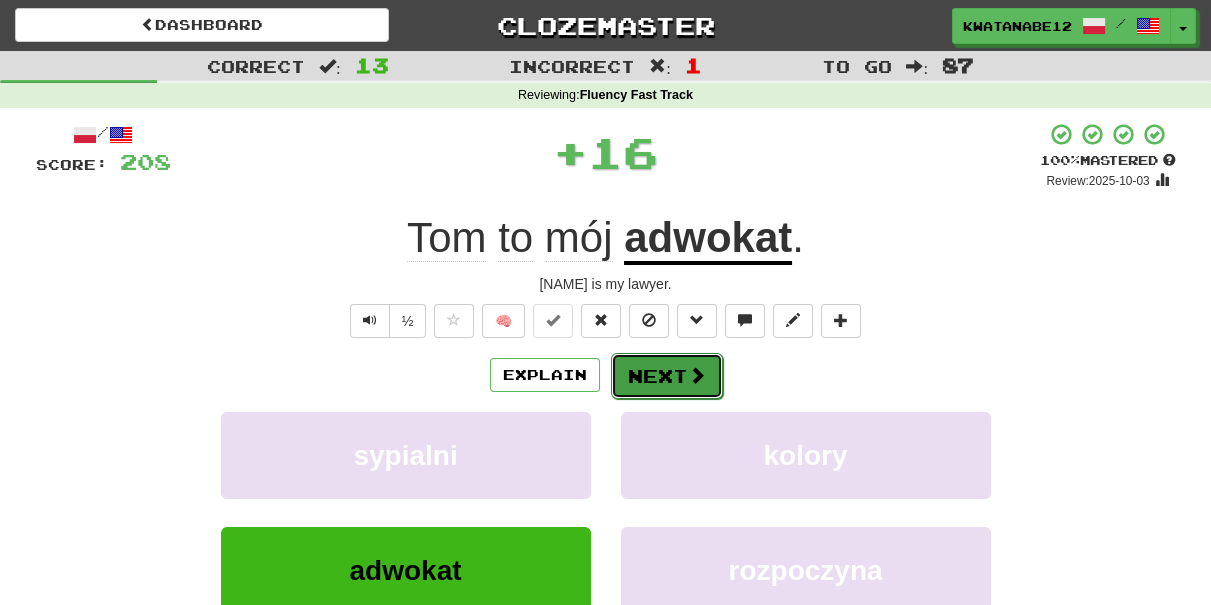 click on "Next" at bounding box center (667, 376) 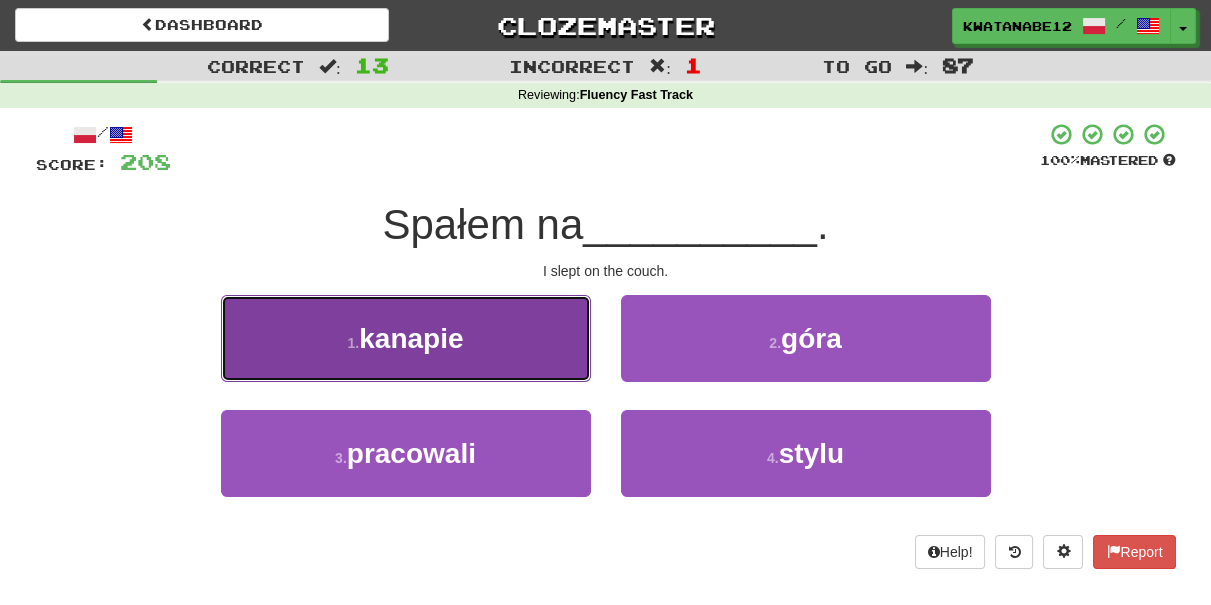 click on "1 .  kanapie" at bounding box center [406, 338] 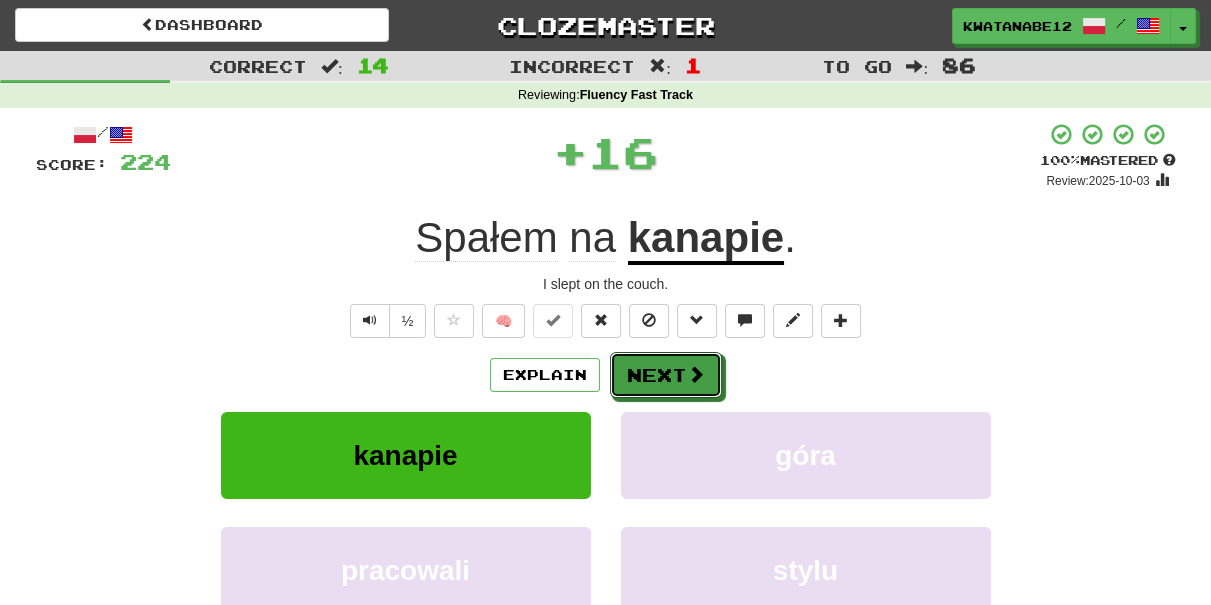 click on "Explain Next kanapie góra pracowali stylu Learn more: kanapie góra pracowali stylu" at bounding box center (606, 512) 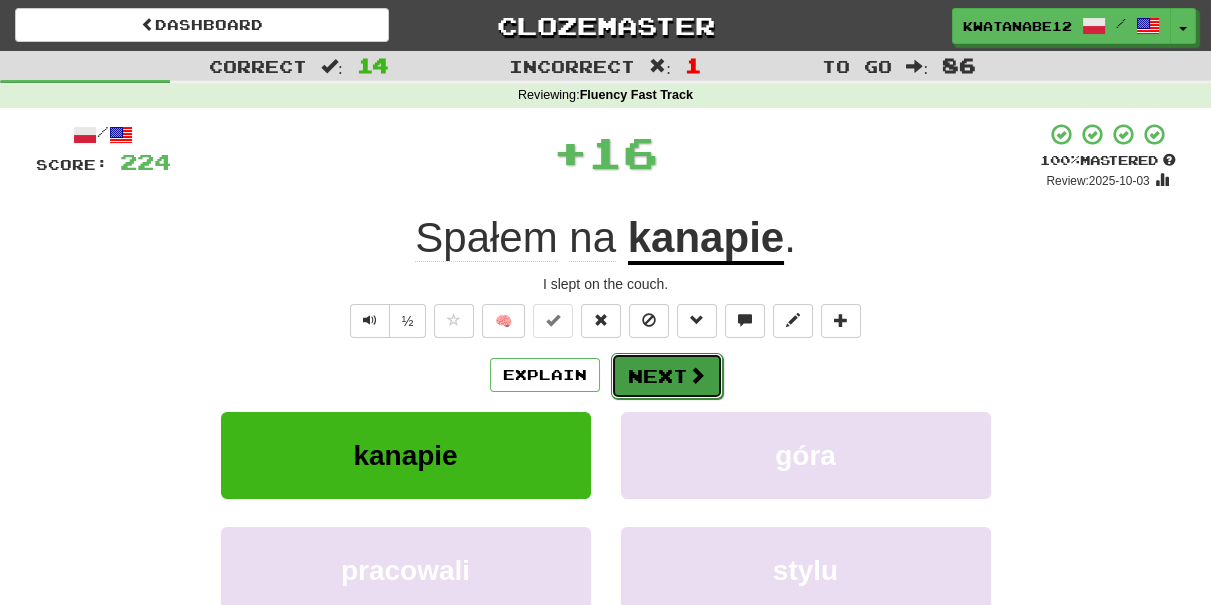 click on "Next" at bounding box center [667, 376] 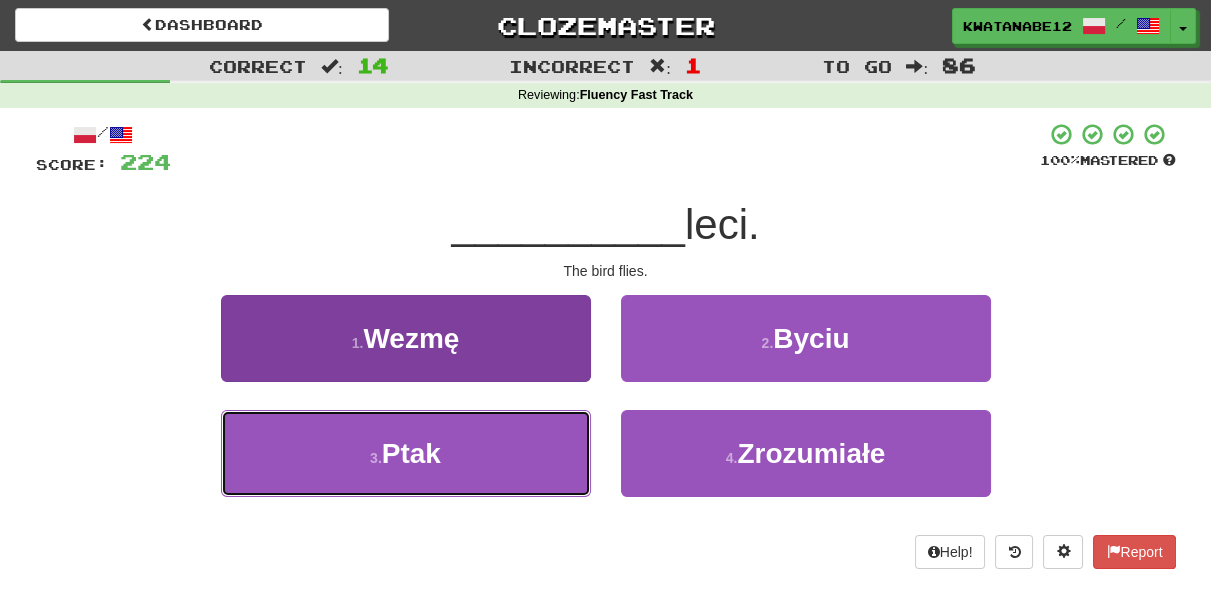 drag, startPoint x: 469, startPoint y: 439, endPoint x: 586, endPoint y: 417, distance: 119.05041 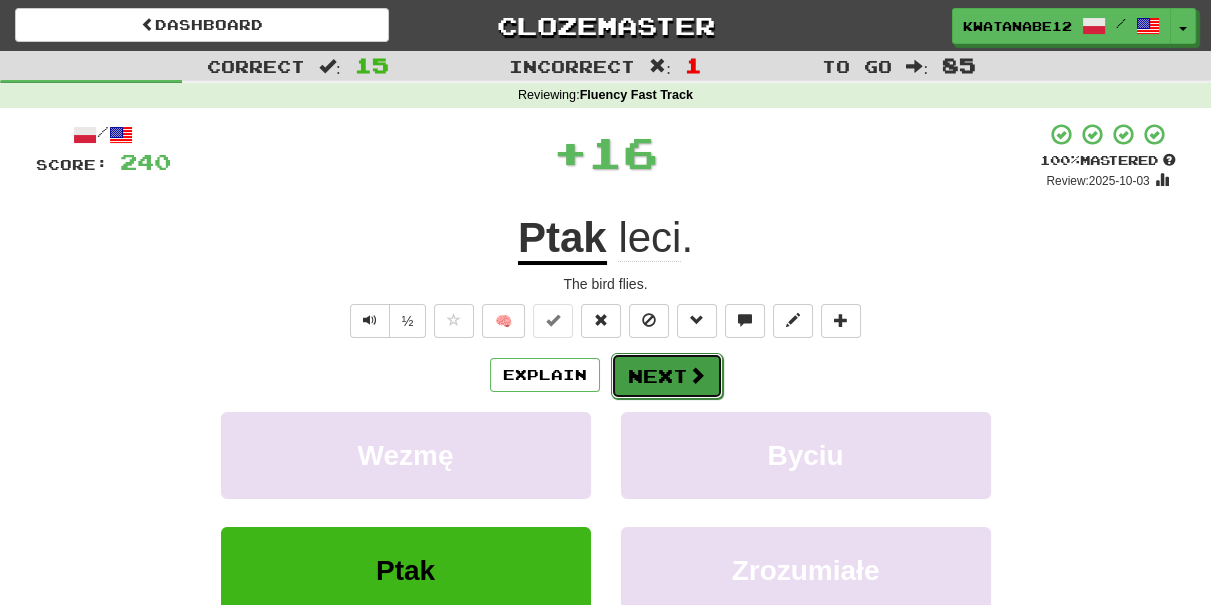 click on "Next" at bounding box center (667, 376) 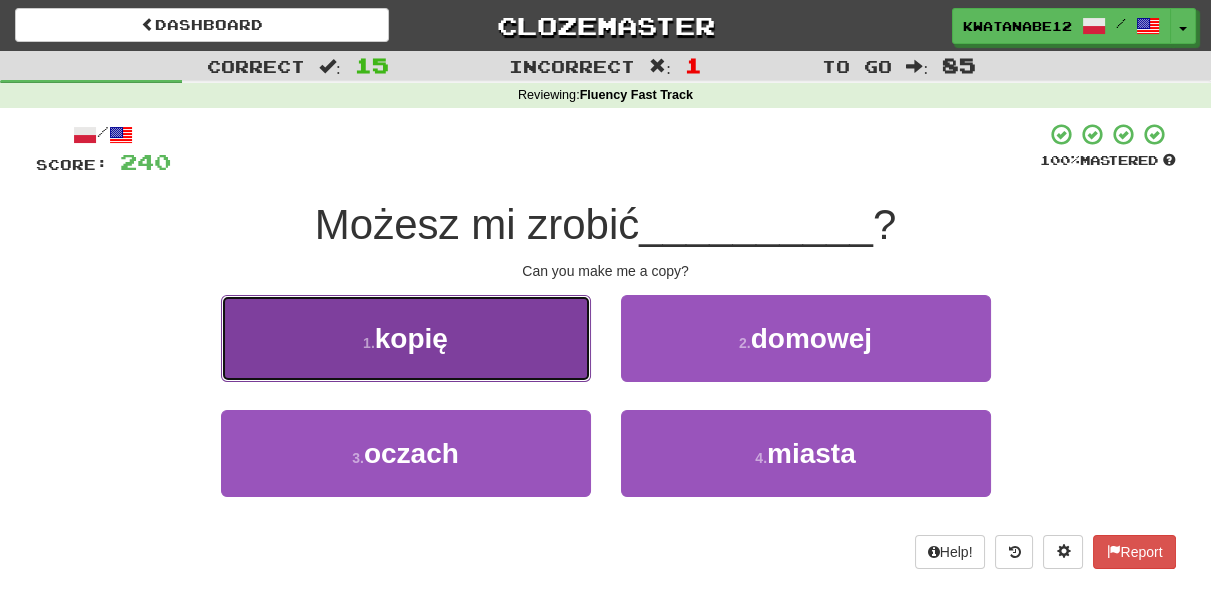 click on "1 .  kopię" at bounding box center [406, 338] 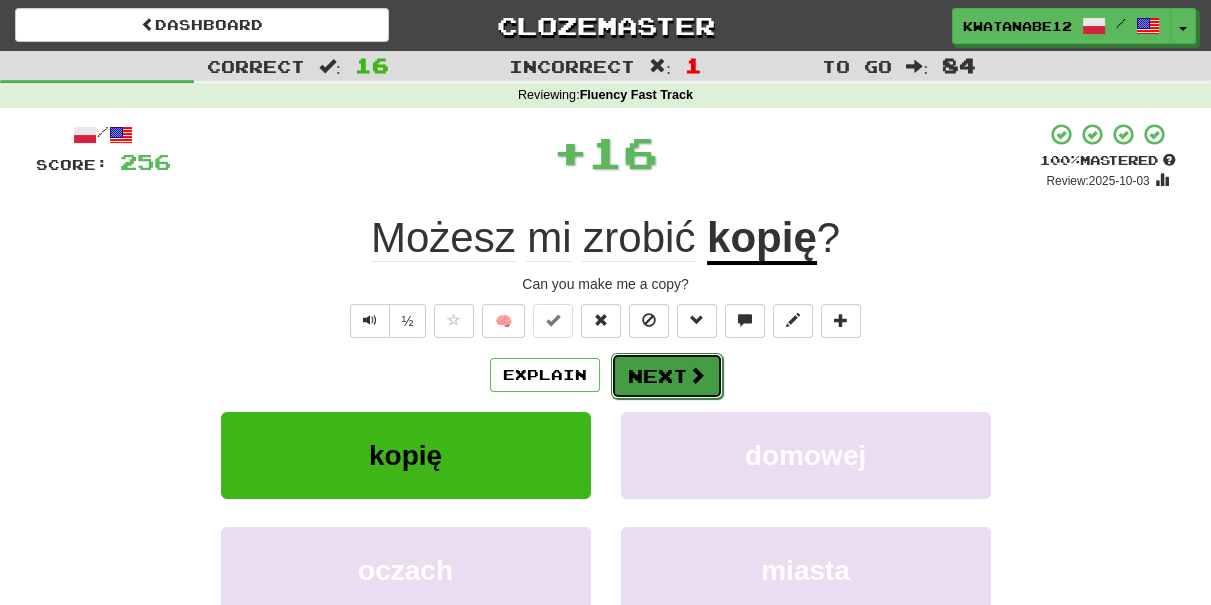 click on "Next" at bounding box center [667, 376] 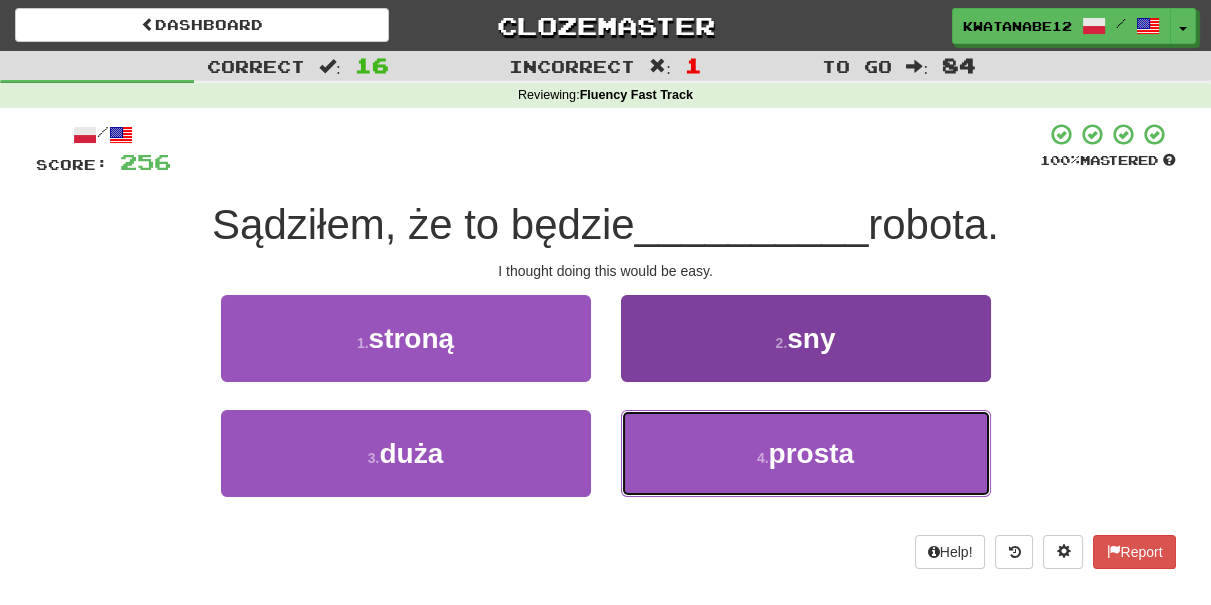 drag, startPoint x: 689, startPoint y: 451, endPoint x: 679, endPoint y: 428, distance: 25.079872 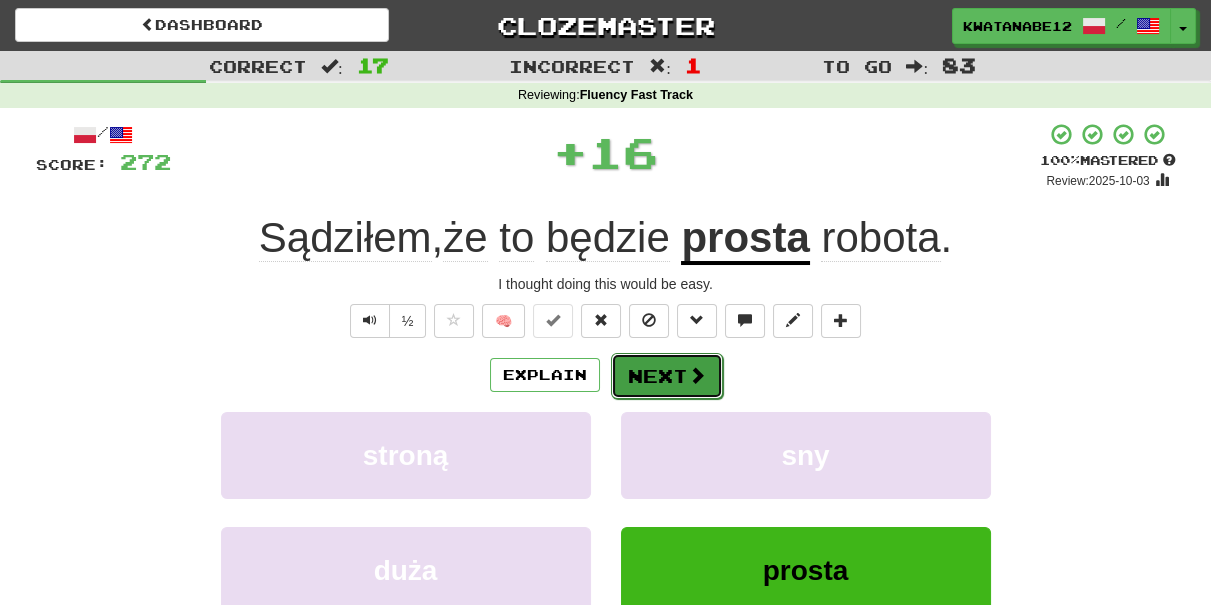 click on "Next" at bounding box center (667, 376) 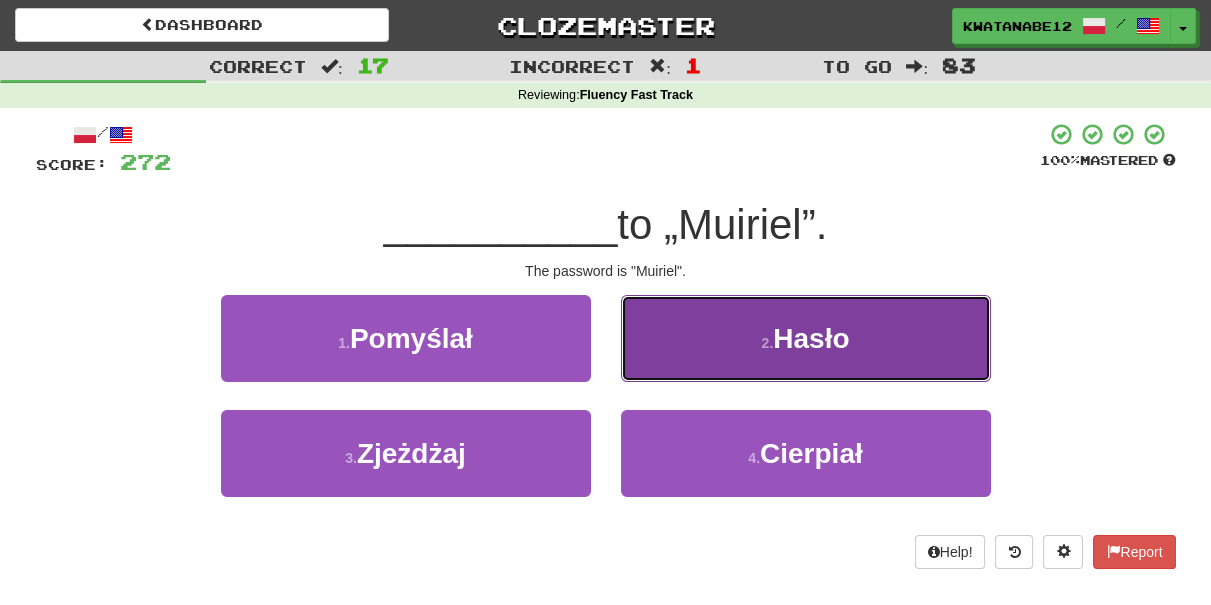 click on "2 .  Hasło" at bounding box center [806, 338] 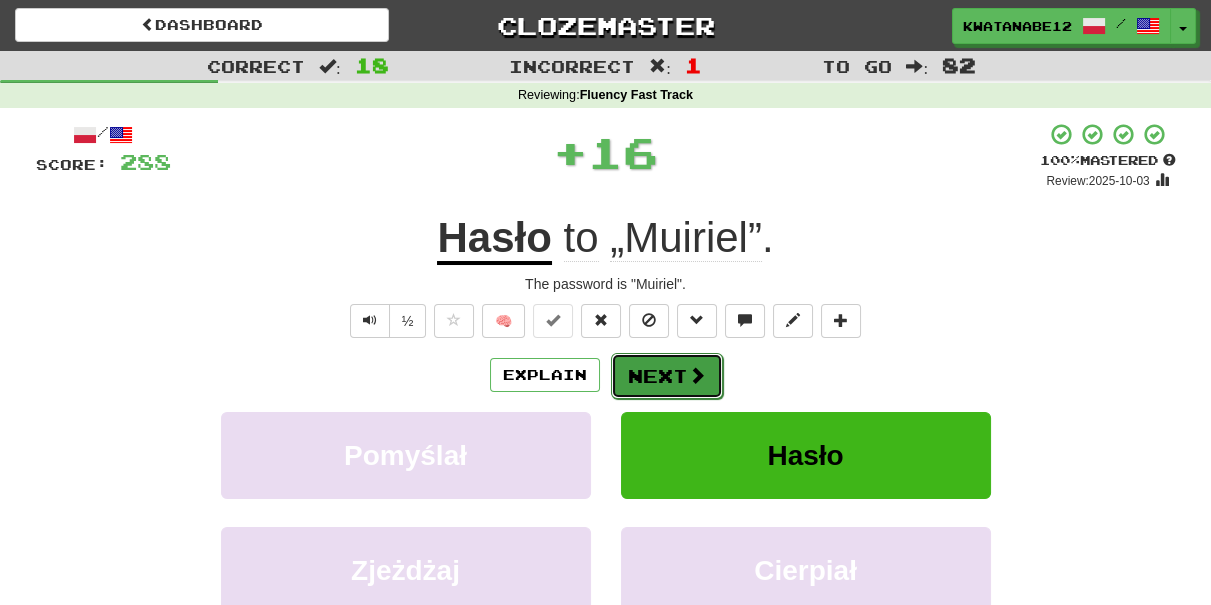 drag, startPoint x: 651, startPoint y: 392, endPoint x: 641, endPoint y: 380, distance: 15.6205 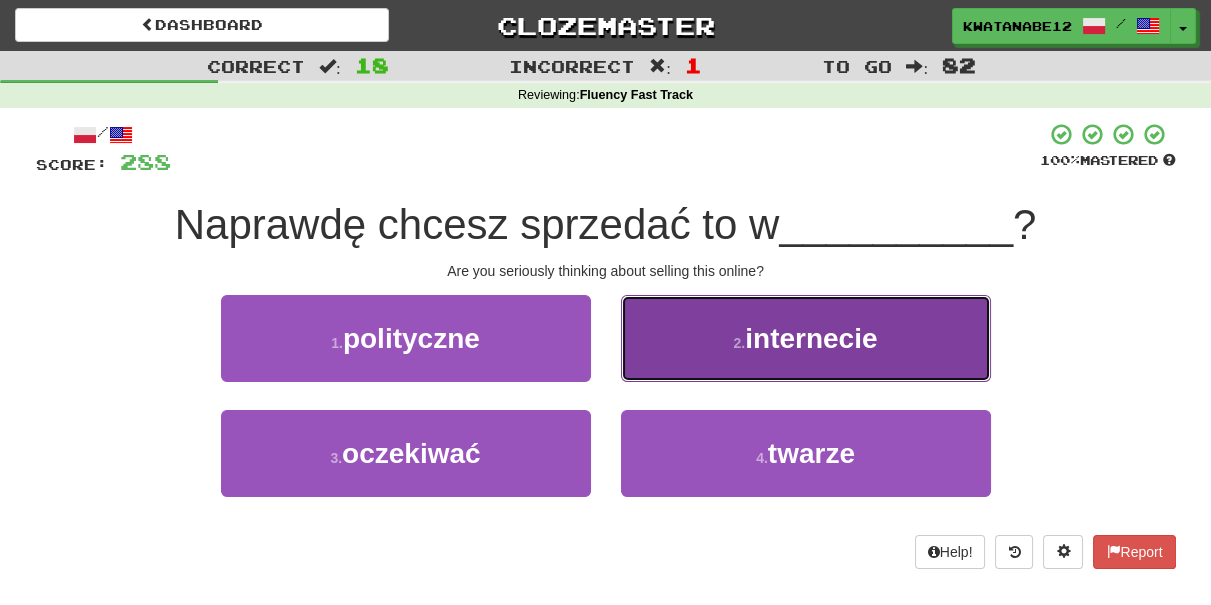 drag, startPoint x: 697, startPoint y: 367, endPoint x: 688, endPoint y: 375, distance: 12.0415945 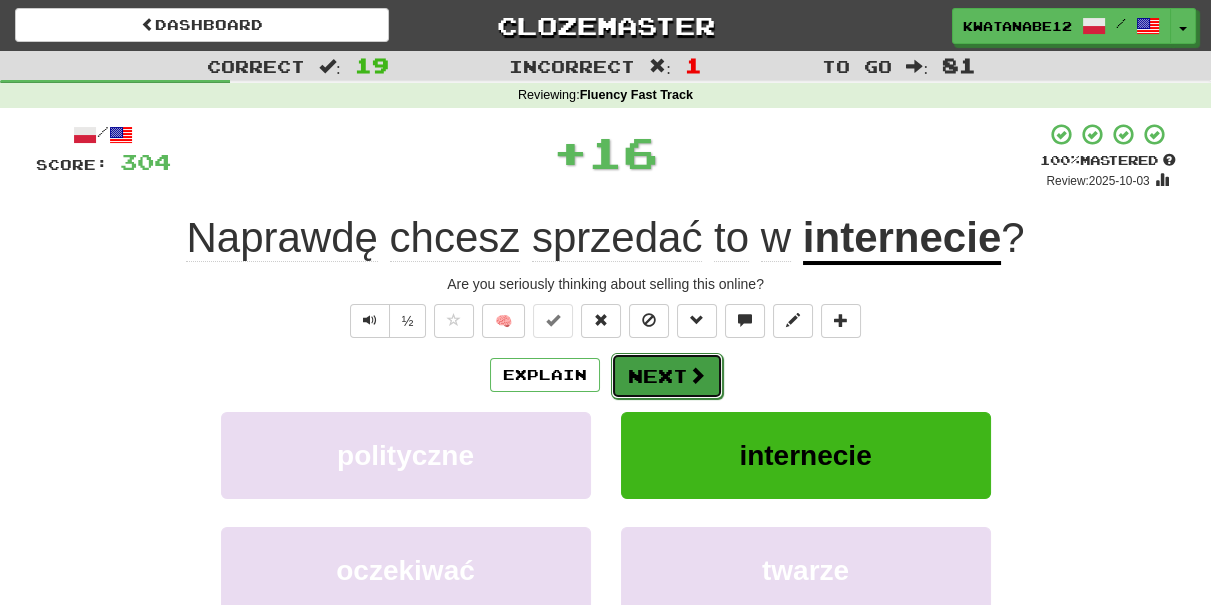 click on "Next" at bounding box center [667, 376] 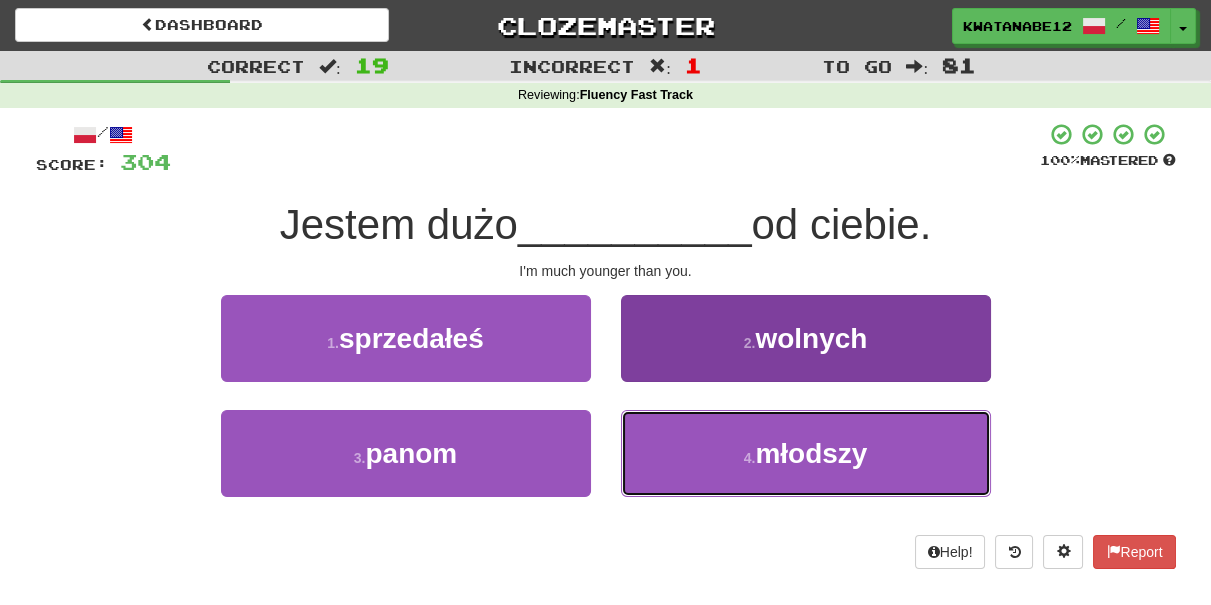 click on "4 .  młodszy" at bounding box center [806, 453] 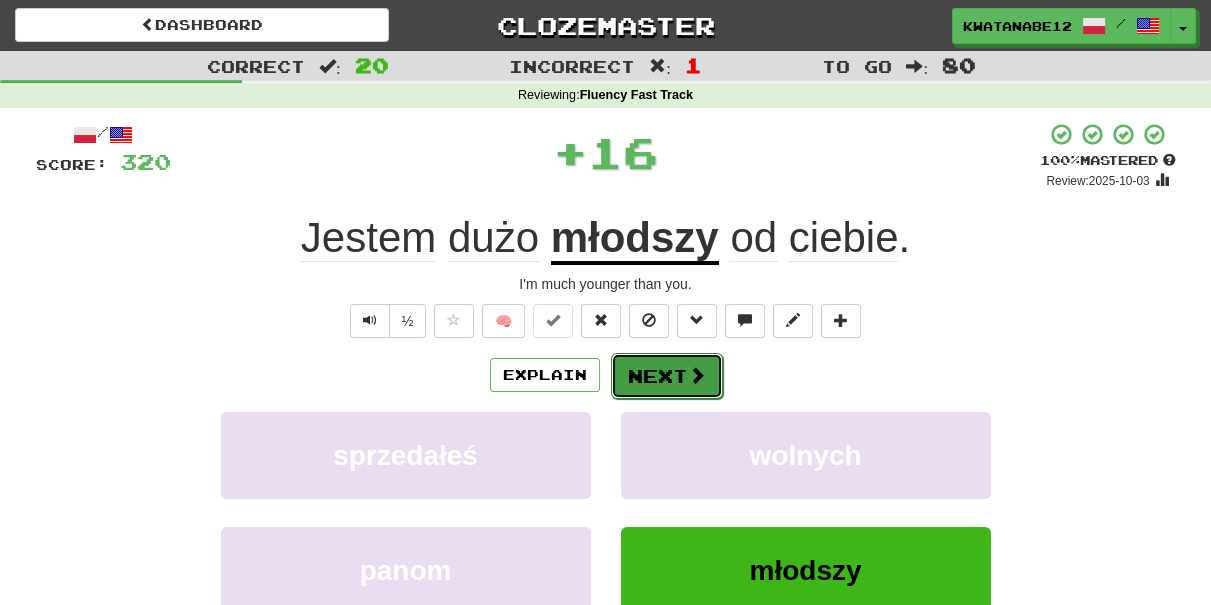 click on "Next" at bounding box center (667, 376) 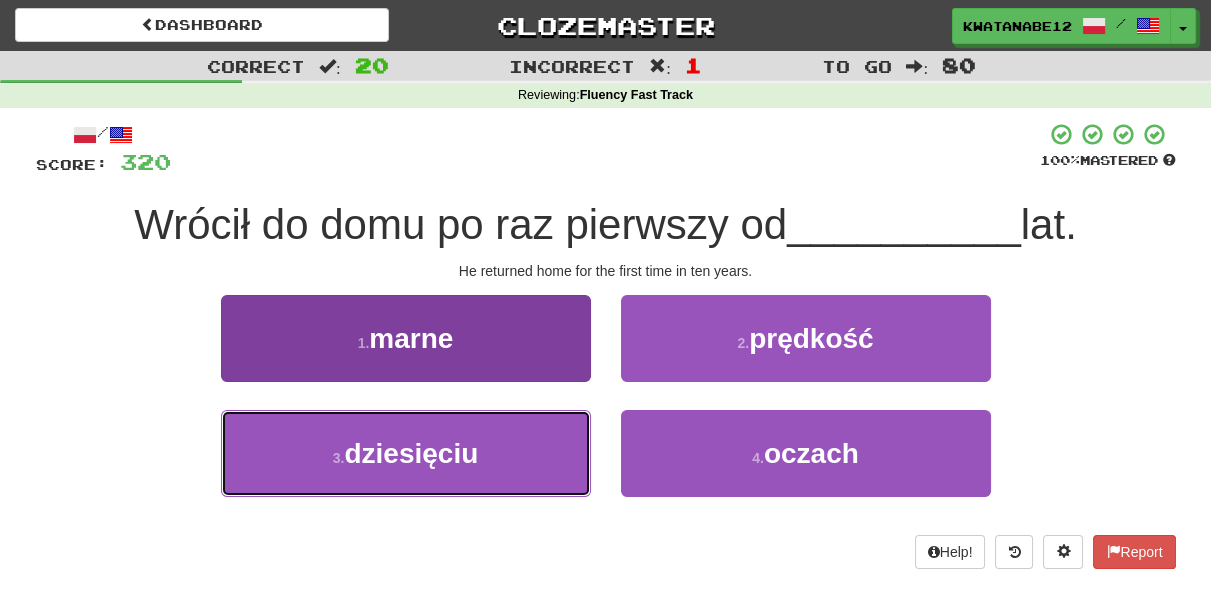 drag, startPoint x: 517, startPoint y: 420, endPoint x: 538, endPoint y: 434, distance: 25.23886 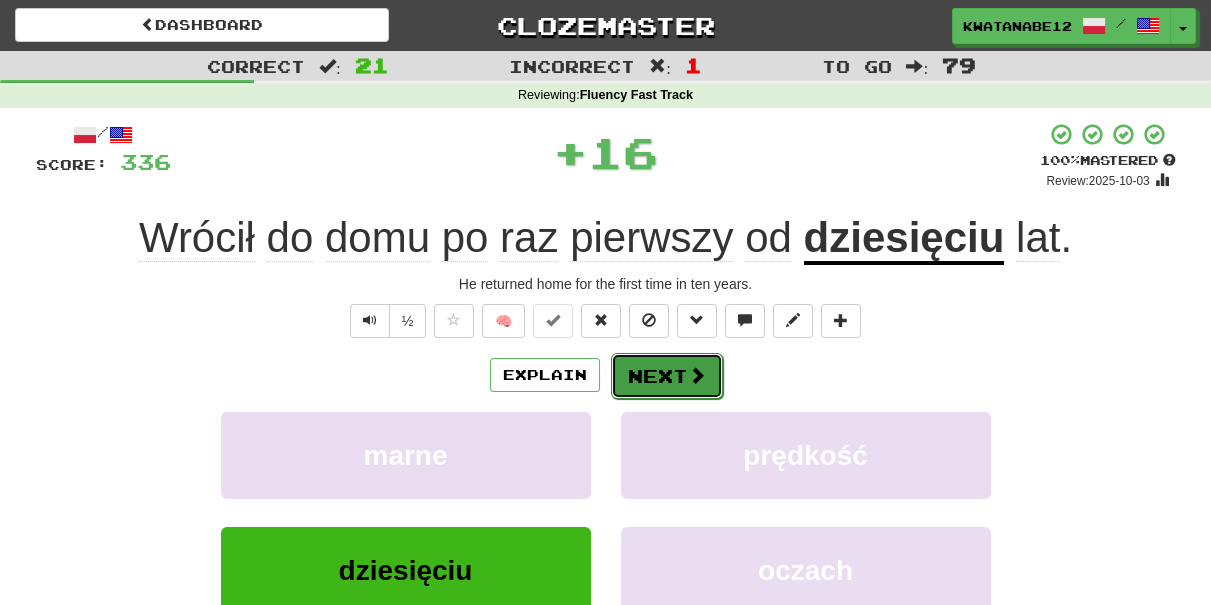 click on "Next" at bounding box center (667, 376) 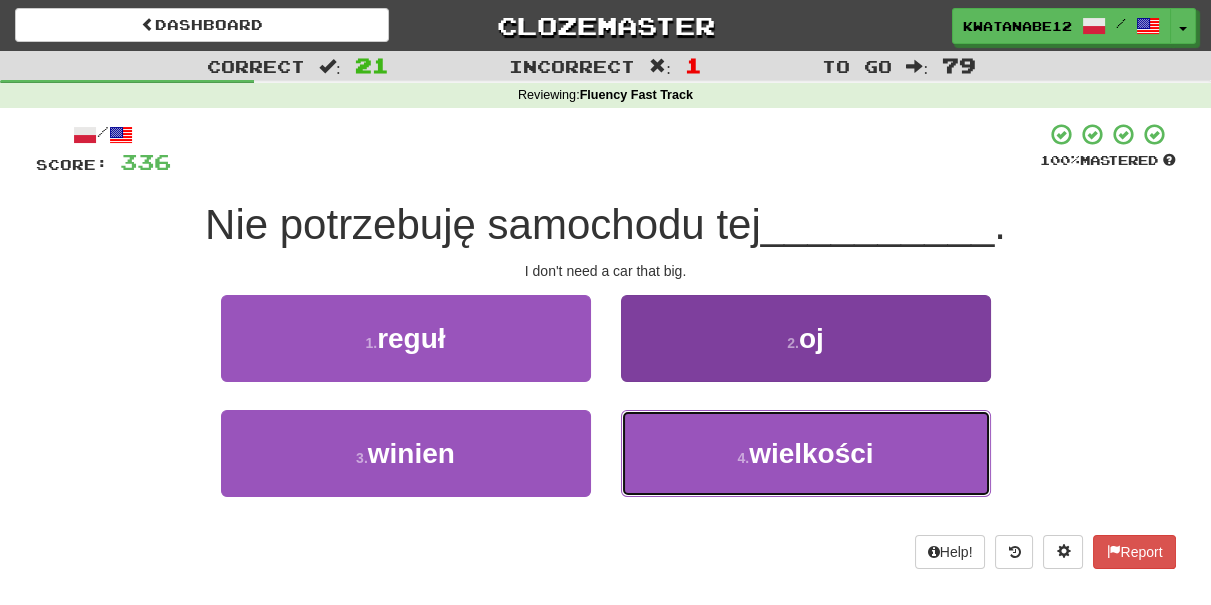 click on "4 .  wielkości" at bounding box center (806, 453) 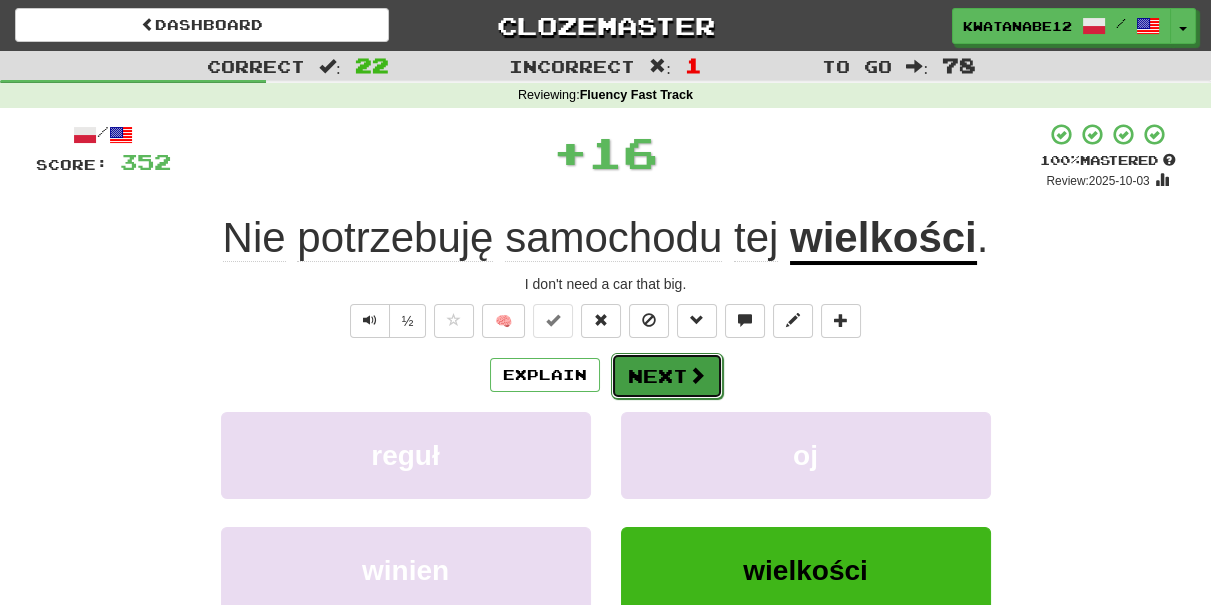 click on "Next" at bounding box center [667, 376] 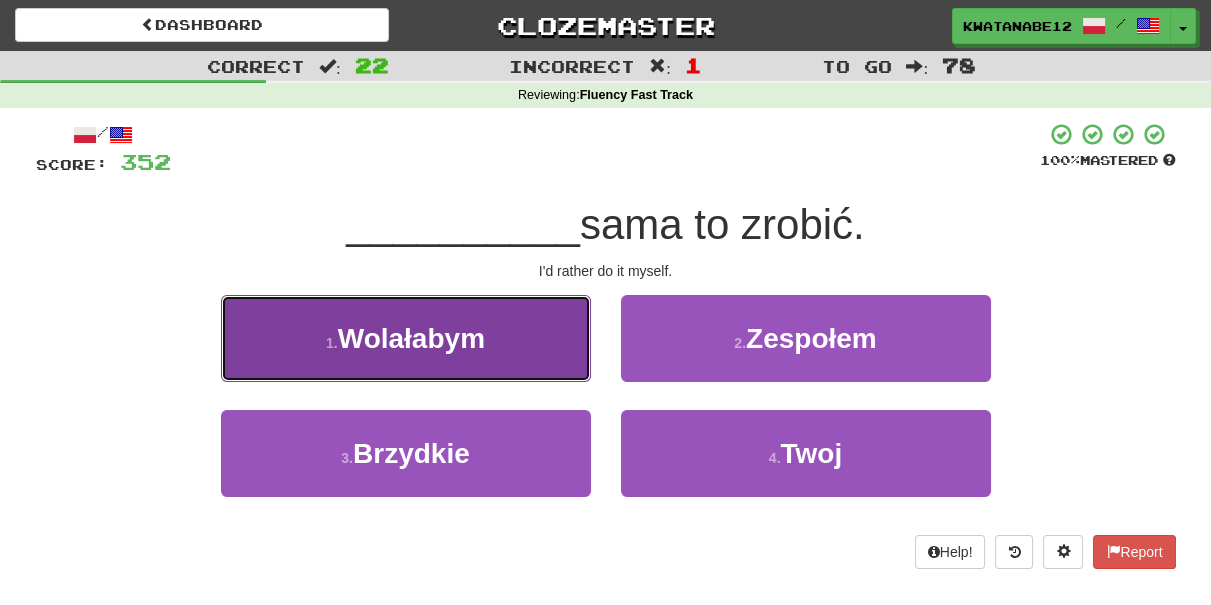 drag, startPoint x: 504, startPoint y: 341, endPoint x: 560, endPoint y: 350, distance: 56.718605 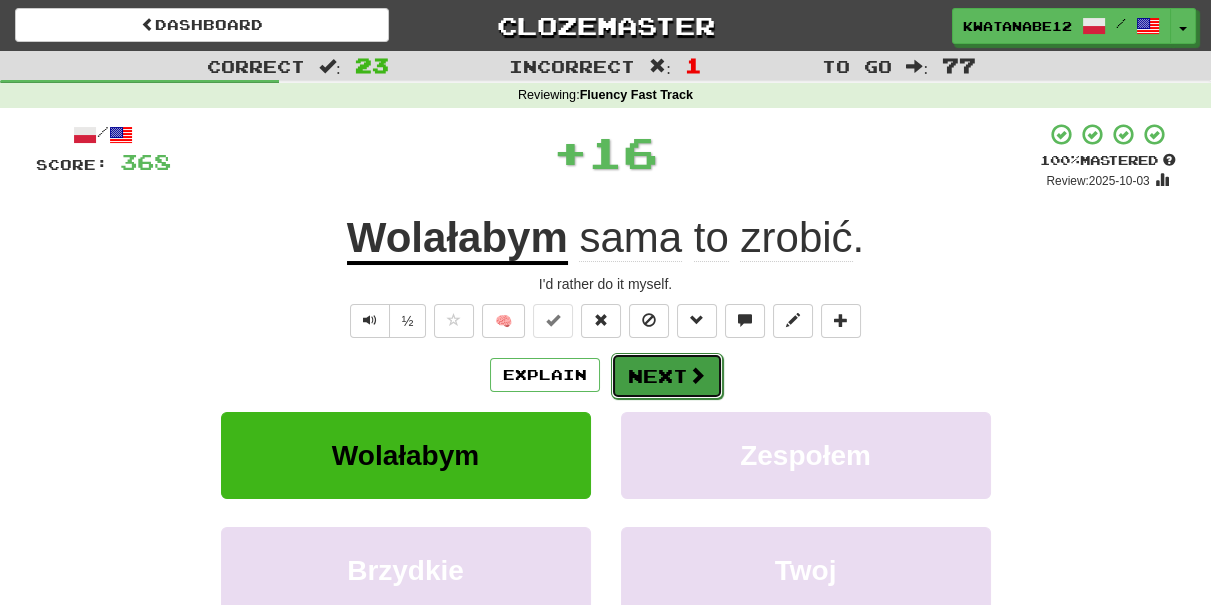 click on "Next" at bounding box center (667, 376) 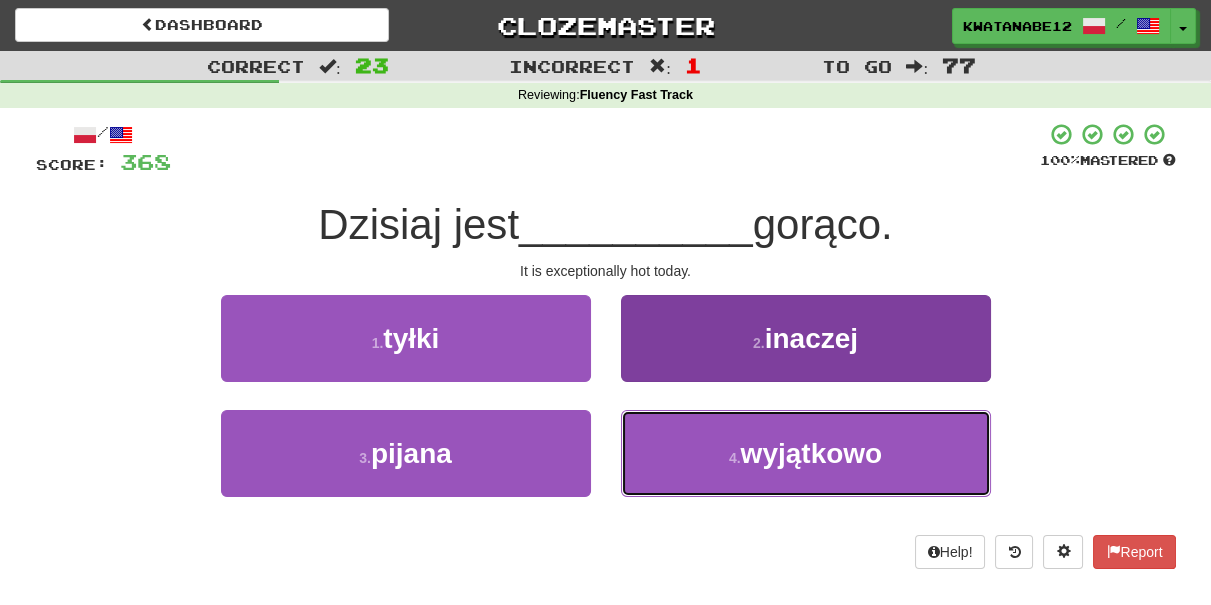 click on "4 .  wyjątkowo" at bounding box center [806, 453] 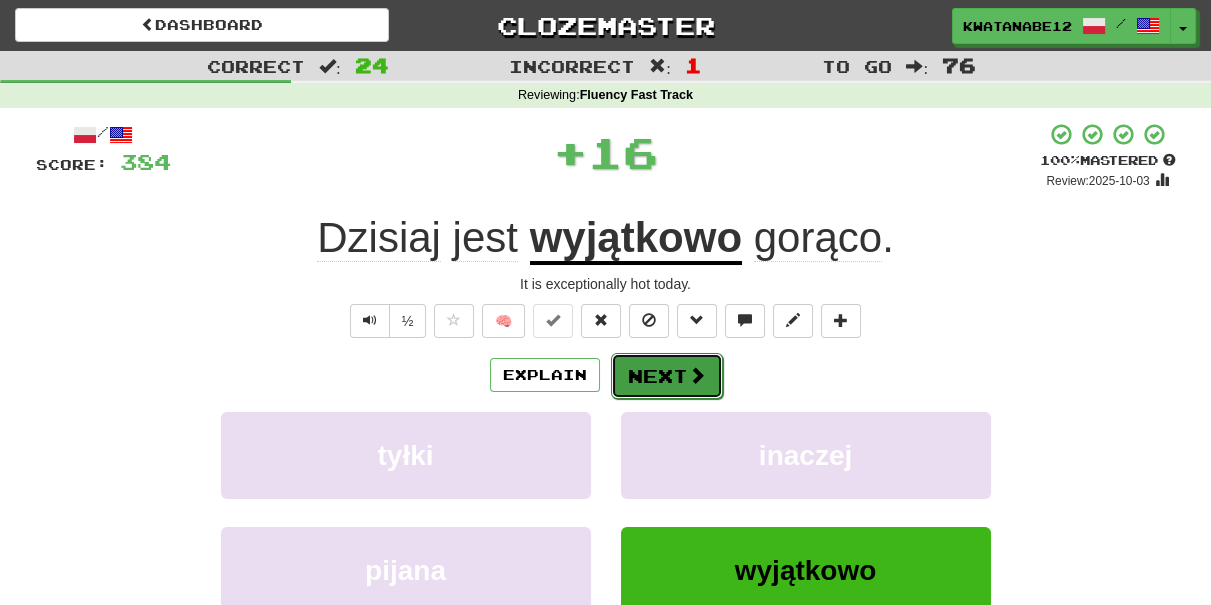 click on "Next" at bounding box center [667, 376] 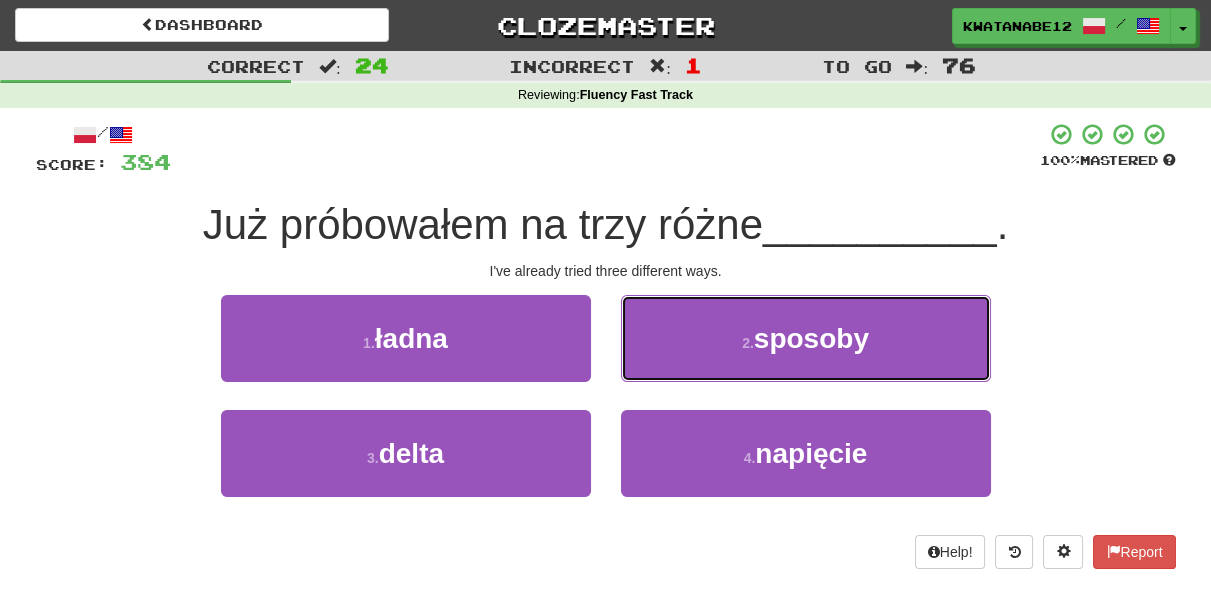 click on "2 .  sposoby" at bounding box center (806, 338) 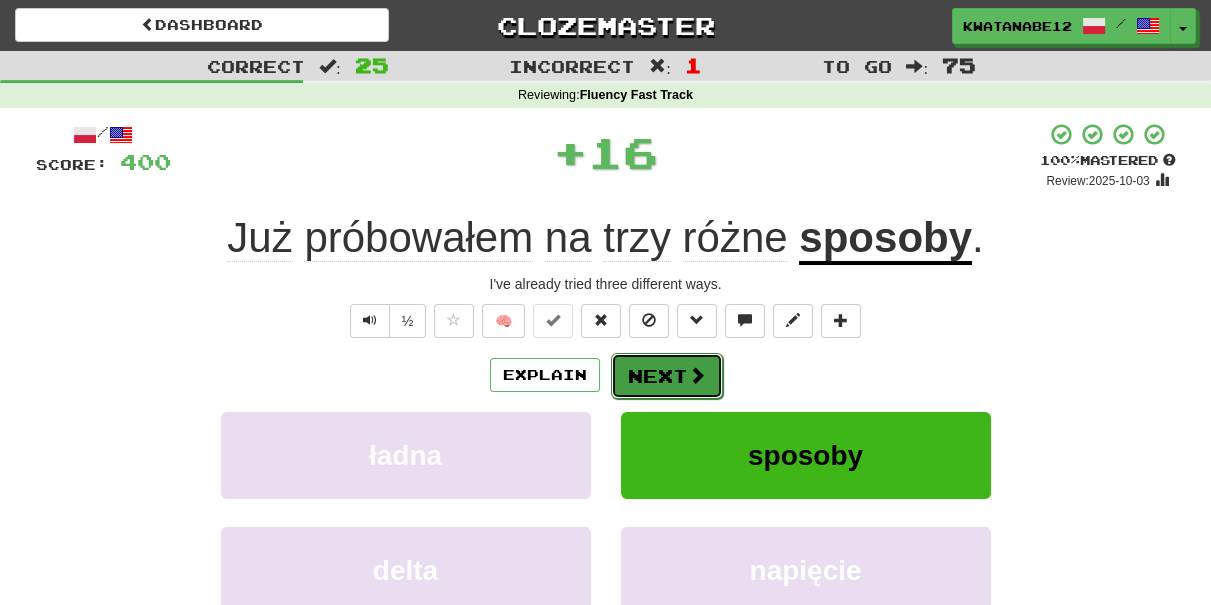 click on "Next" at bounding box center [667, 376] 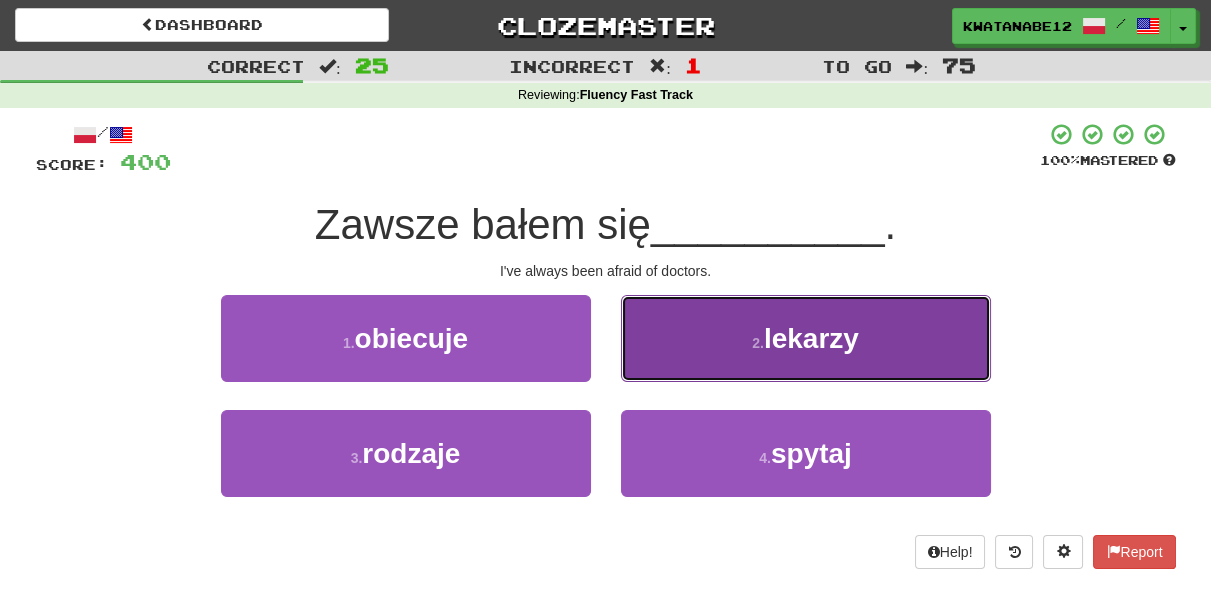 drag, startPoint x: 672, startPoint y: 353, endPoint x: 670, endPoint y: 364, distance: 11.18034 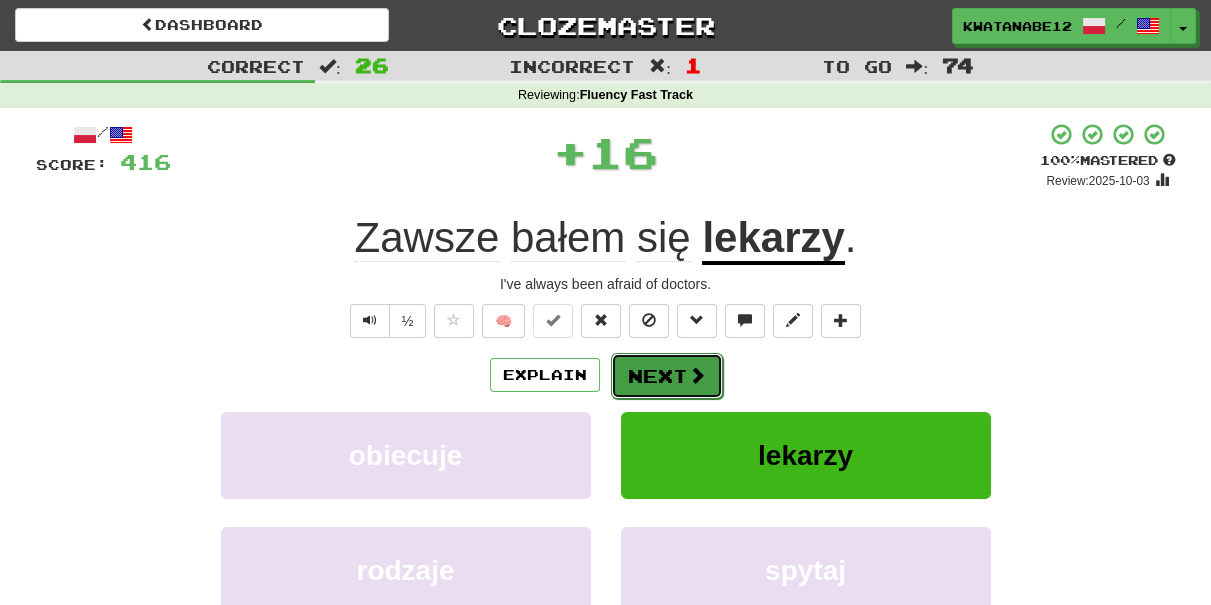 click on "Next" at bounding box center [667, 376] 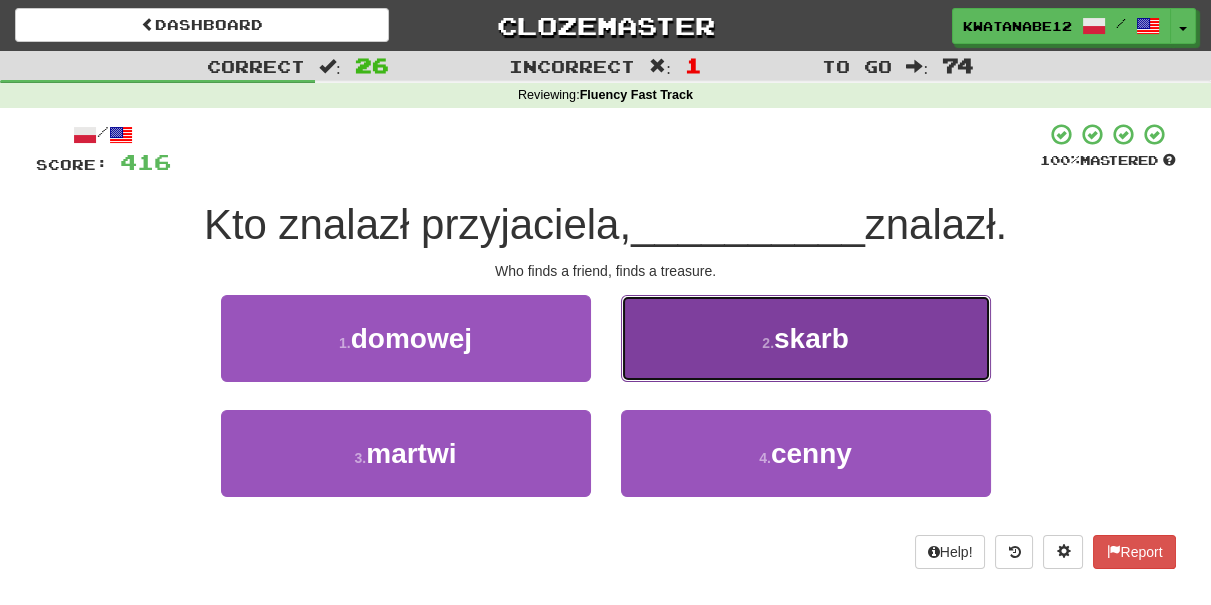 drag, startPoint x: 687, startPoint y: 356, endPoint x: 677, endPoint y: 364, distance: 12.806249 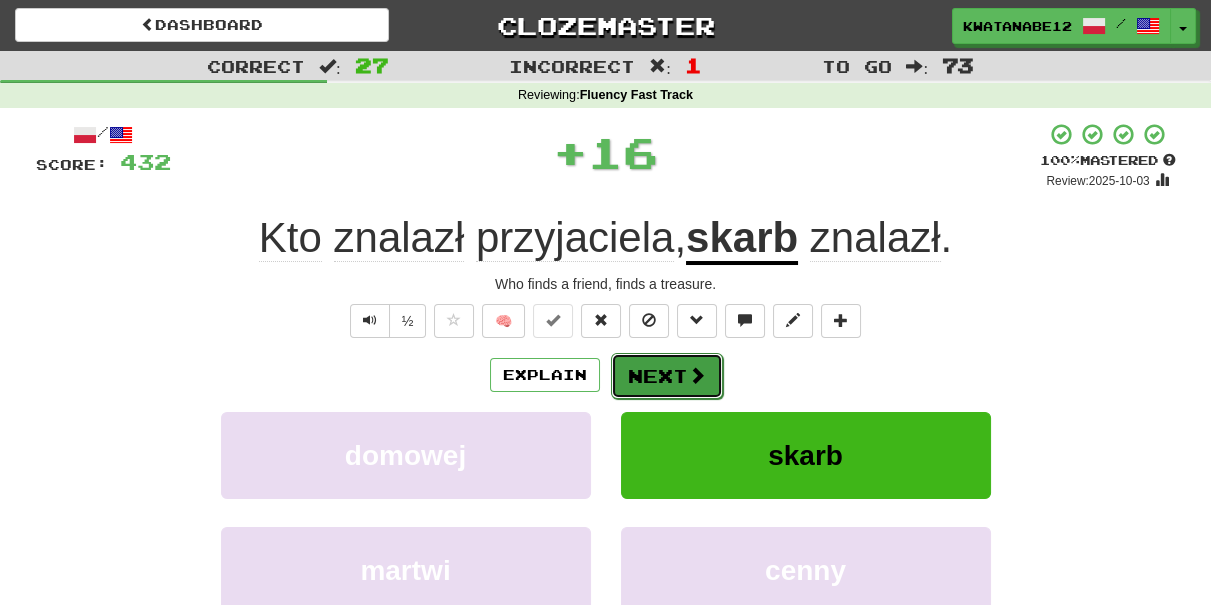 click on "Next" at bounding box center (667, 376) 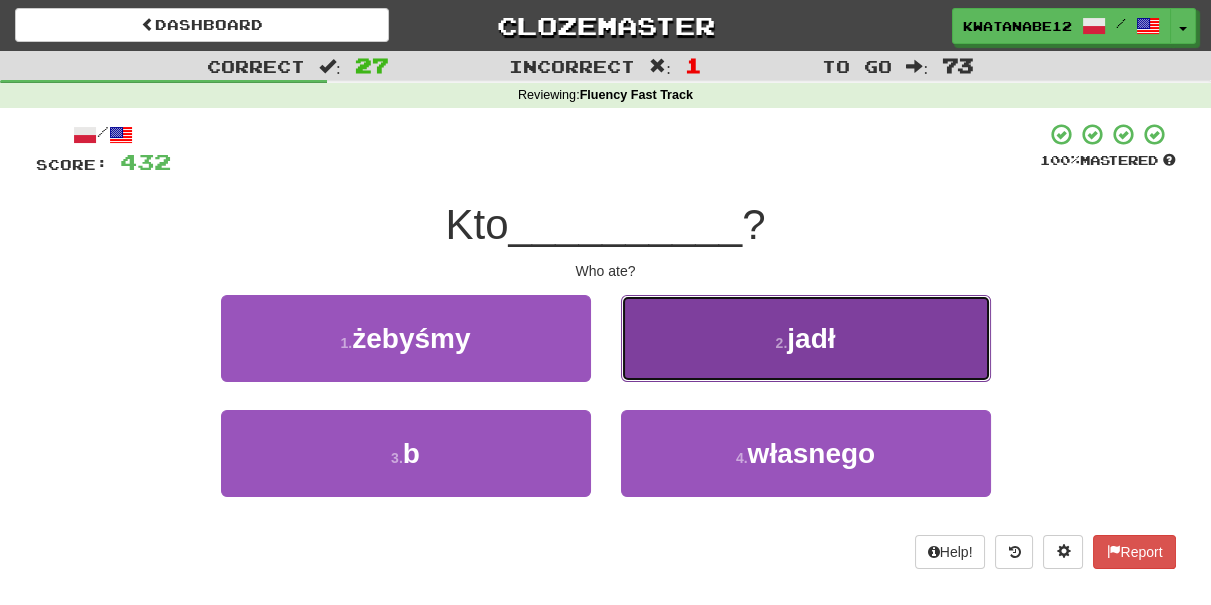 drag, startPoint x: 674, startPoint y: 359, endPoint x: 664, endPoint y: 367, distance: 12.806249 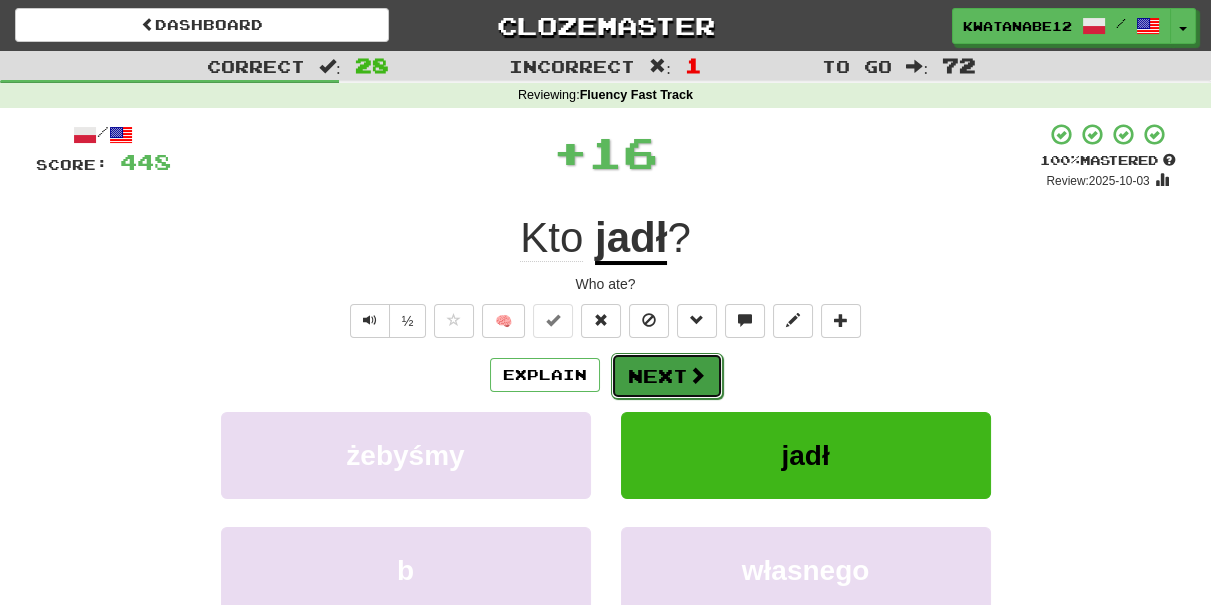 click on "Next" at bounding box center [667, 376] 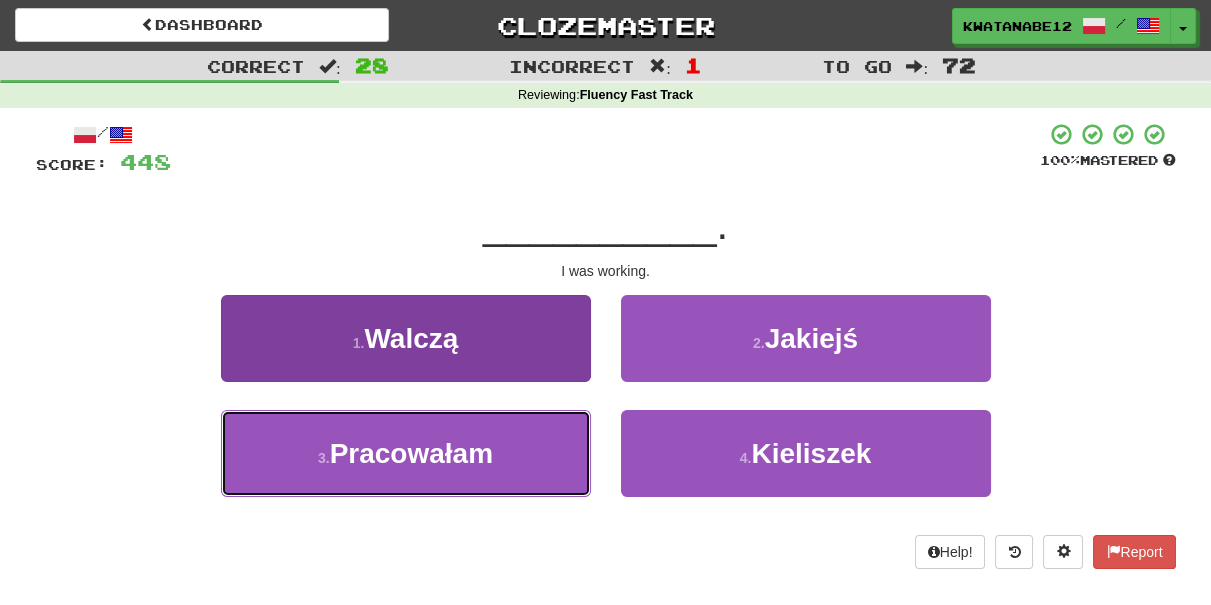 drag, startPoint x: 504, startPoint y: 447, endPoint x: 540, endPoint y: 433, distance: 38.626415 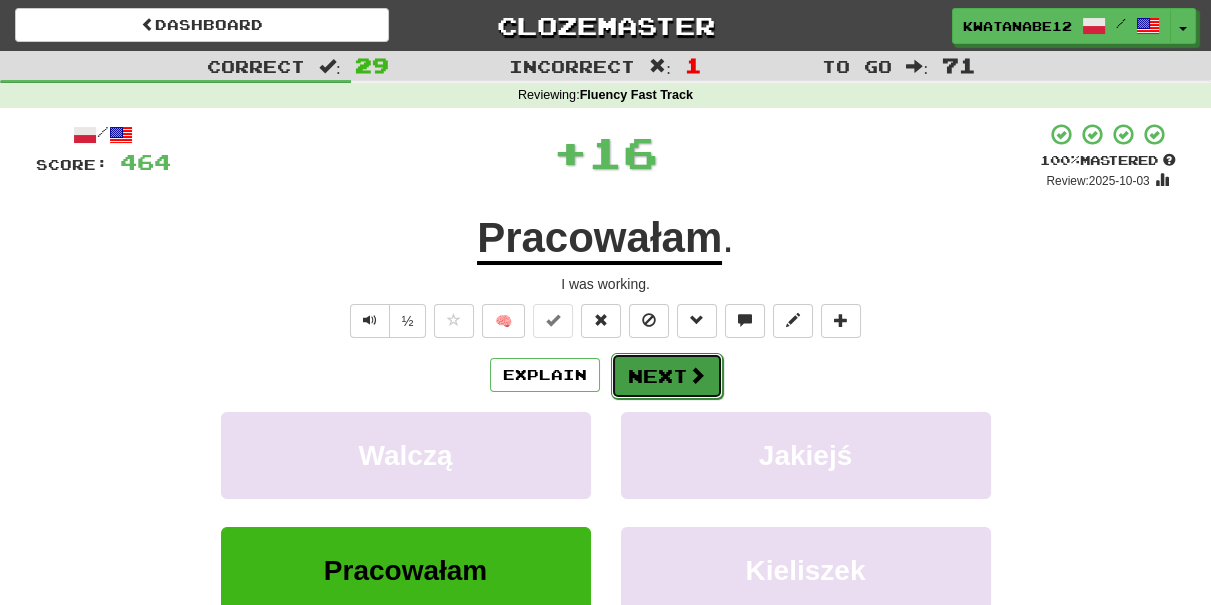 click on "Next" at bounding box center [667, 376] 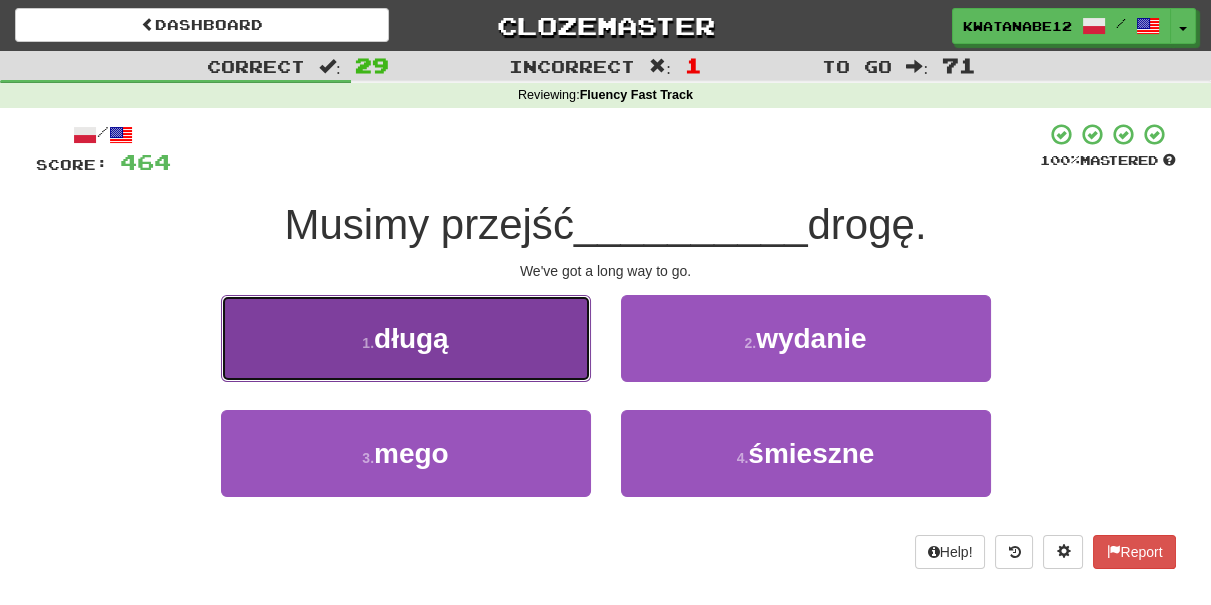 drag, startPoint x: 524, startPoint y: 353, endPoint x: 556, endPoint y: 362, distance: 33.24154 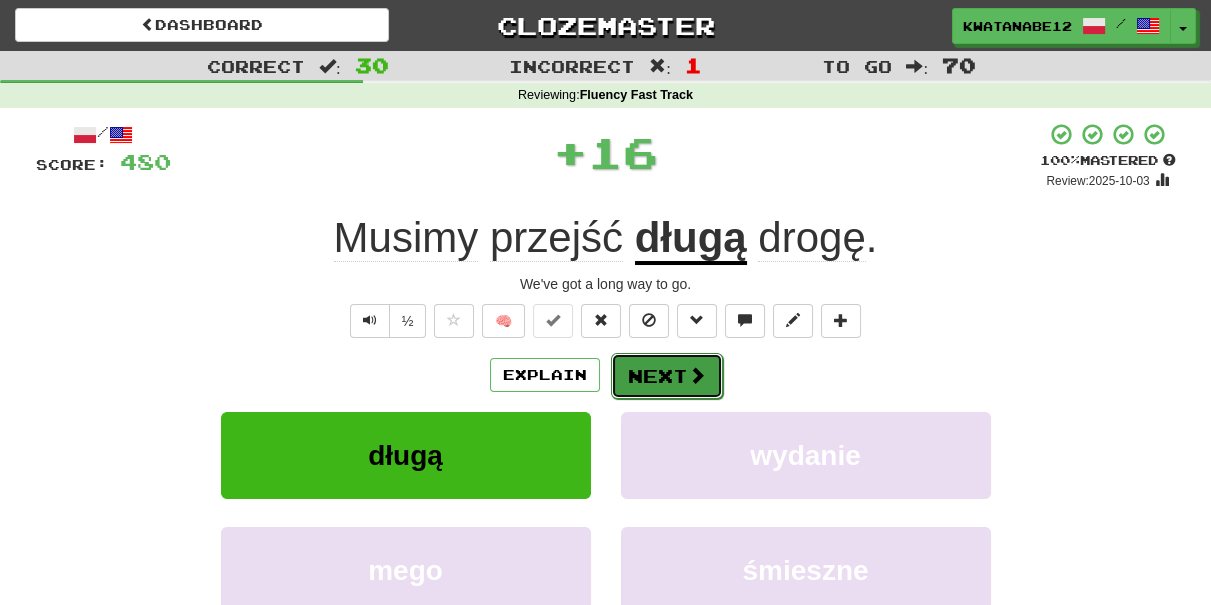 click on "Next" at bounding box center (667, 376) 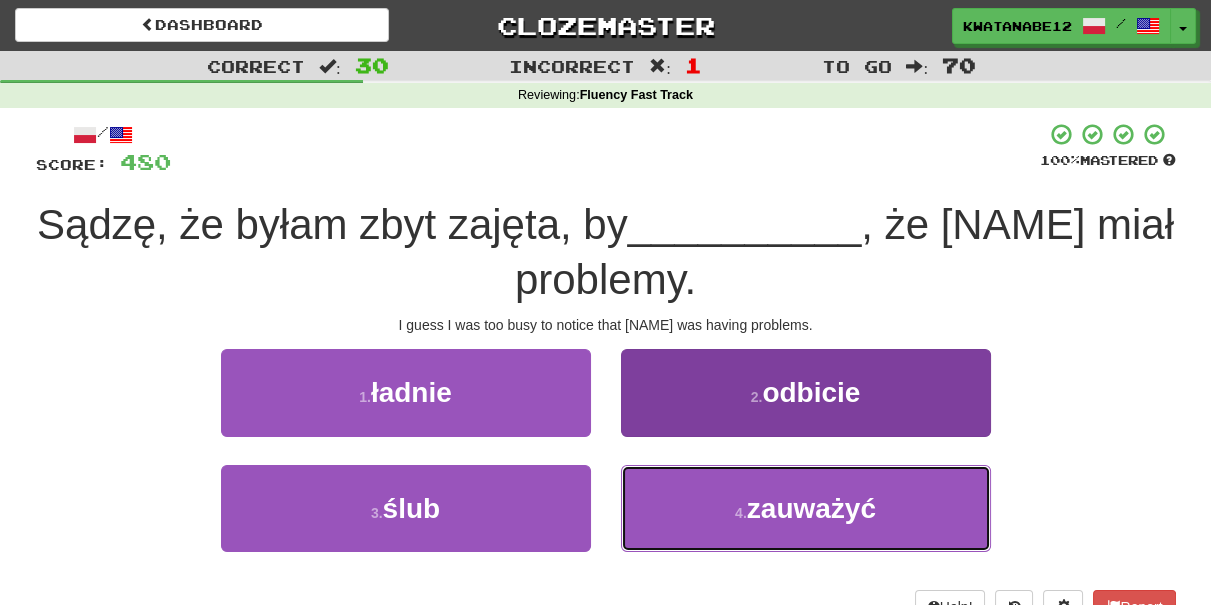 drag, startPoint x: 672, startPoint y: 502, endPoint x: 669, endPoint y: 482, distance: 20.22375 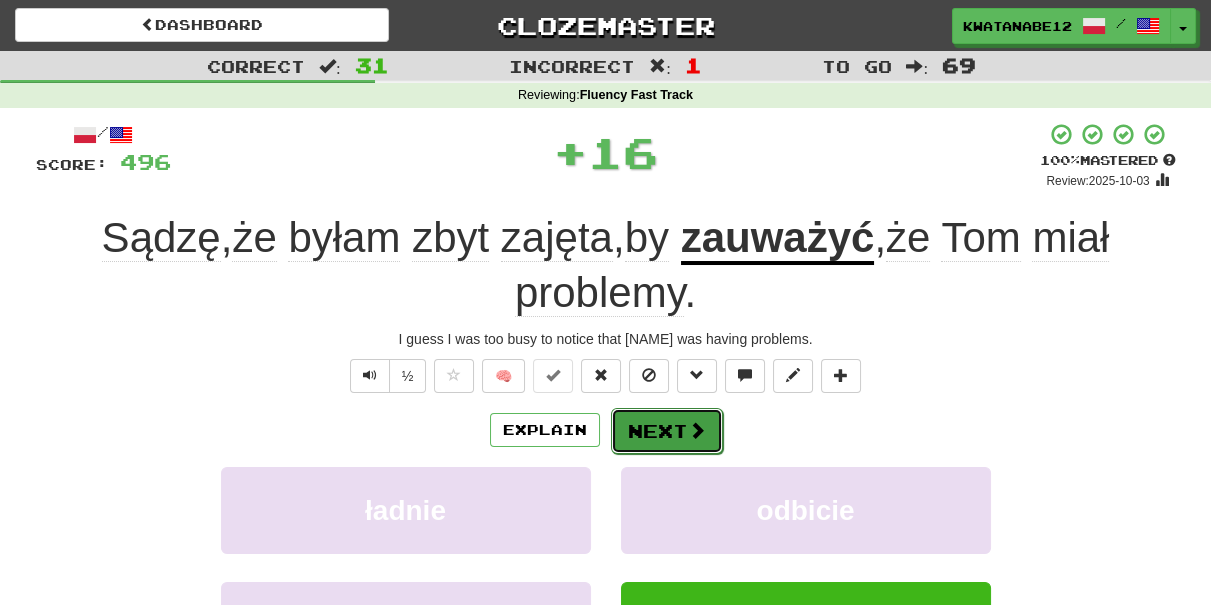 click on "Next" at bounding box center (667, 431) 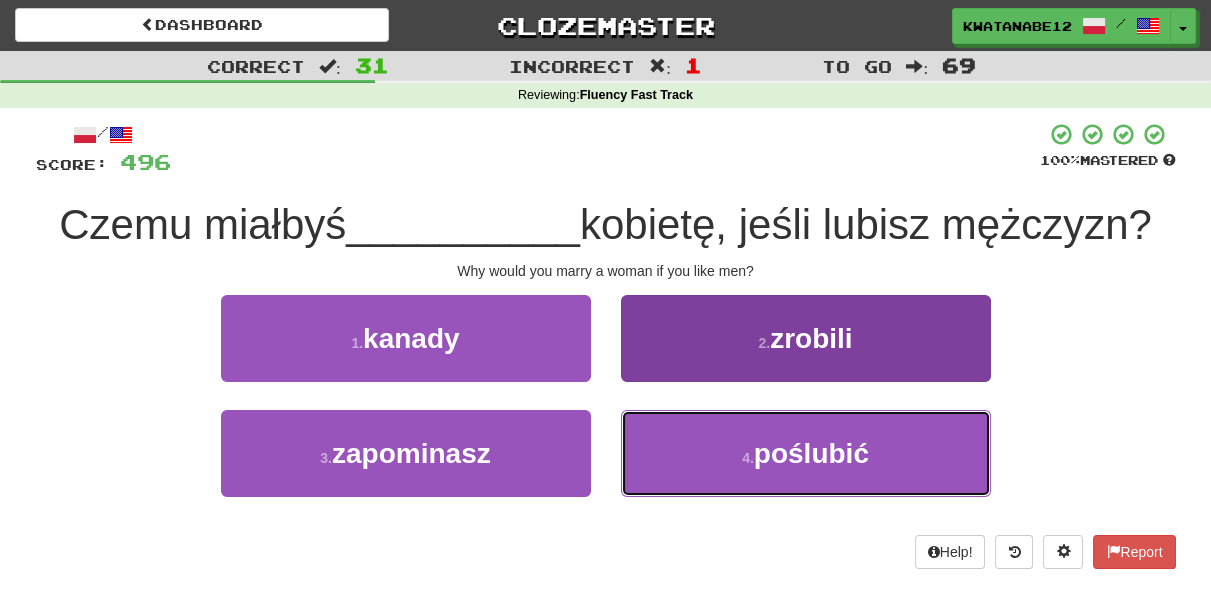 drag, startPoint x: 681, startPoint y: 479, endPoint x: 675, endPoint y: 462, distance: 18.027756 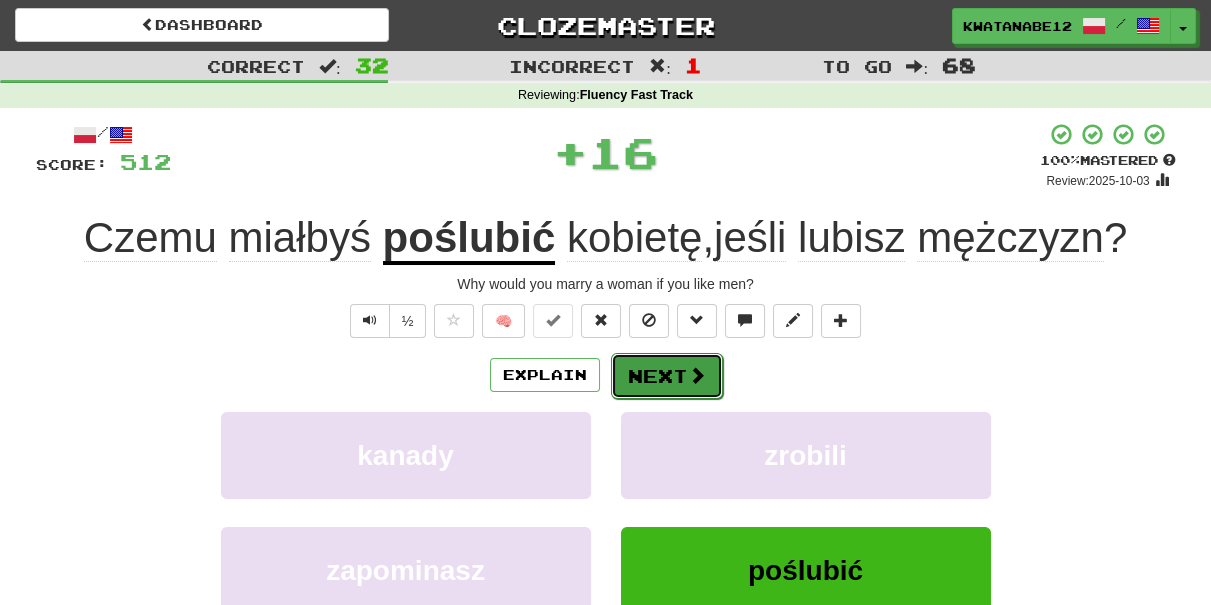 click on "Next" at bounding box center [667, 376] 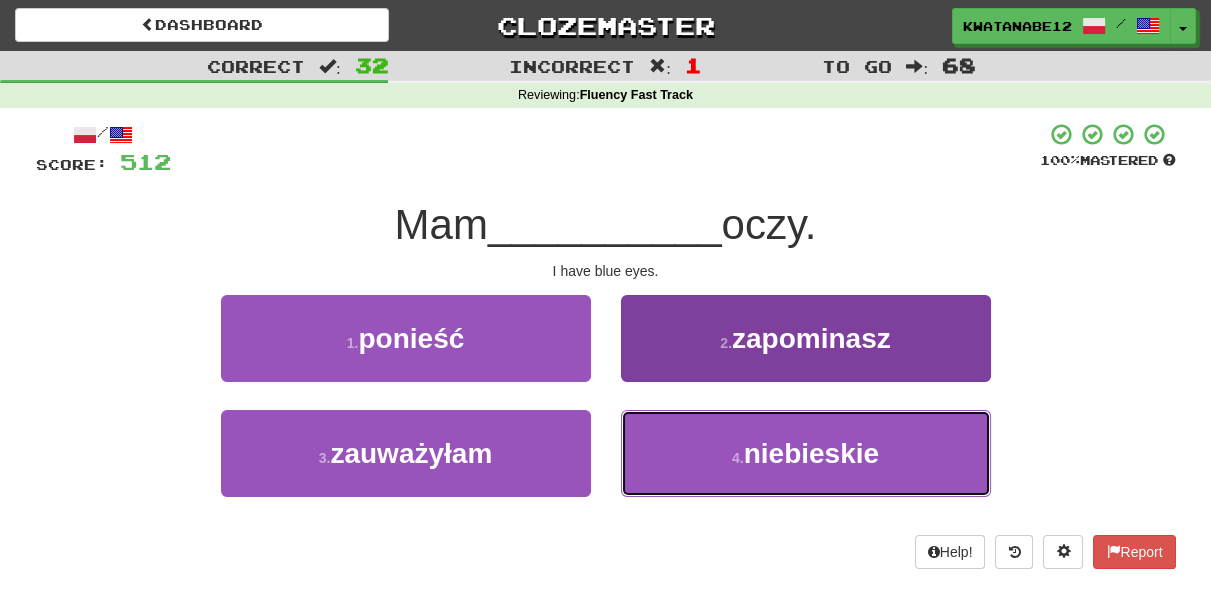 click on "4 .  niebieskie" at bounding box center [806, 453] 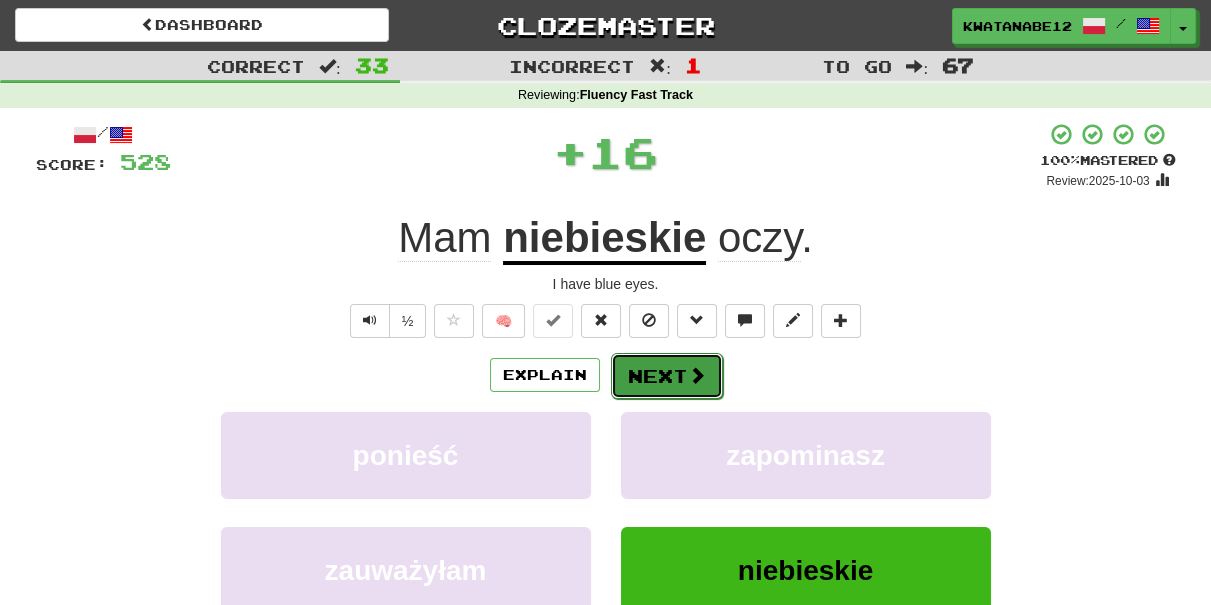 click on "Next" at bounding box center [667, 376] 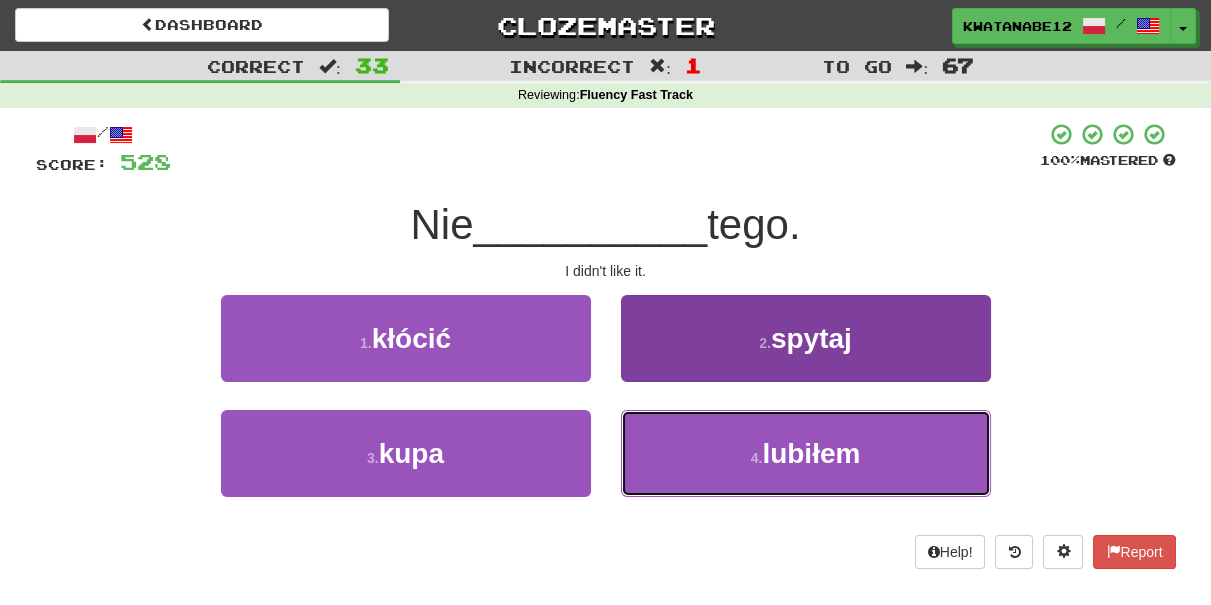 click on "4 .  lubiłem" at bounding box center [806, 453] 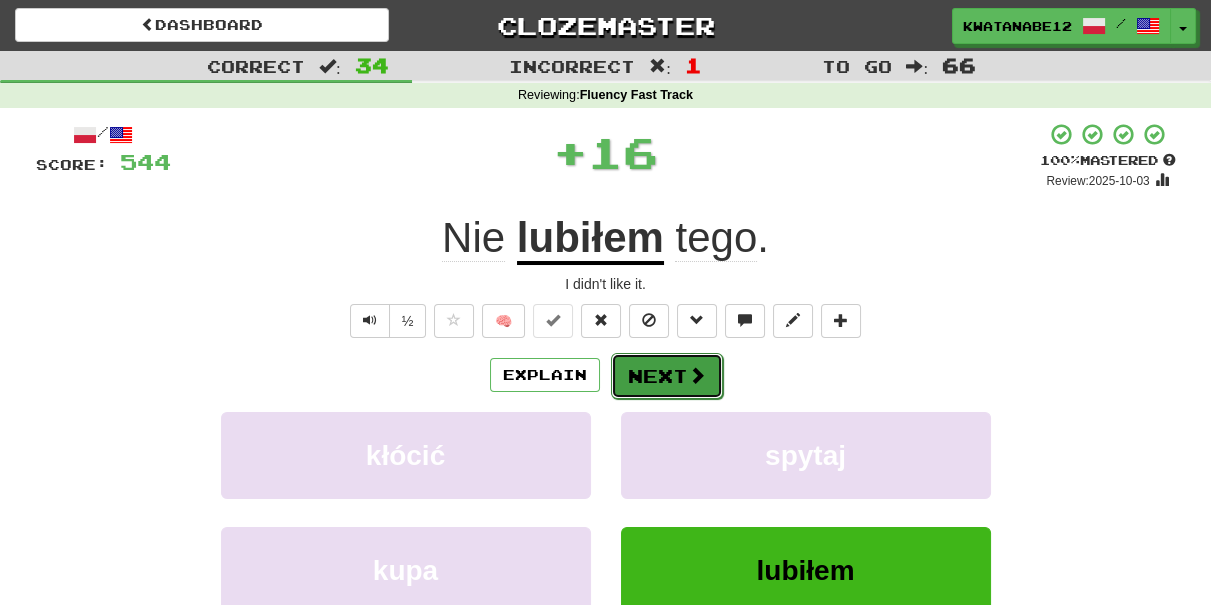 click on "Next" at bounding box center (667, 376) 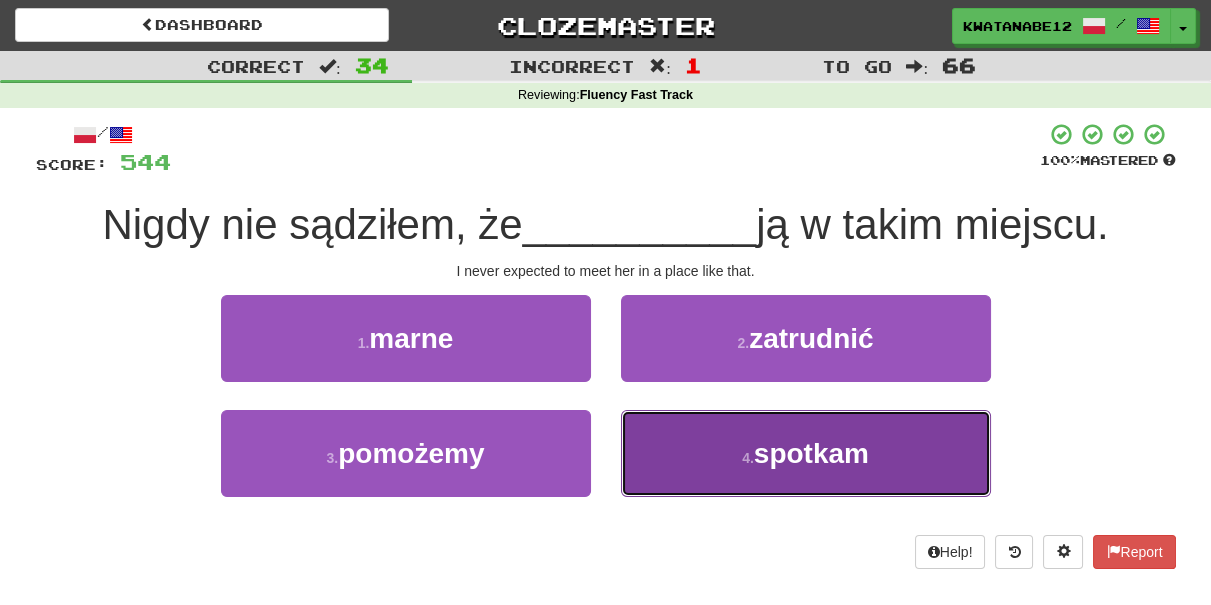 click on "4 .  spotkam" at bounding box center [806, 453] 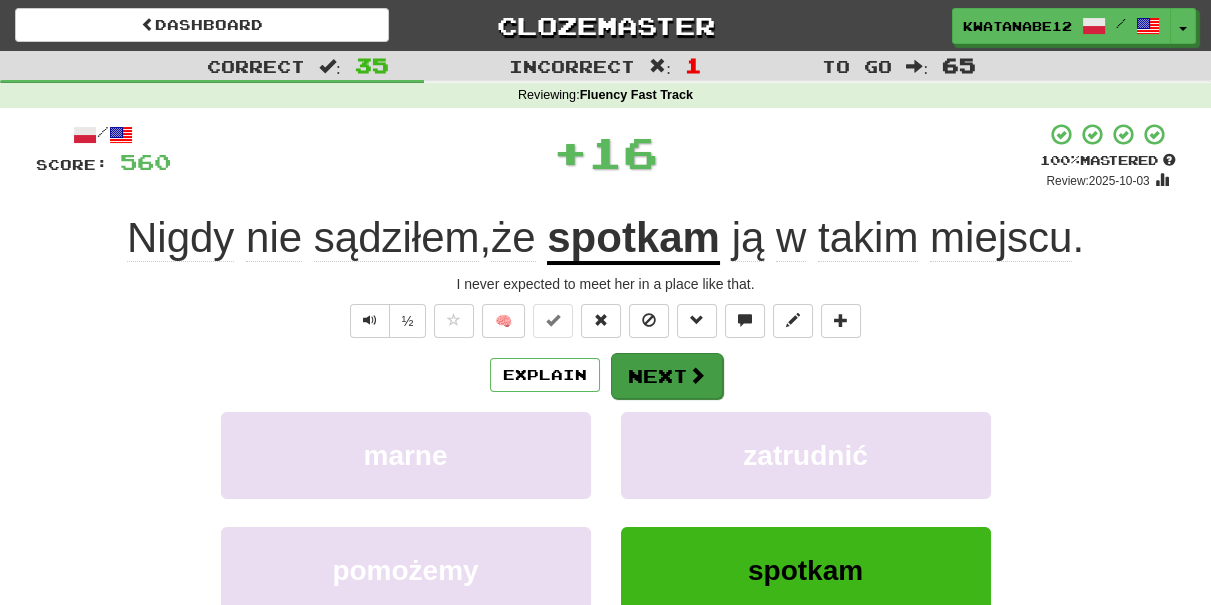 drag, startPoint x: 650, startPoint y: 400, endPoint x: 649, endPoint y: 381, distance: 19.026299 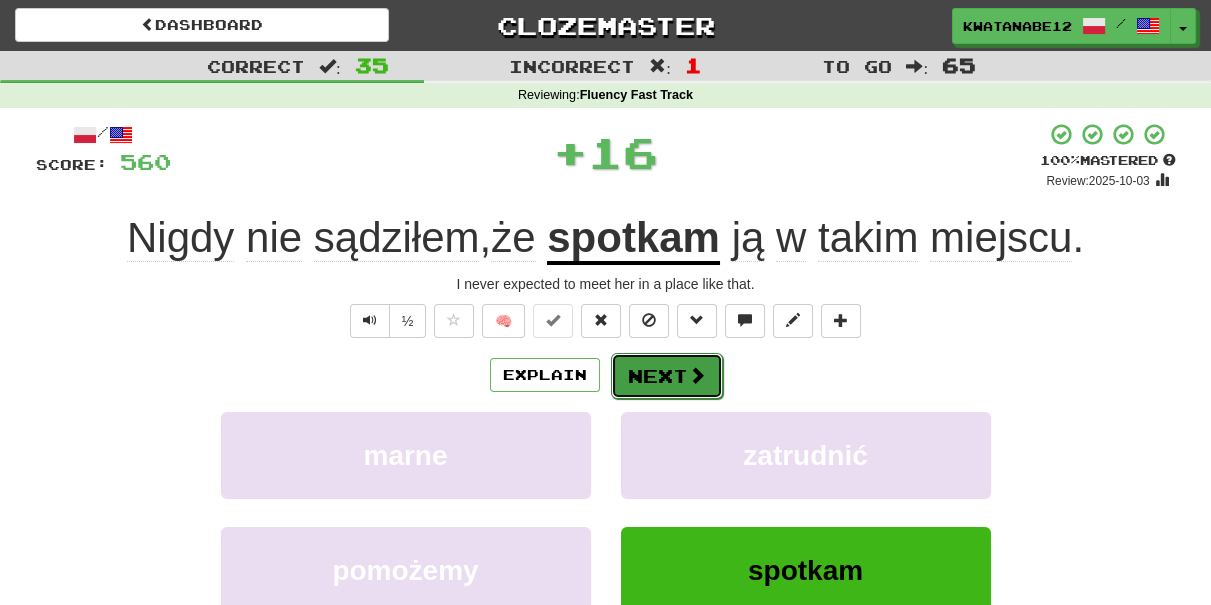 drag, startPoint x: 645, startPoint y: 370, endPoint x: 666, endPoint y: 370, distance: 21 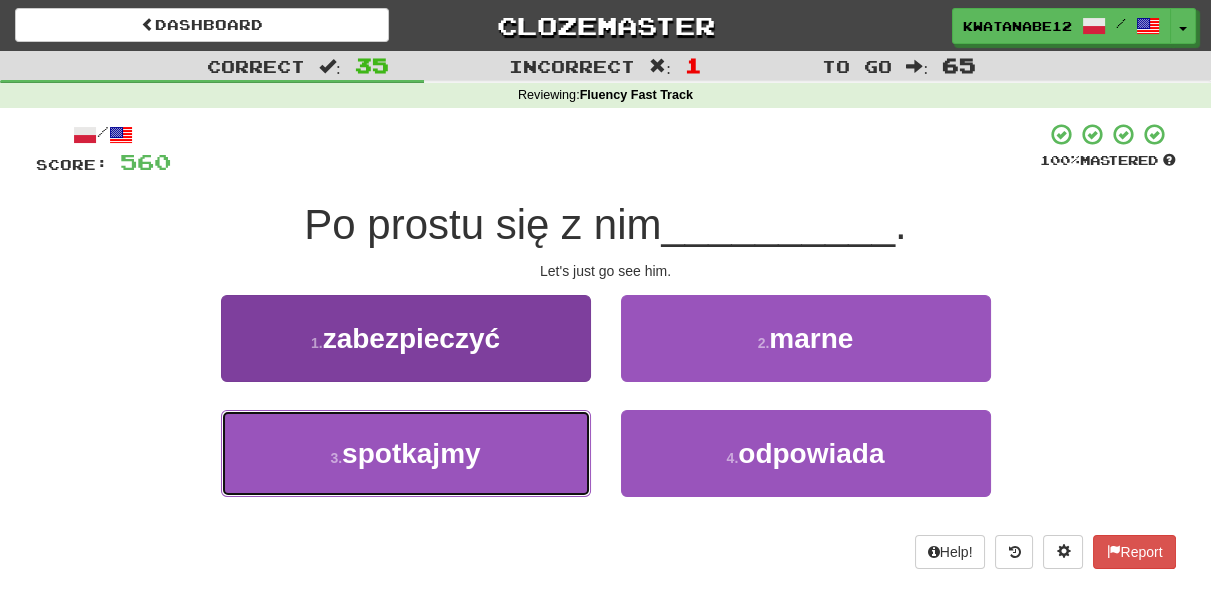 drag, startPoint x: 504, startPoint y: 462, endPoint x: 540, endPoint y: 444, distance: 40.24922 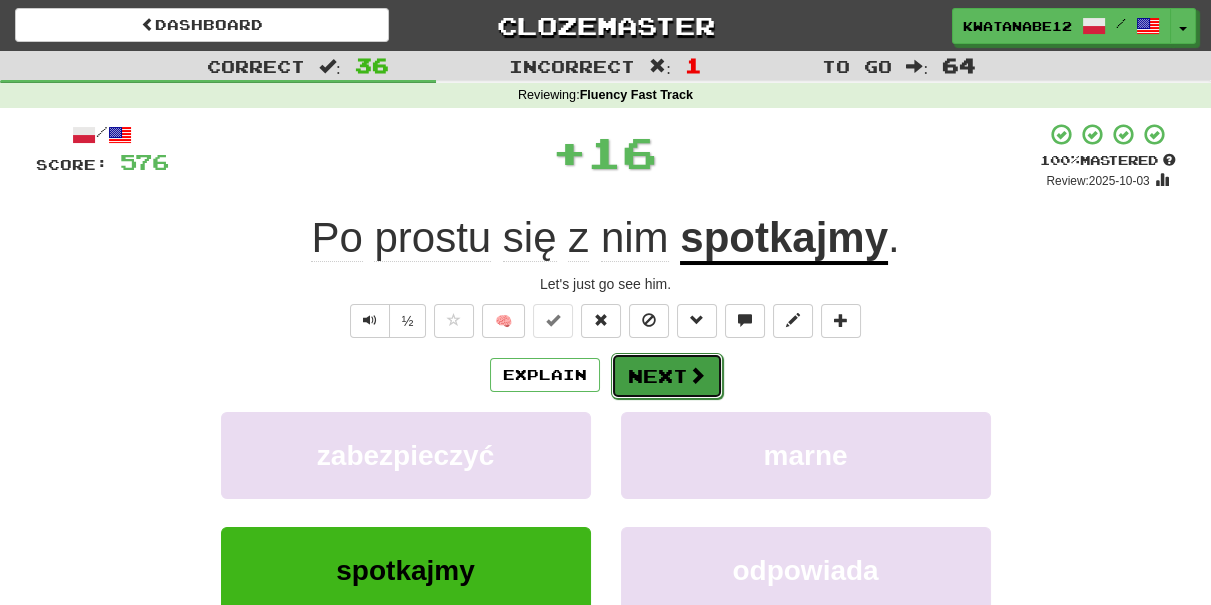 click on "Next" at bounding box center [667, 376] 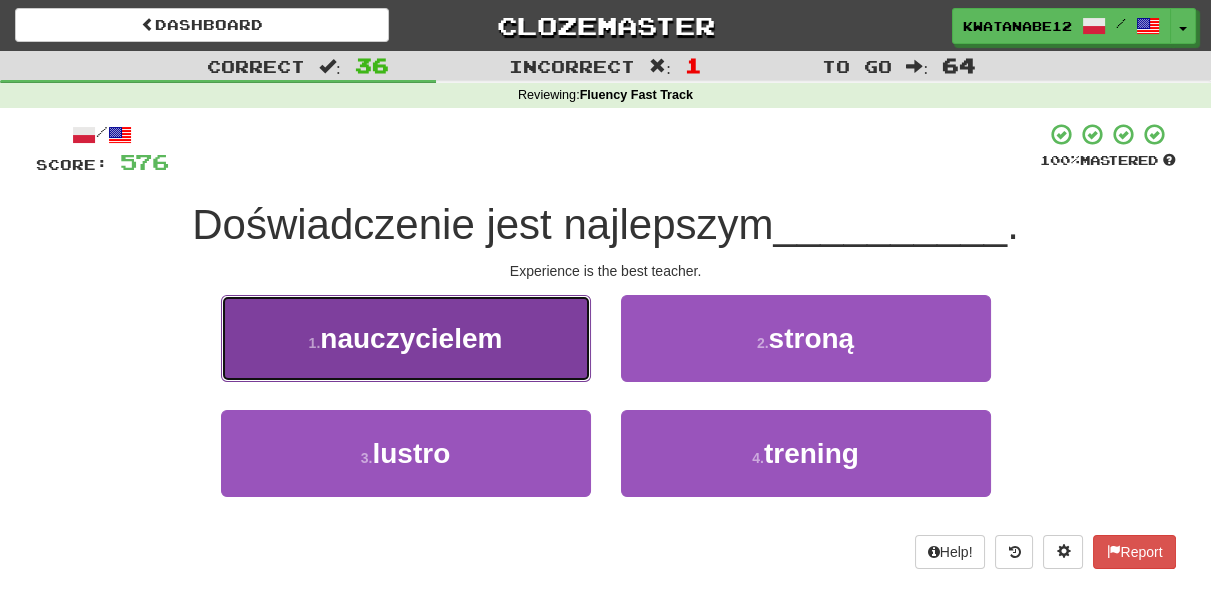 click on "1 .  nauczycielem" at bounding box center [406, 338] 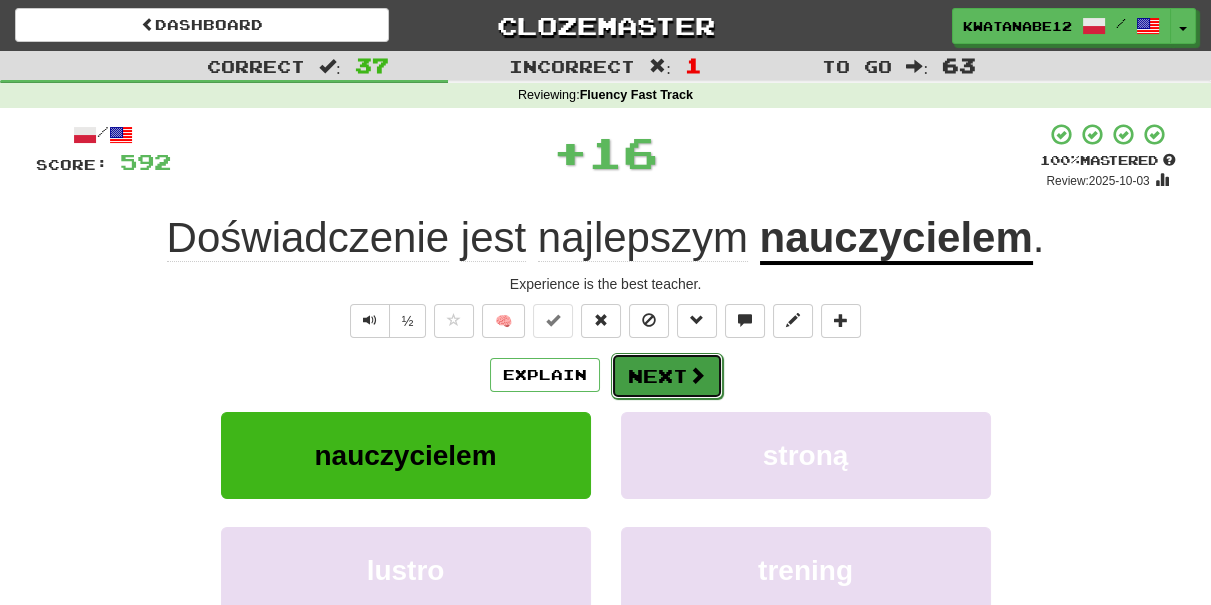 click on "Next" at bounding box center (667, 376) 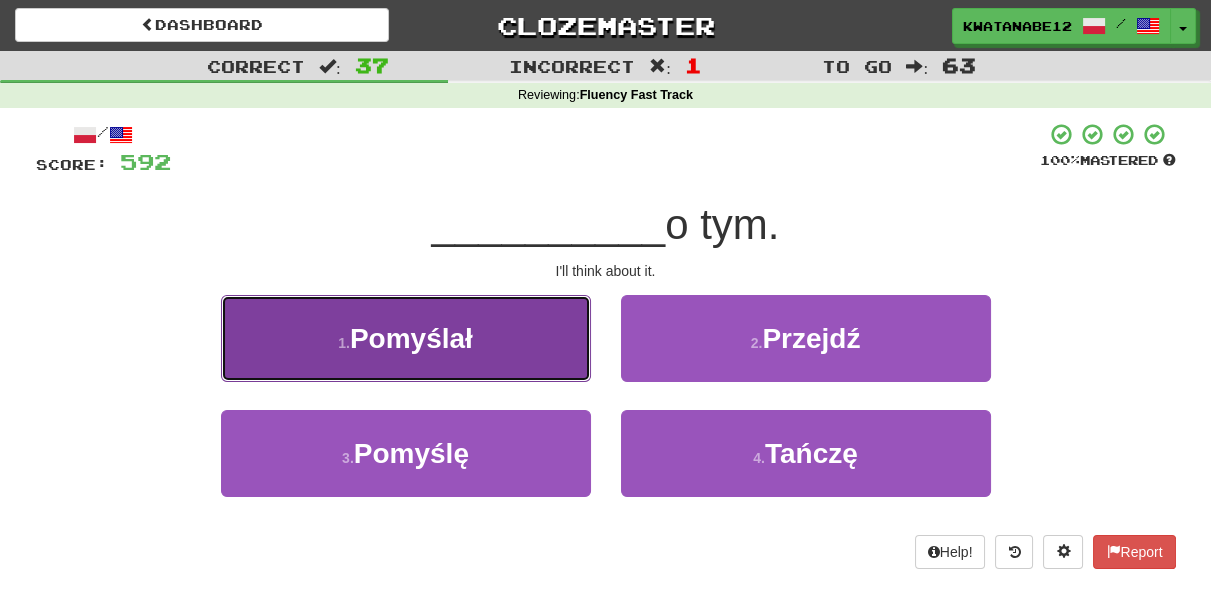 click on "1 .  Pomyślał" at bounding box center [406, 338] 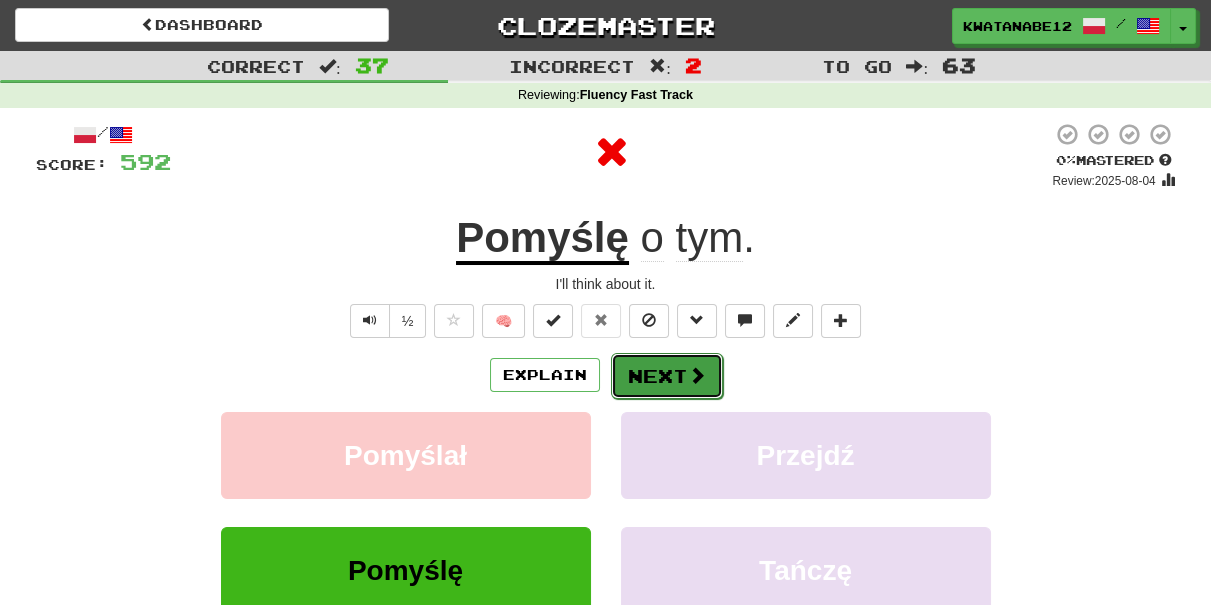 click on "Next" at bounding box center (667, 376) 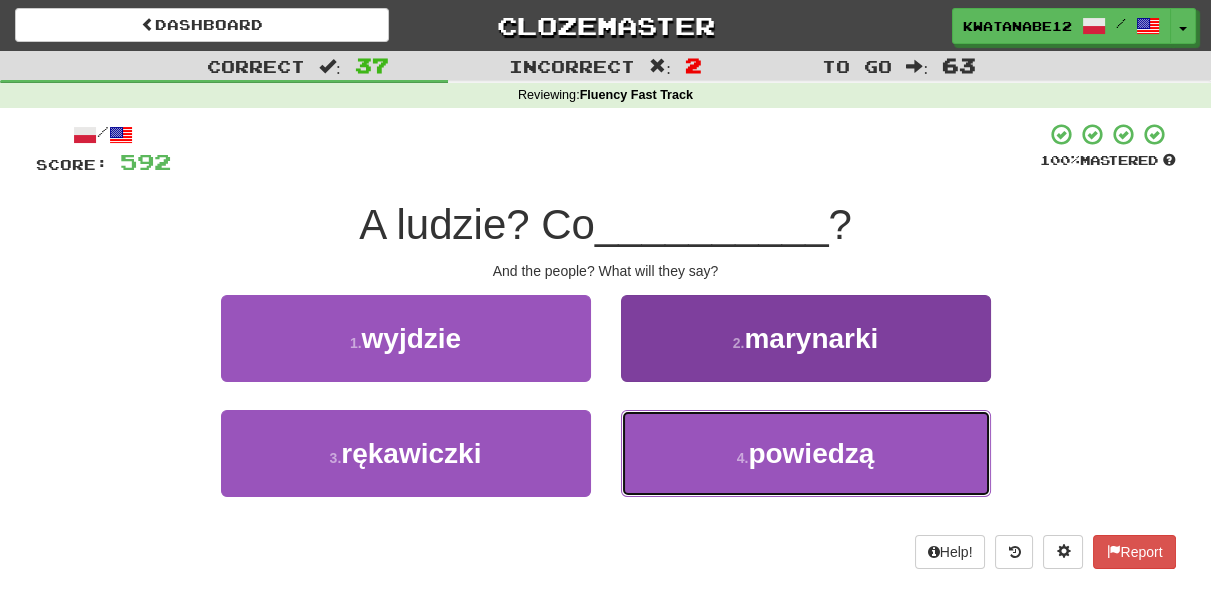 drag, startPoint x: 679, startPoint y: 468, endPoint x: 669, endPoint y: 440, distance: 29.732138 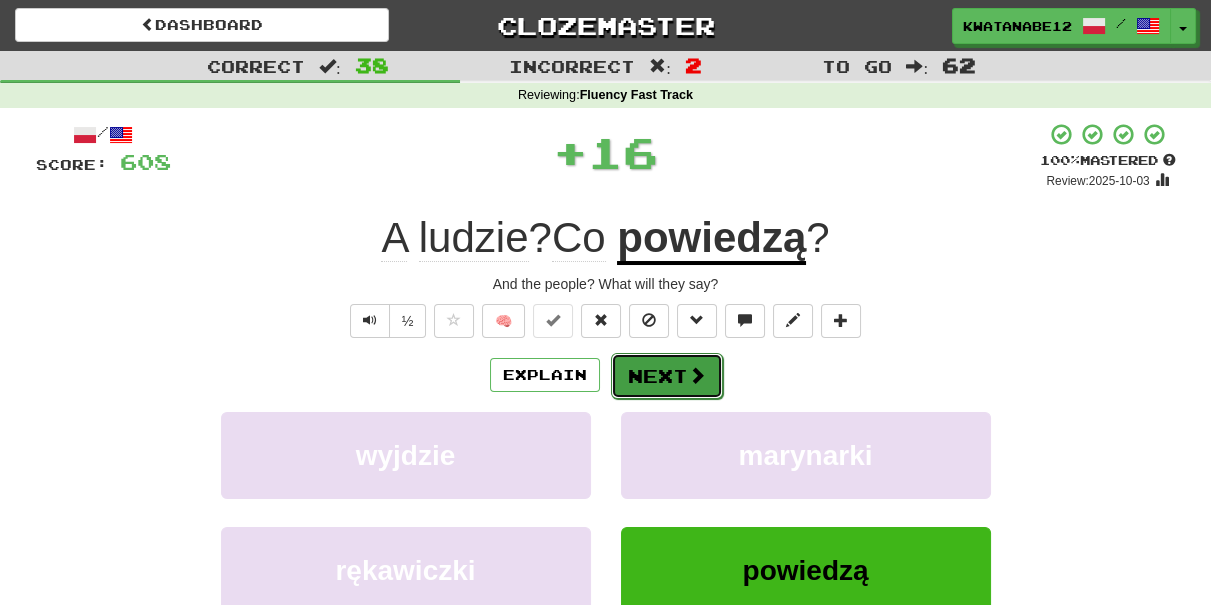 click on "Next" at bounding box center [667, 376] 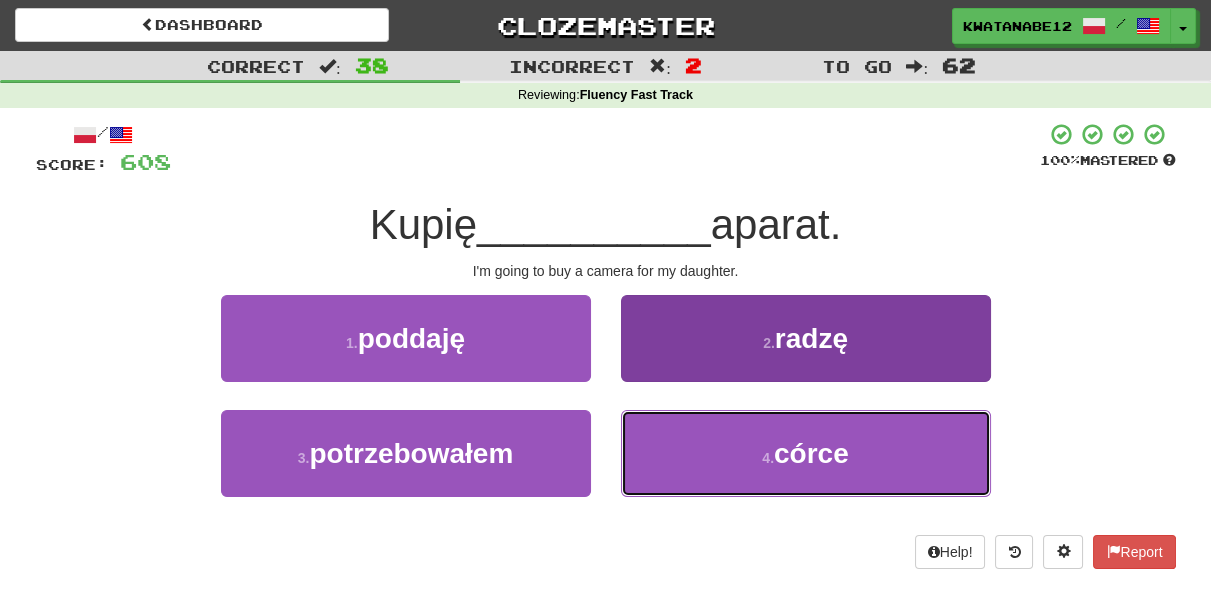 drag, startPoint x: 672, startPoint y: 455, endPoint x: 674, endPoint y: 443, distance: 12.165525 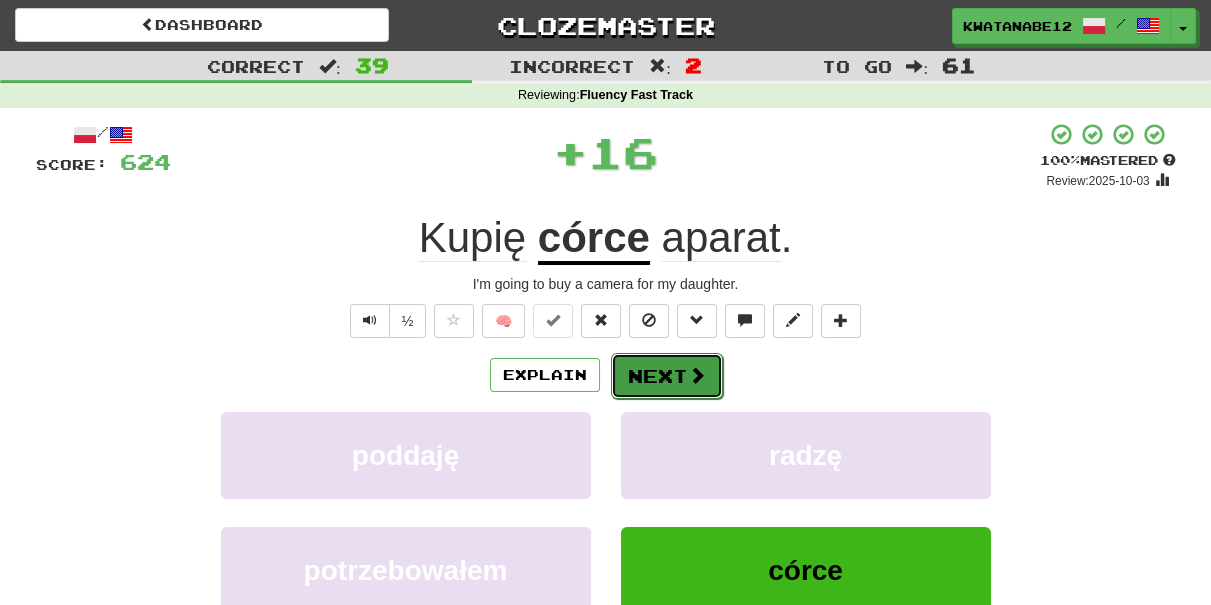 click on "Next" at bounding box center (667, 376) 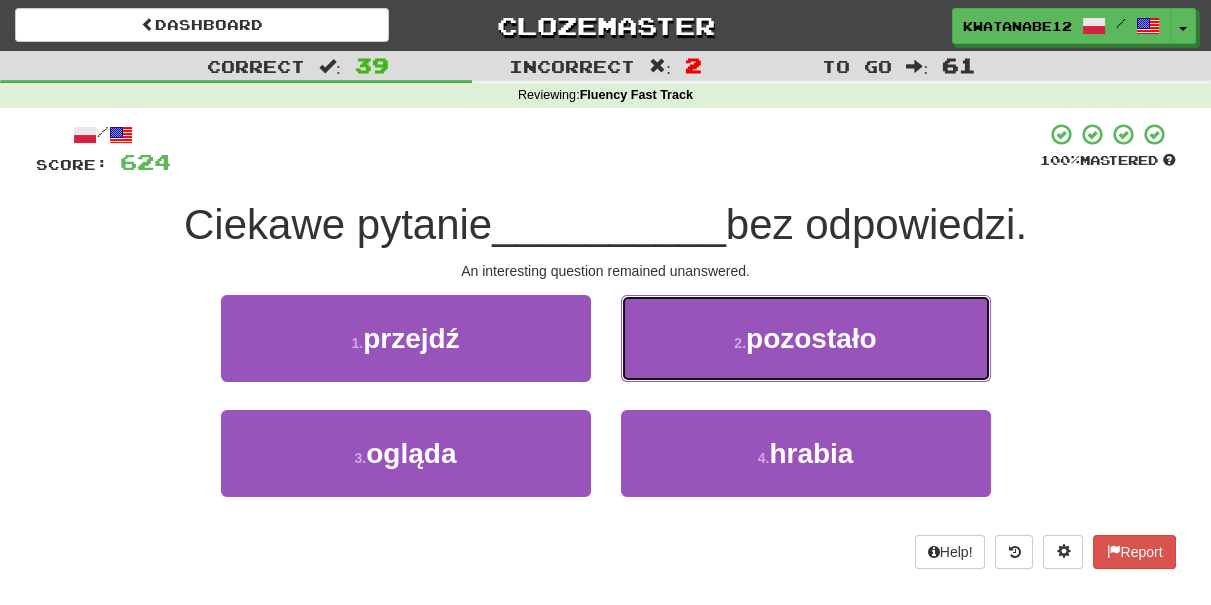 click on "2 .  pozostało" at bounding box center [806, 338] 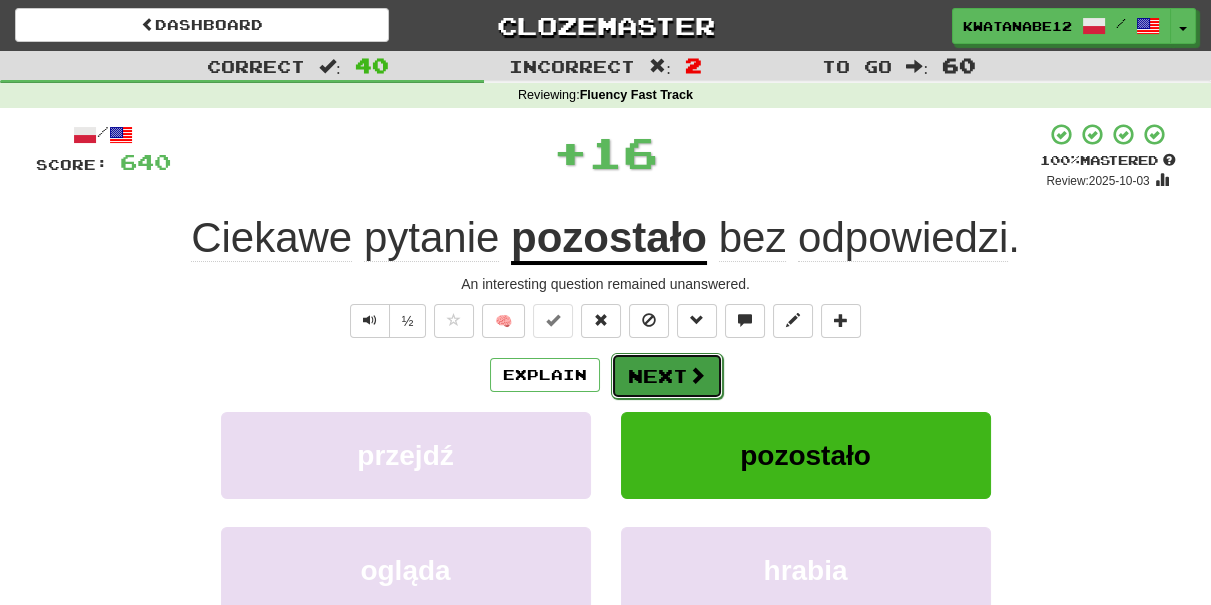 click on "Next" at bounding box center (667, 376) 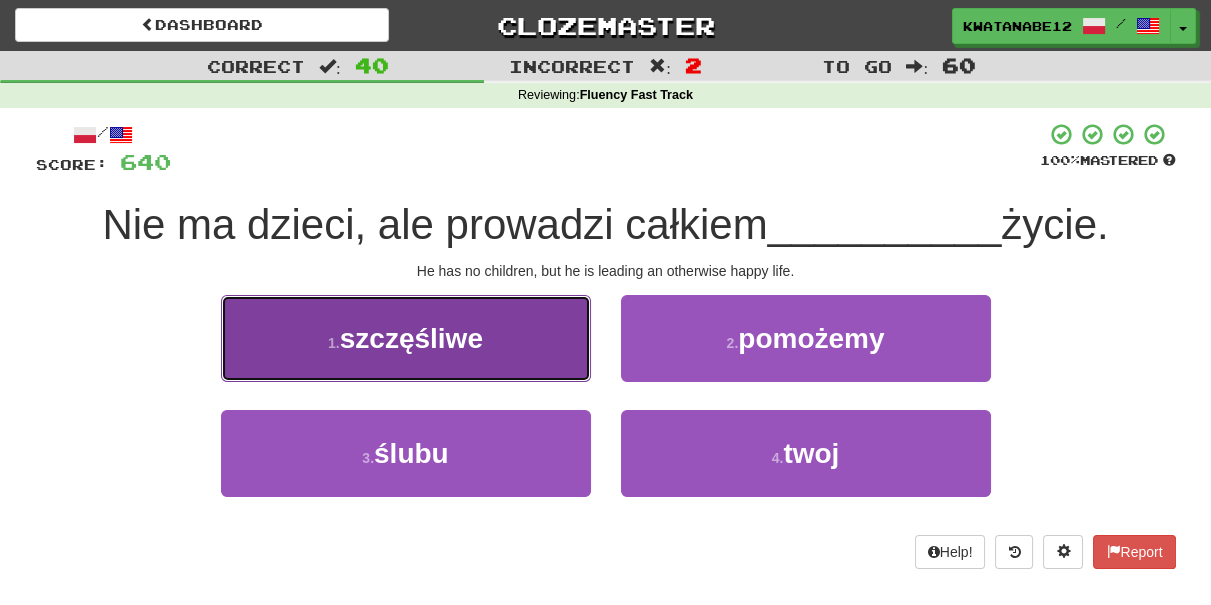 click on "1 .  szczęśliwe" at bounding box center [406, 338] 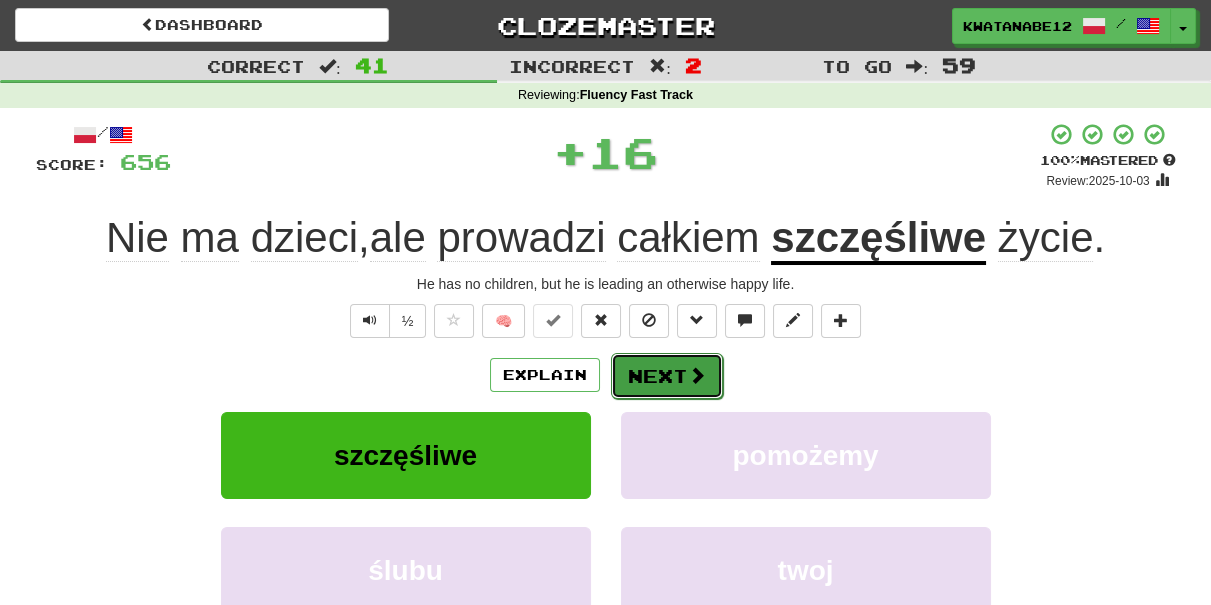 drag, startPoint x: 625, startPoint y: 375, endPoint x: 648, endPoint y: 371, distance: 23.345236 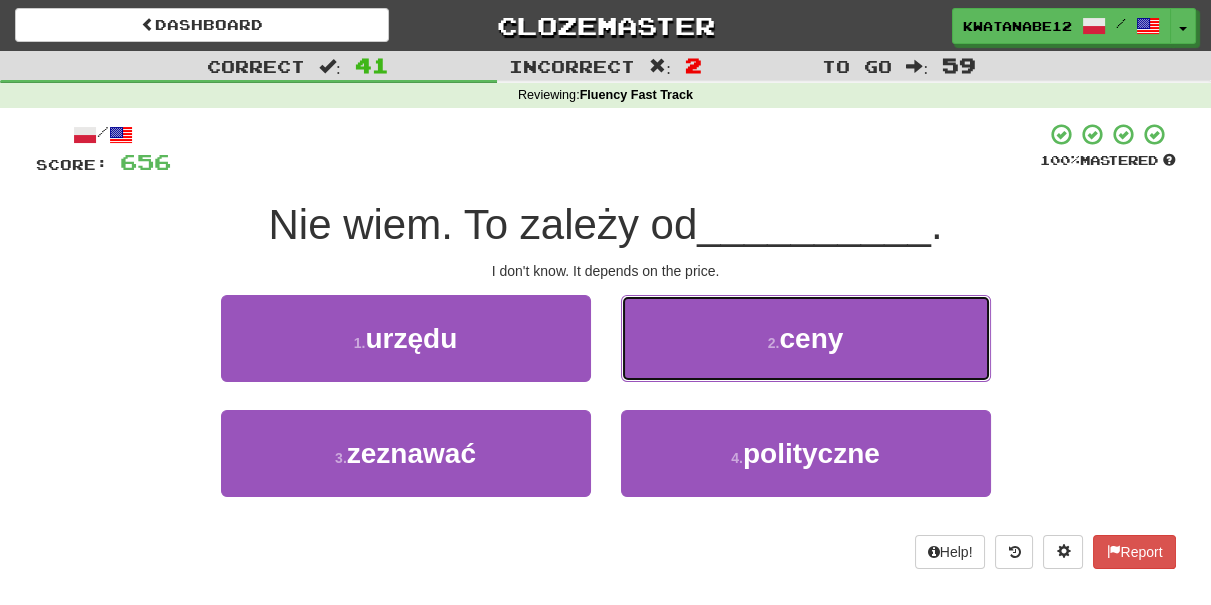 click on "2 .  ceny" at bounding box center (806, 338) 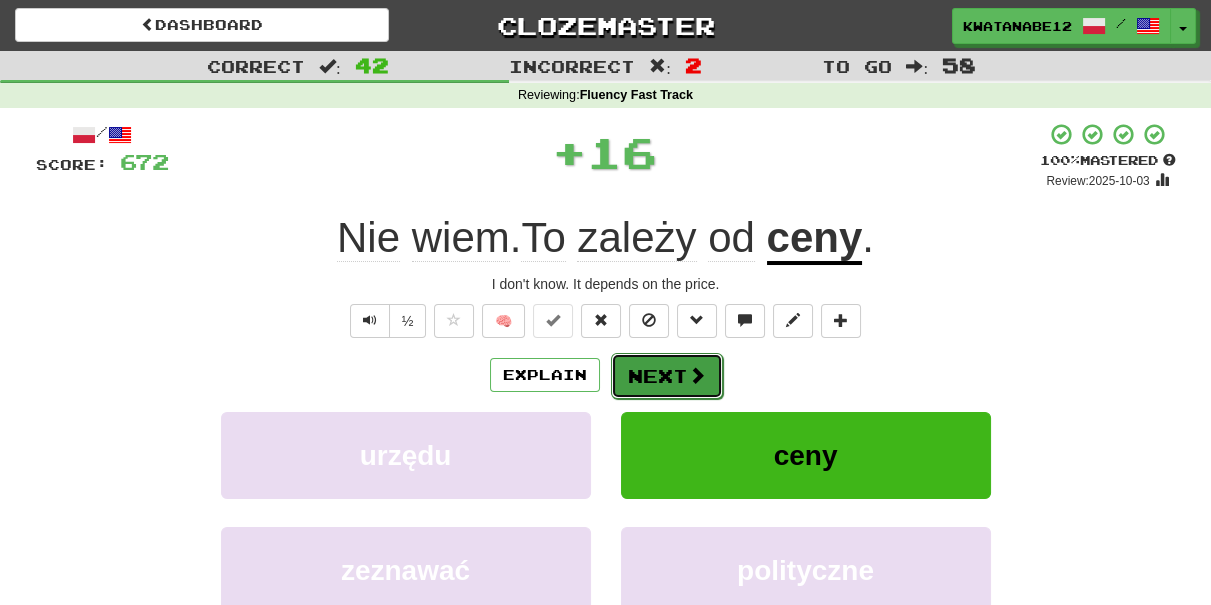 click on "Next" at bounding box center [667, 376] 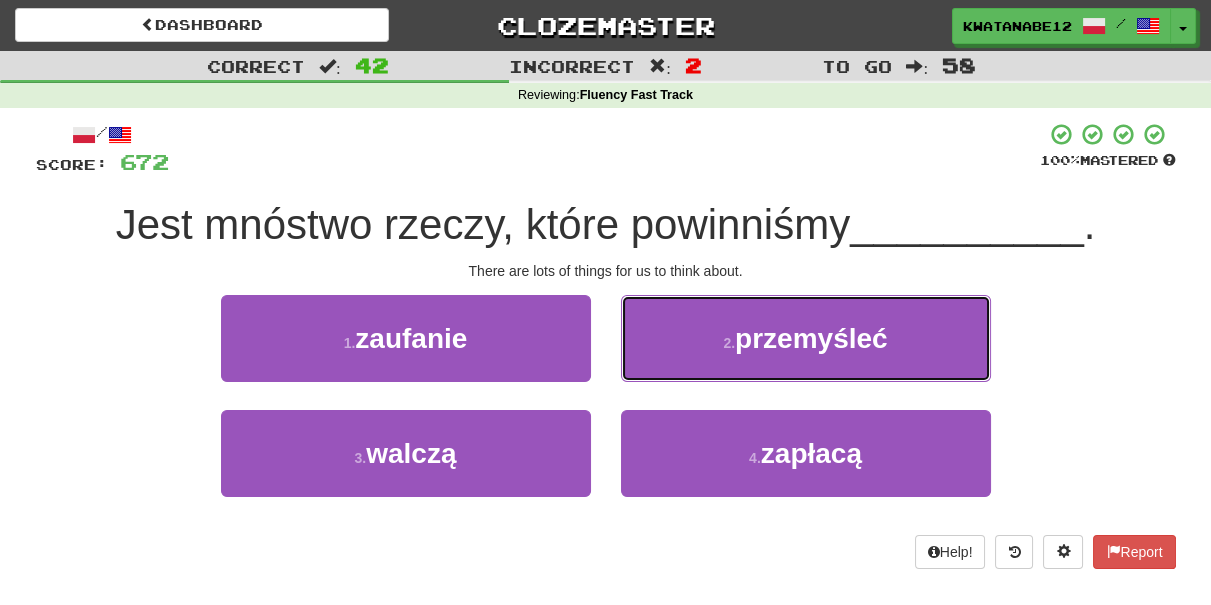 drag, startPoint x: 688, startPoint y: 377, endPoint x: 660, endPoint y: 383, distance: 28.635643 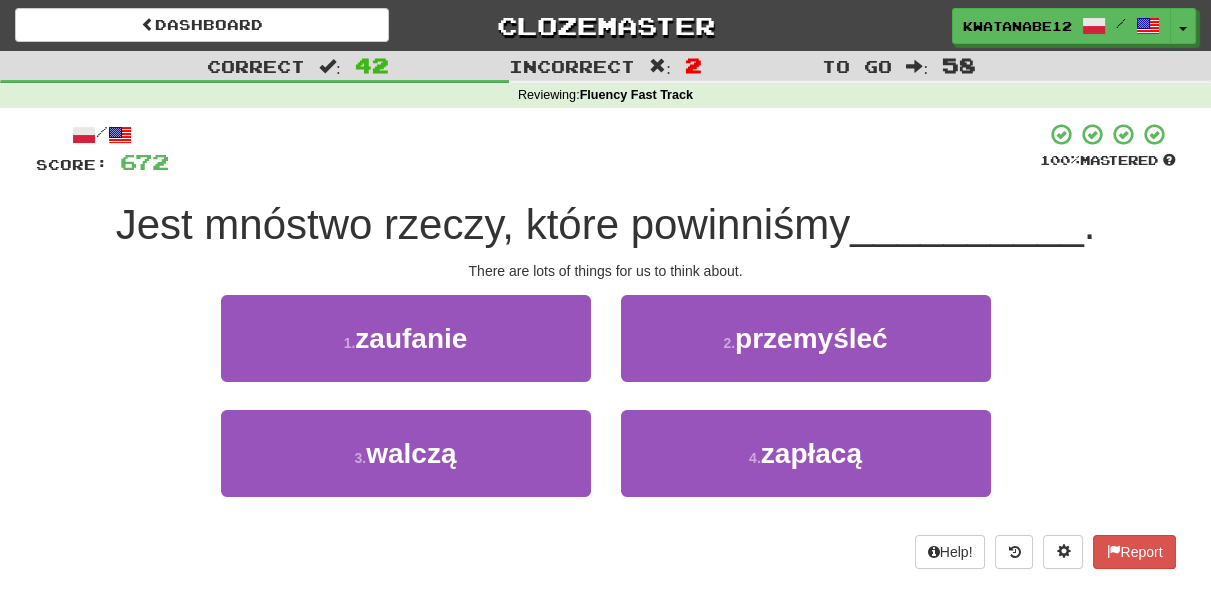 click on "2 .  przemyśleć" at bounding box center (806, 352) 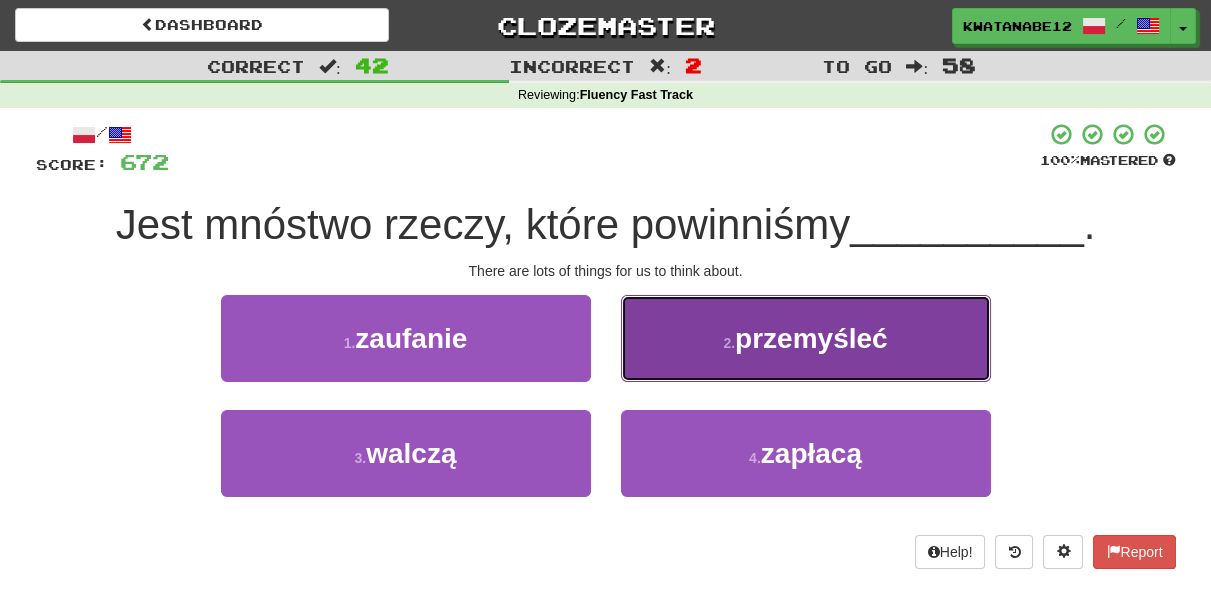 click on "2 .  przemyśleć" at bounding box center (806, 338) 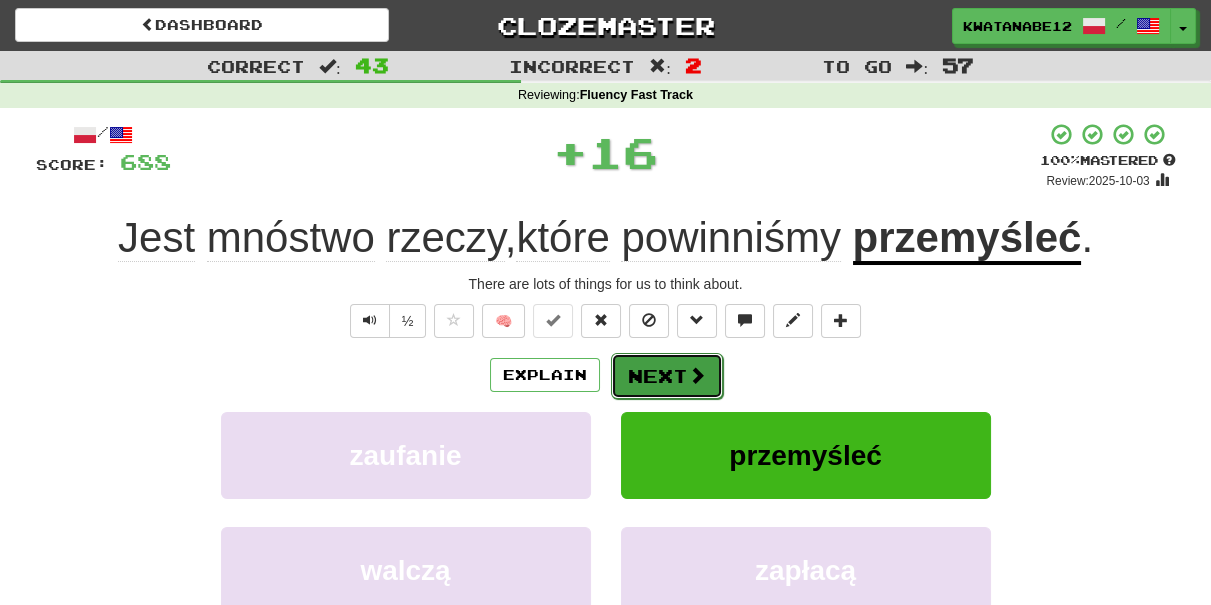 click on "Next" at bounding box center (667, 376) 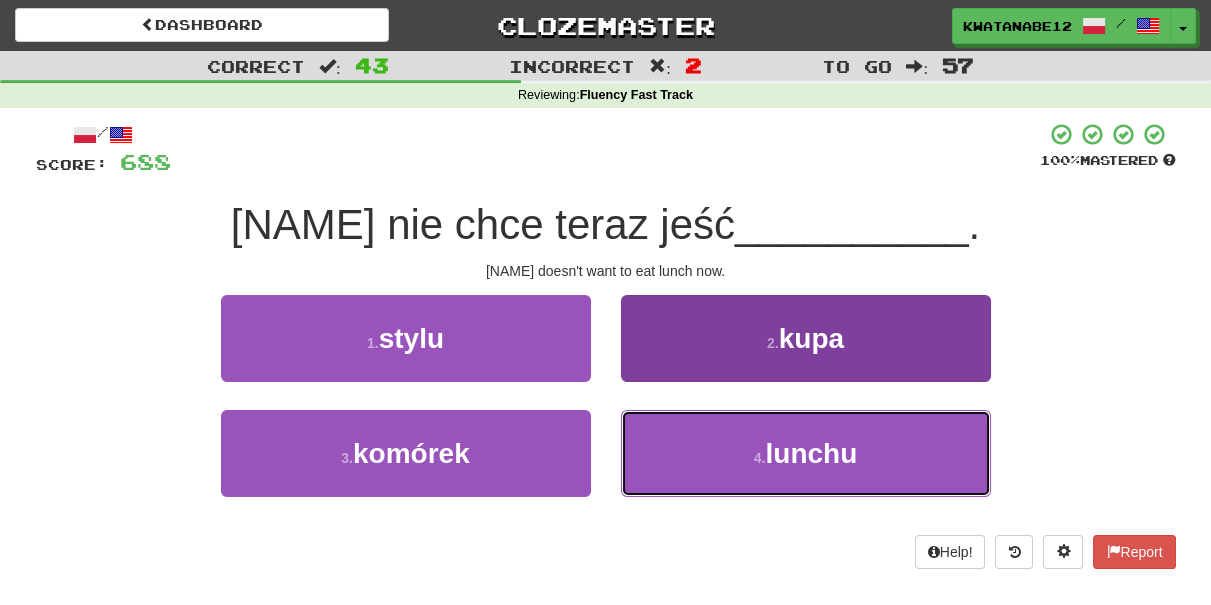 drag, startPoint x: 649, startPoint y: 450, endPoint x: 647, endPoint y: 423, distance: 27.073973 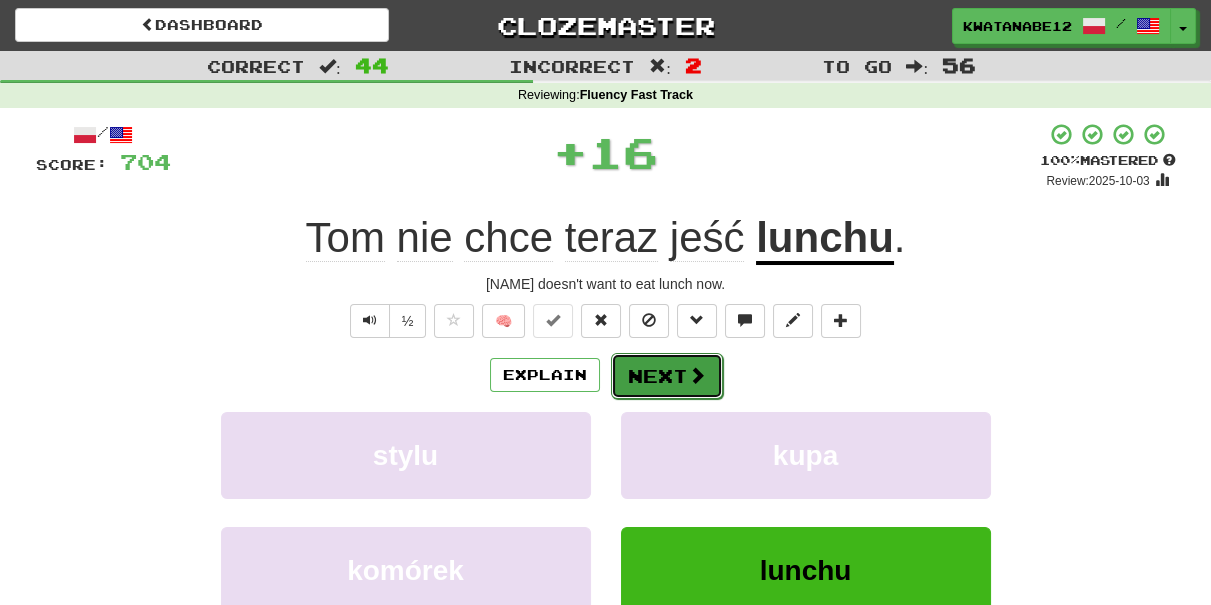 click on "Next" at bounding box center (667, 376) 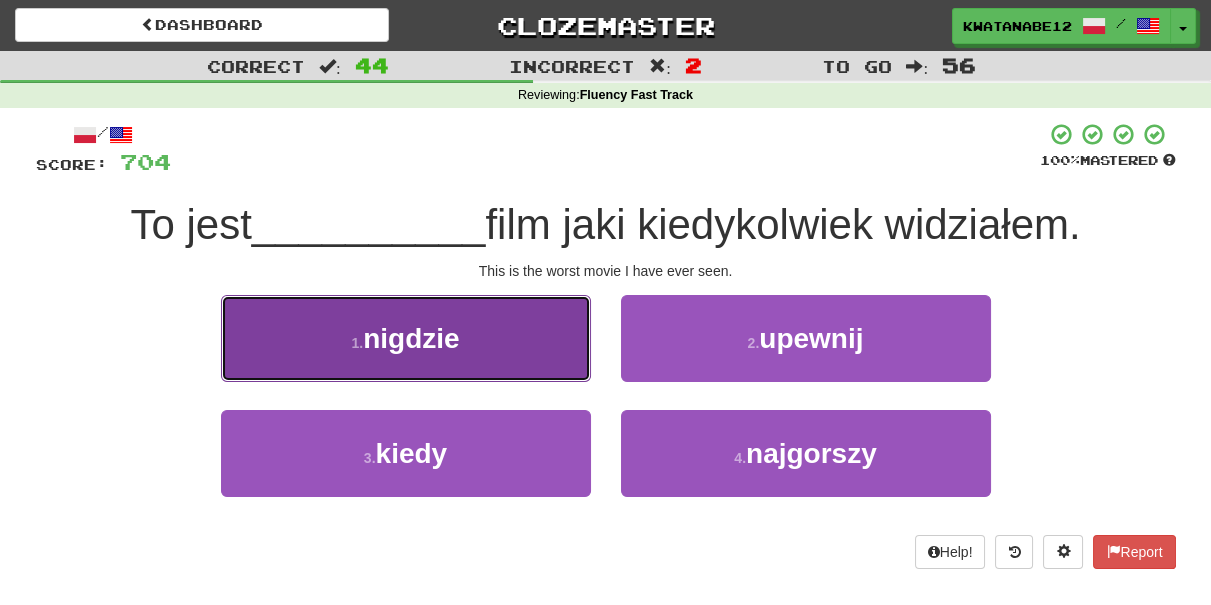 drag, startPoint x: 494, startPoint y: 348, endPoint x: 521, endPoint y: 363, distance: 30.88689 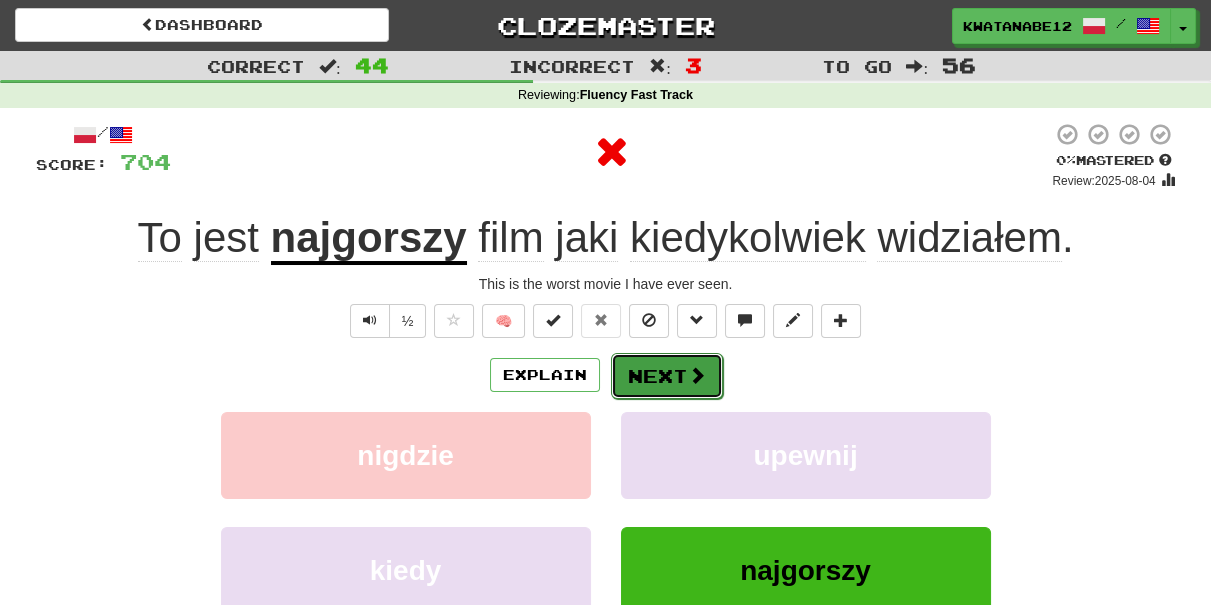 click on "Next" at bounding box center (667, 376) 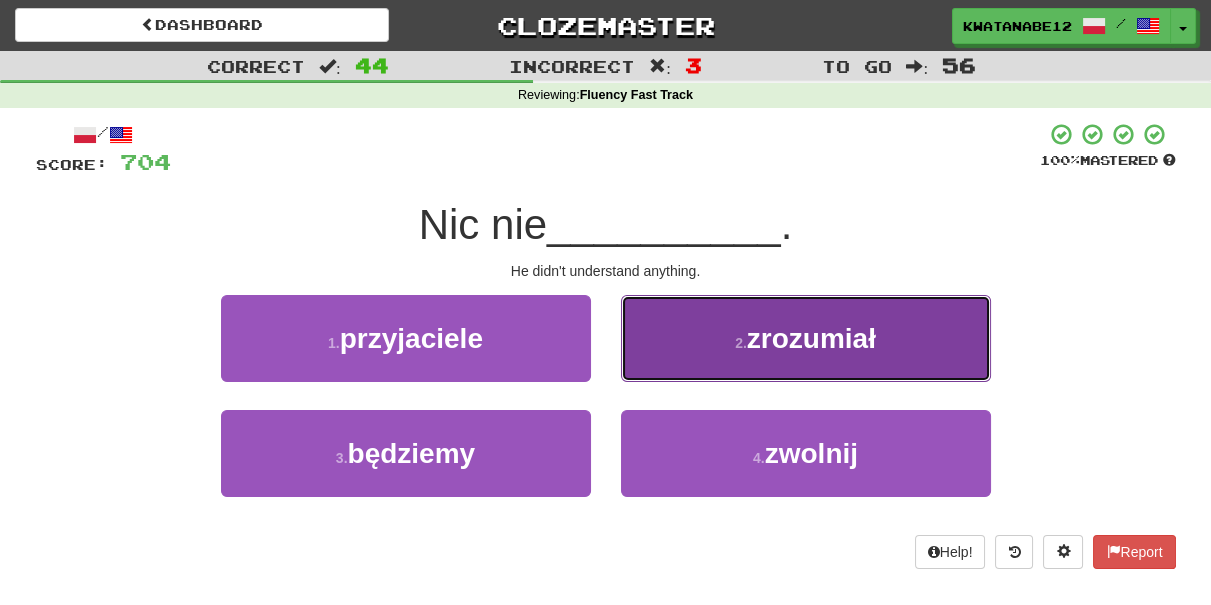 drag, startPoint x: 632, startPoint y: 356, endPoint x: 641, endPoint y: 364, distance: 12.0415945 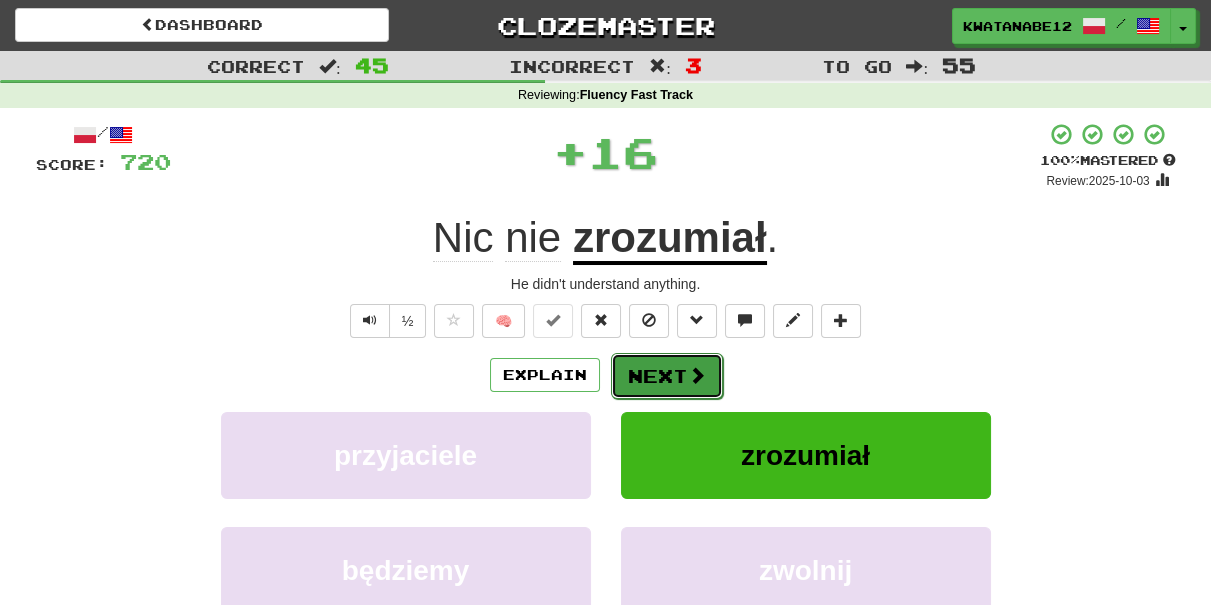 click on "Next" at bounding box center (667, 376) 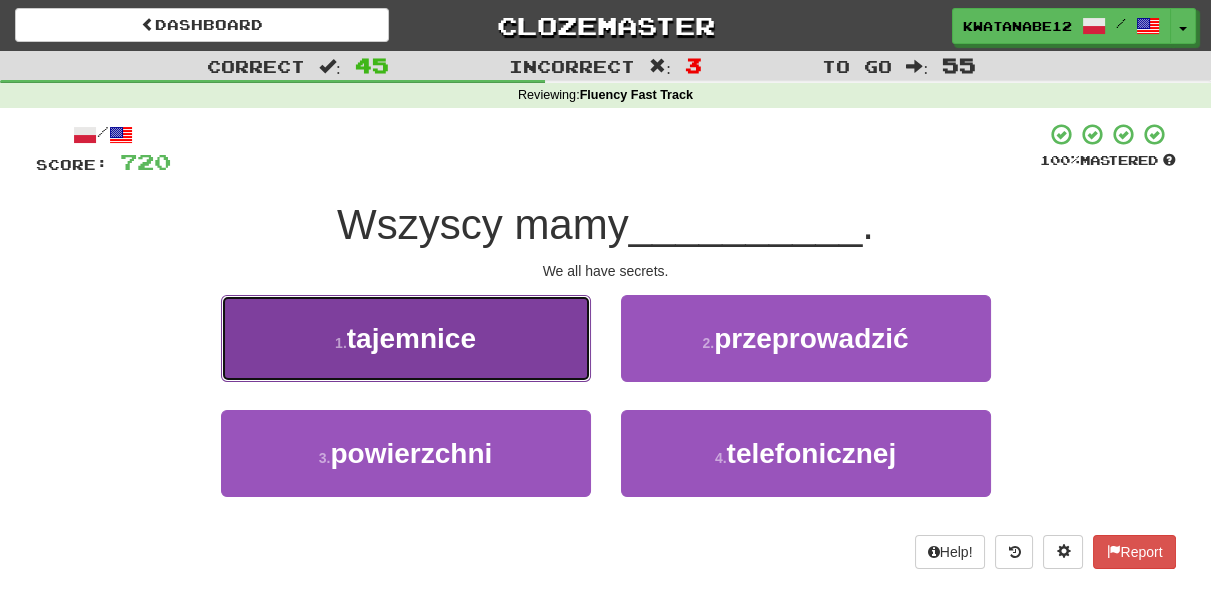 drag, startPoint x: 493, startPoint y: 340, endPoint x: 564, endPoint y: 372, distance: 77.87811 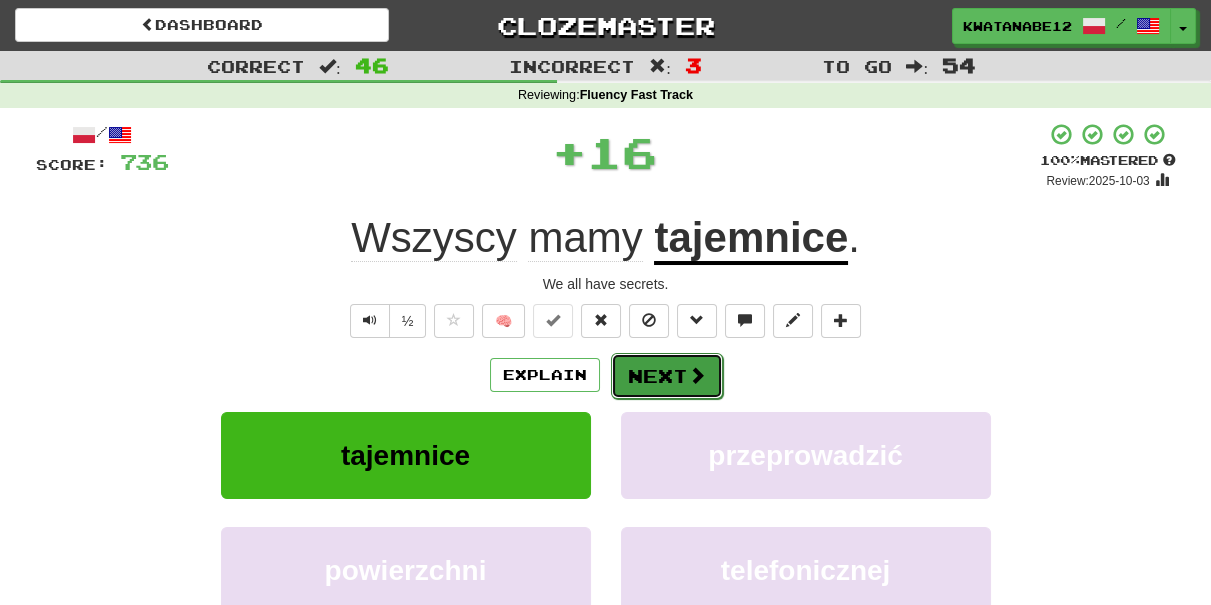 click on "Next" at bounding box center (667, 376) 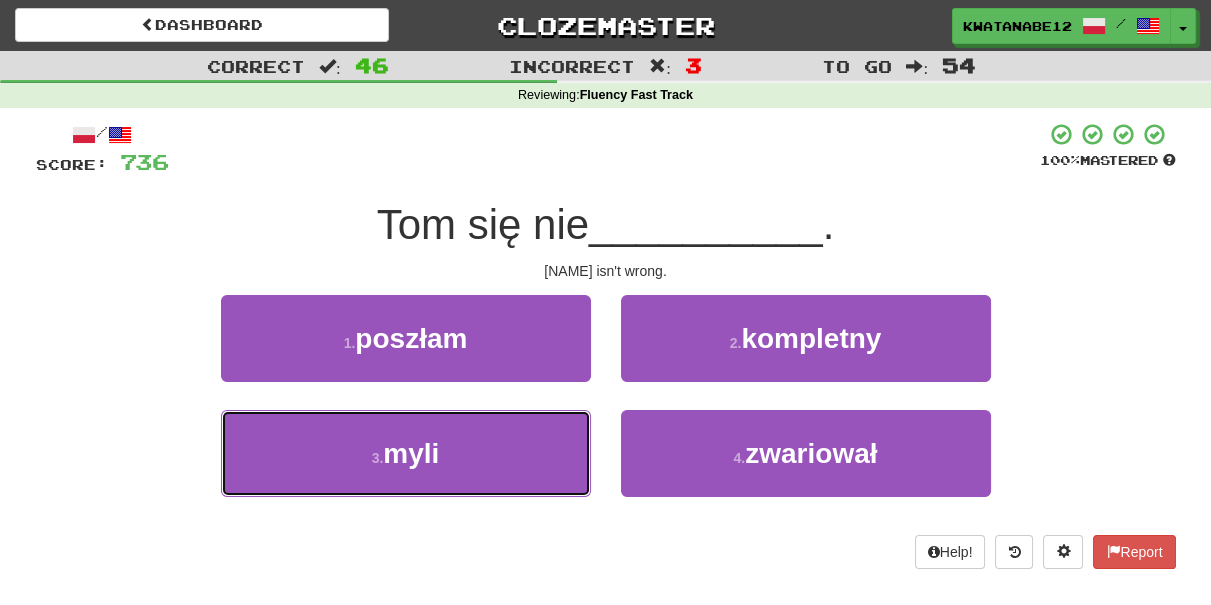 drag, startPoint x: 510, startPoint y: 443, endPoint x: 570, endPoint y: 402, distance: 72.67049 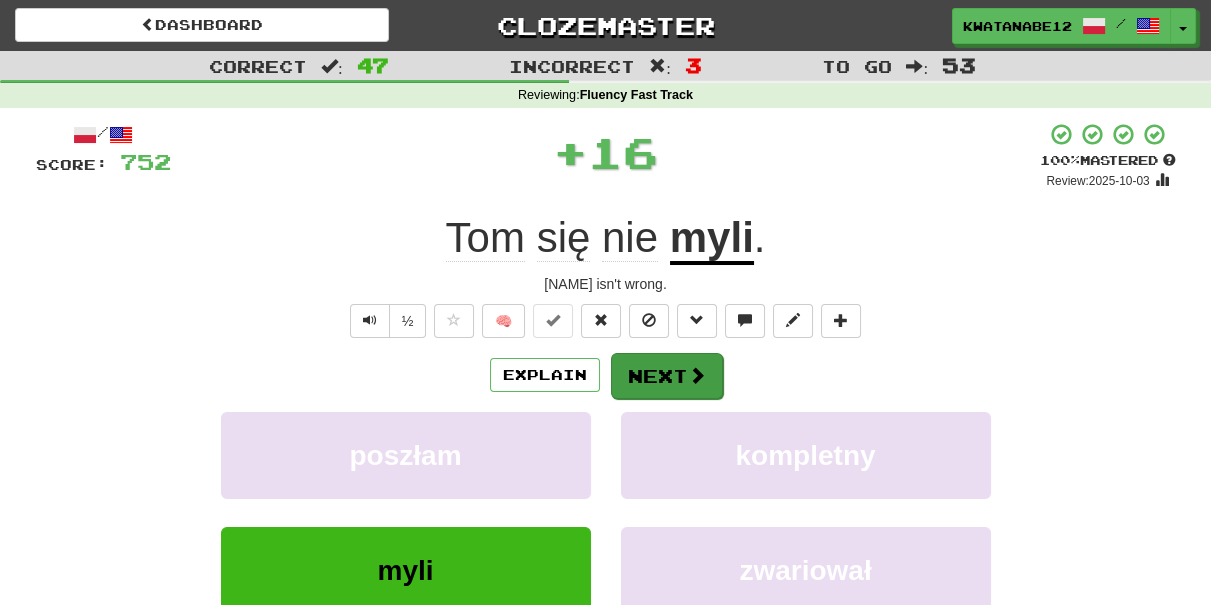 drag, startPoint x: 667, startPoint y: 343, endPoint x: 664, endPoint y: 359, distance: 16.27882 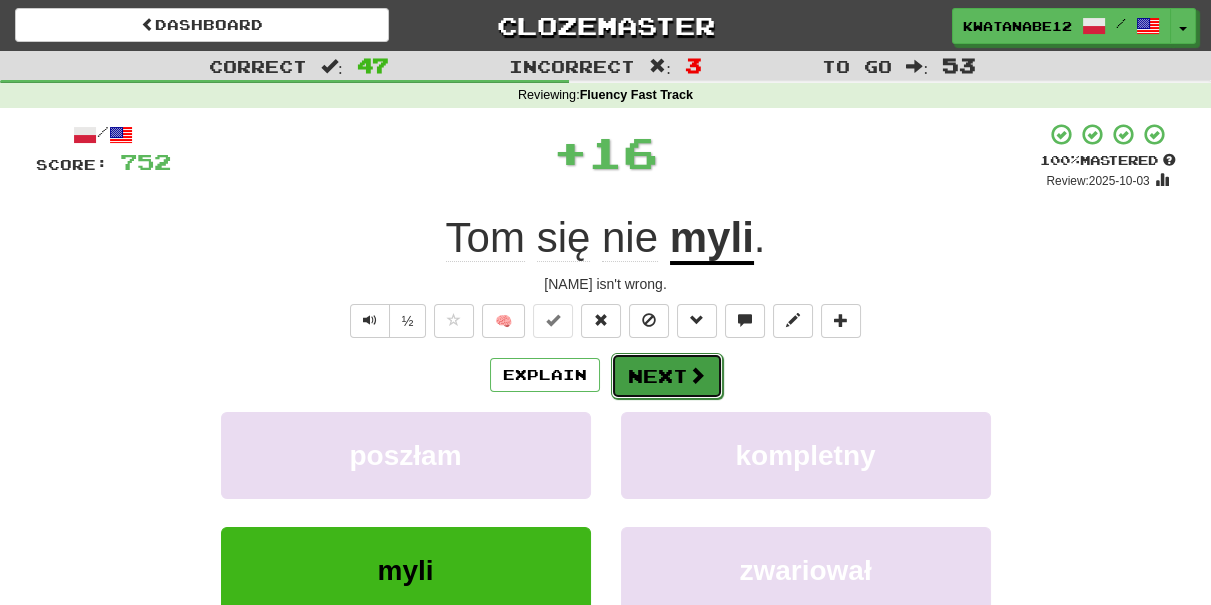 click on "Next" at bounding box center (667, 376) 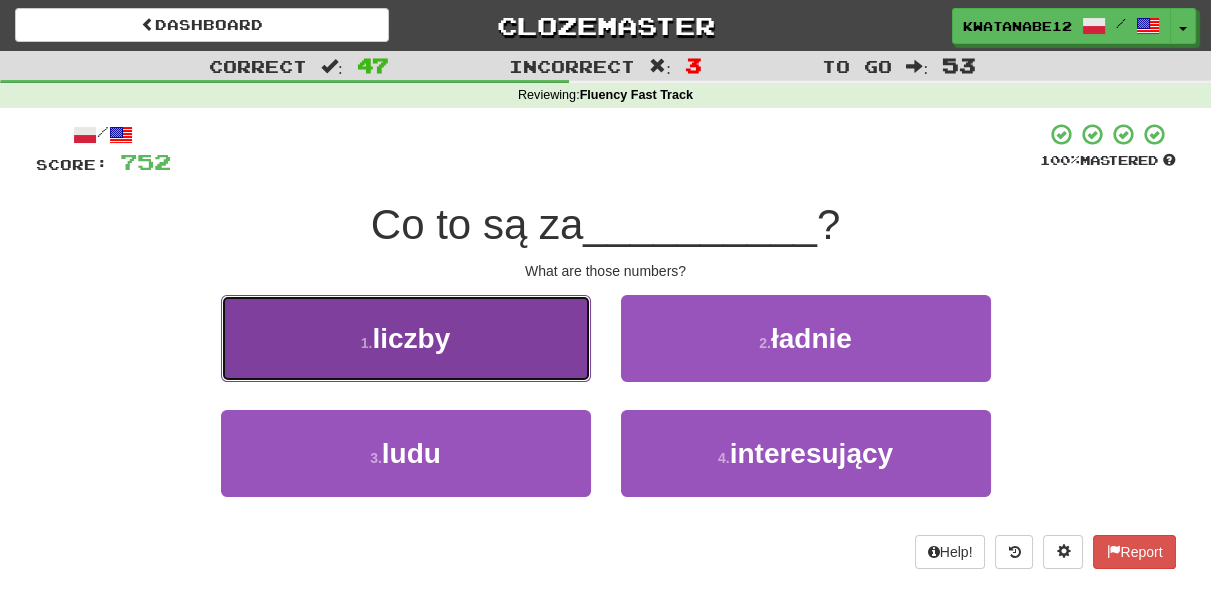 click on "1 .  liczby" at bounding box center [406, 338] 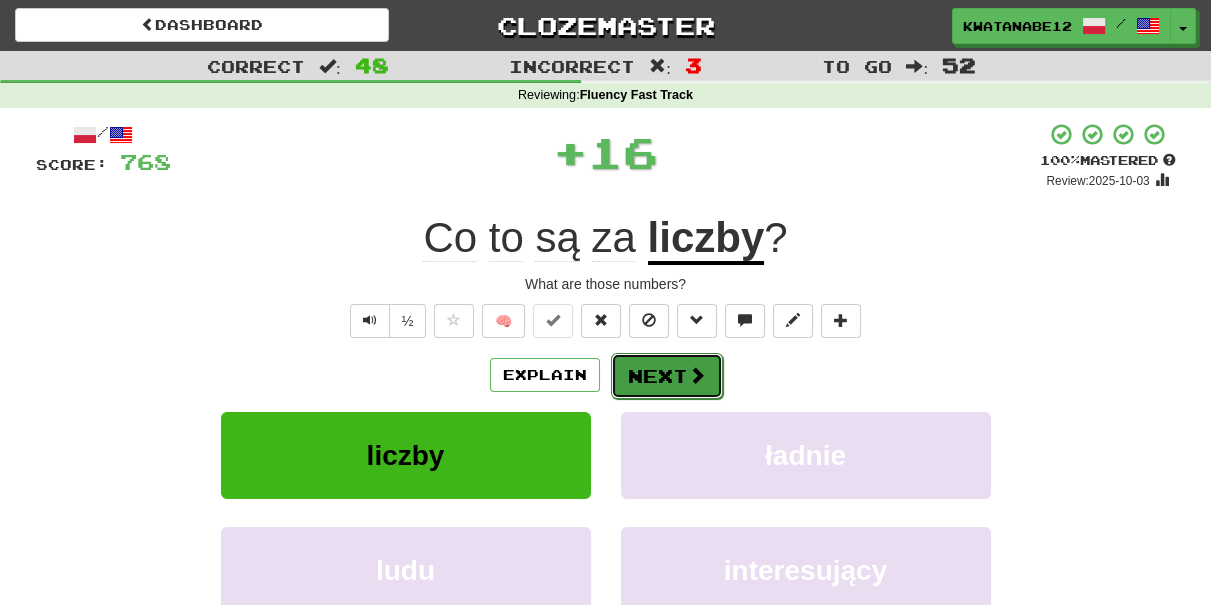 click on "Next" at bounding box center (667, 376) 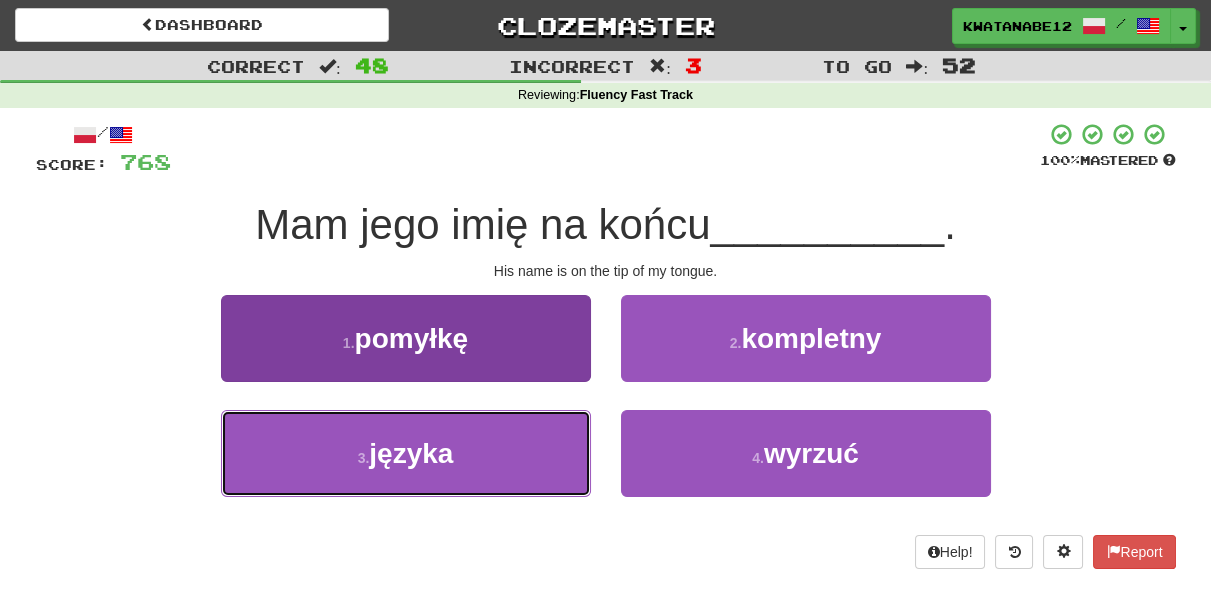 click on "3 .  języka" at bounding box center (406, 453) 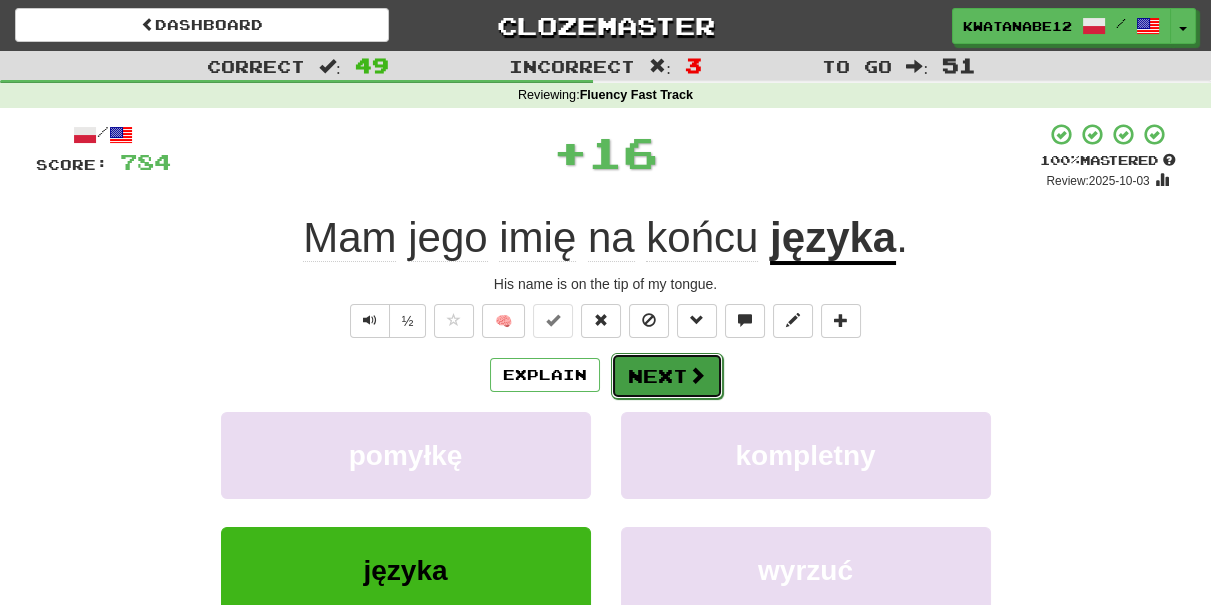 click on "Next" at bounding box center (667, 376) 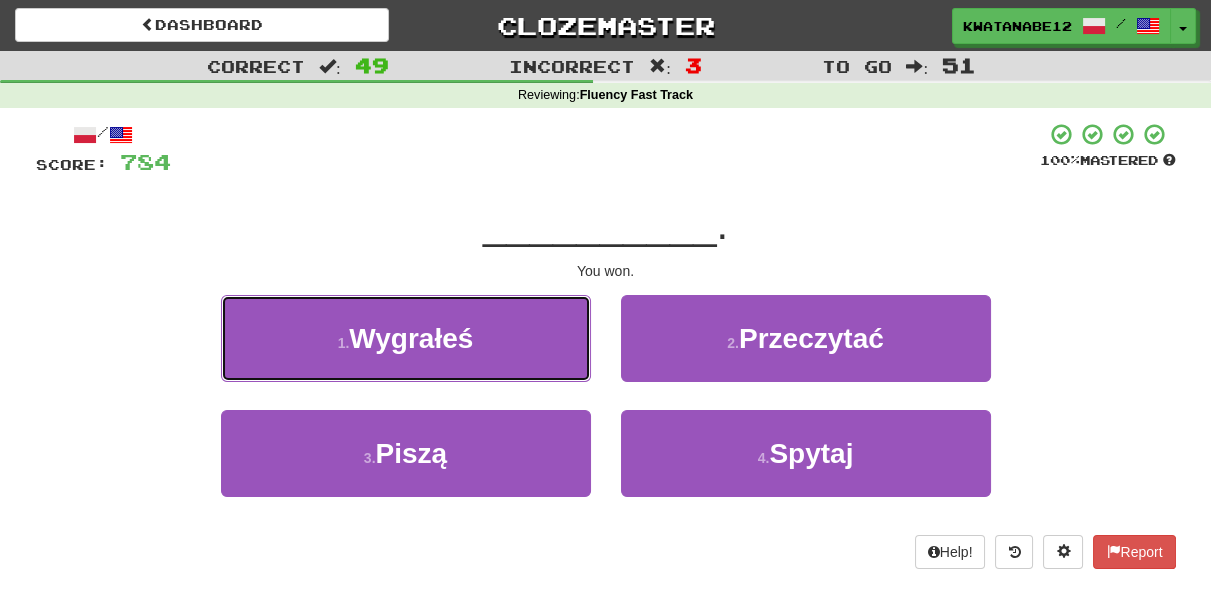 drag, startPoint x: 509, startPoint y: 340, endPoint x: 547, endPoint y: 350, distance: 39.293766 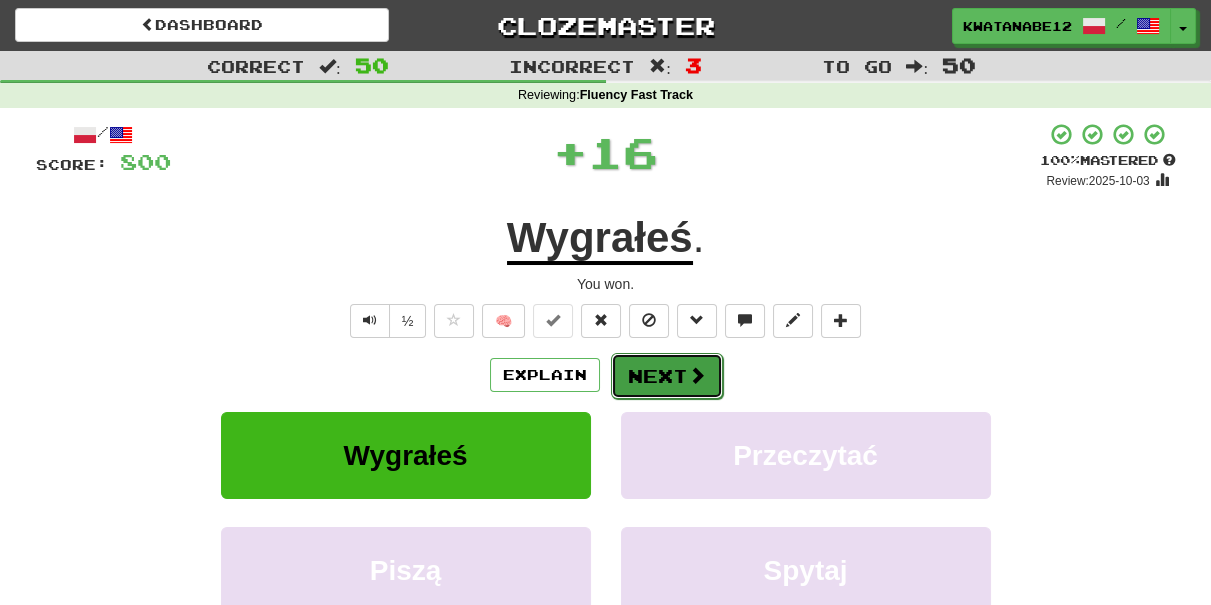 click on "Next" at bounding box center (667, 376) 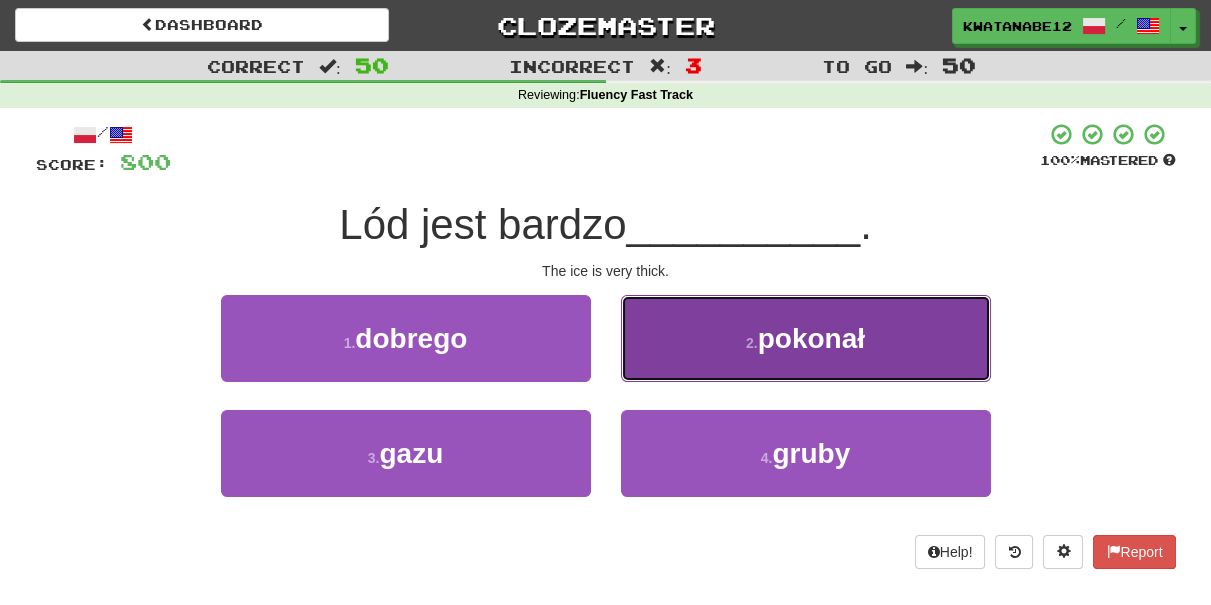click on "2 .  pokonał" at bounding box center (806, 338) 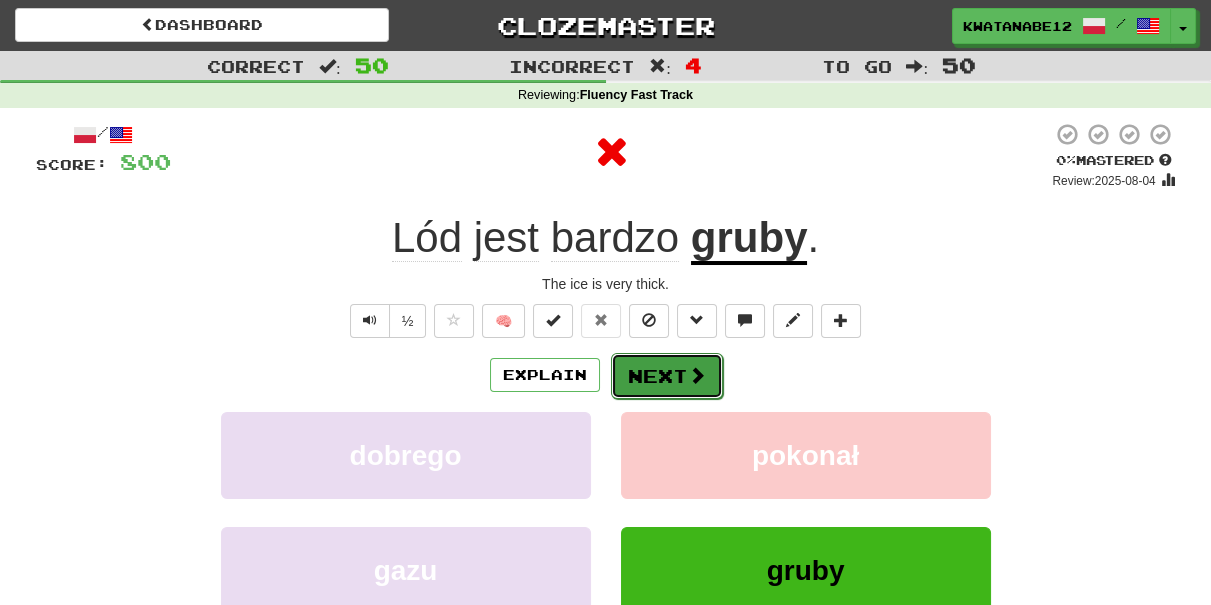 drag, startPoint x: 677, startPoint y: 375, endPoint x: 648, endPoint y: 369, distance: 29.614185 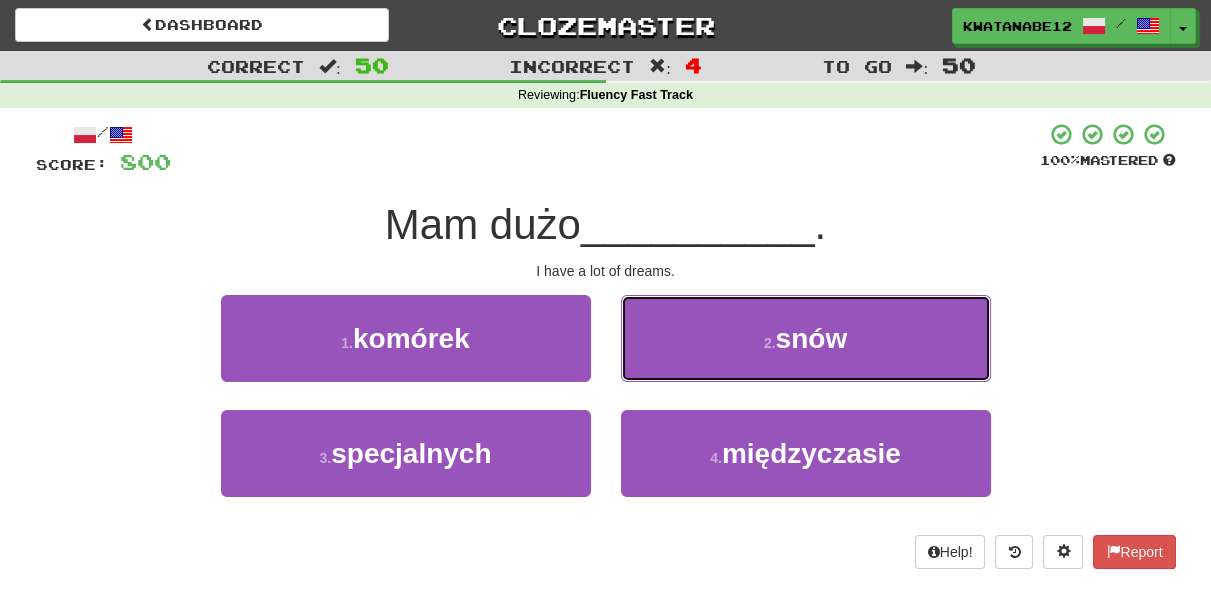 drag, startPoint x: 656, startPoint y: 337, endPoint x: 641, endPoint y: 349, distance: 19.209373 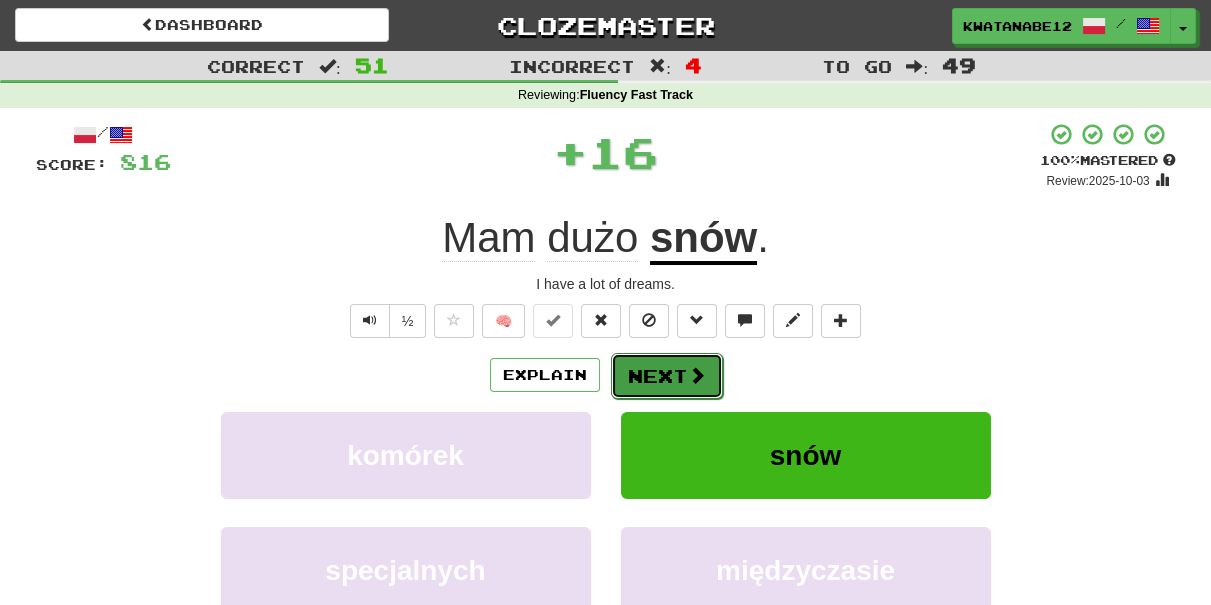 click on "Next" at bounding box center [667, 376] 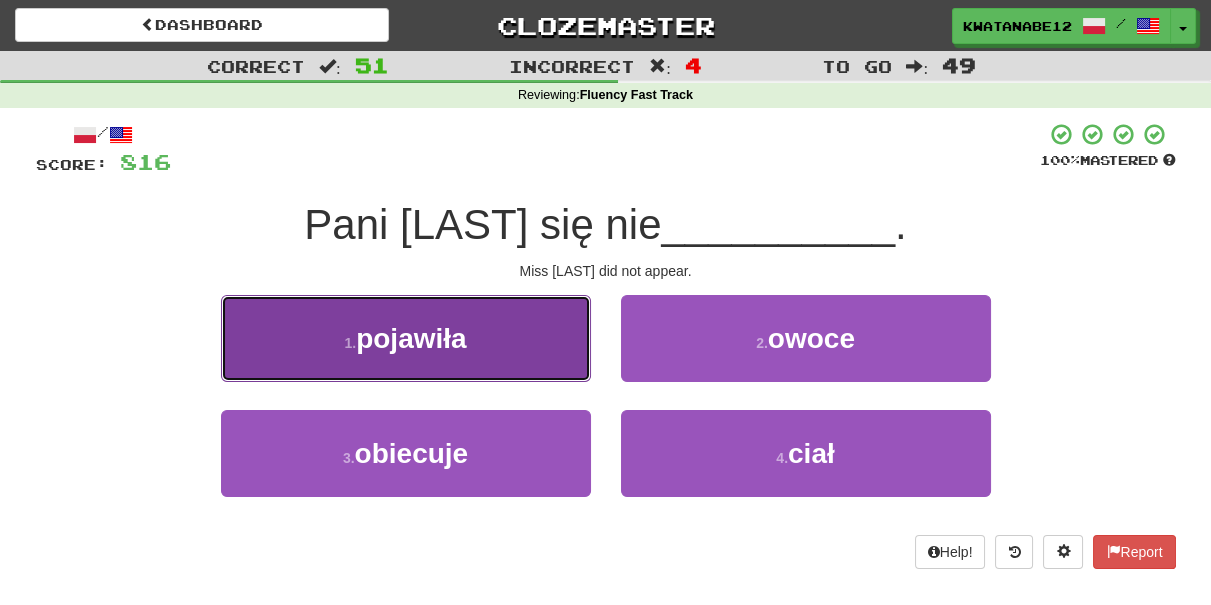 drag, startPoint x: 514, startPoint y: 351, endPoint x: 565, endPoint y: 359, distance: 51.62364 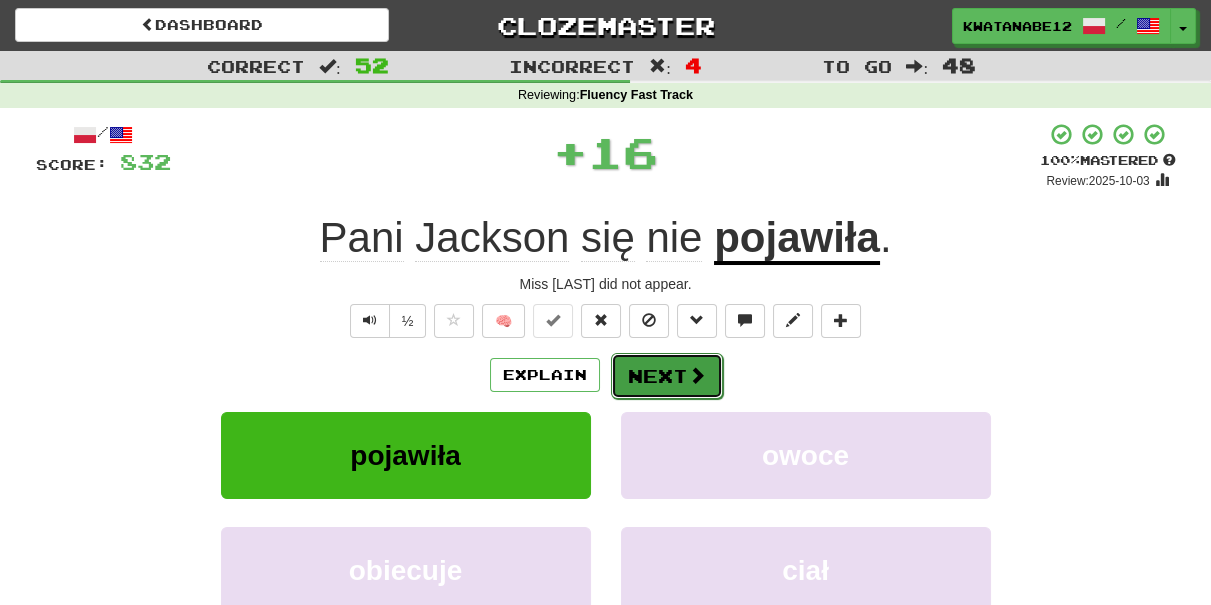 click on "Next" at bounding box center (667, 376) 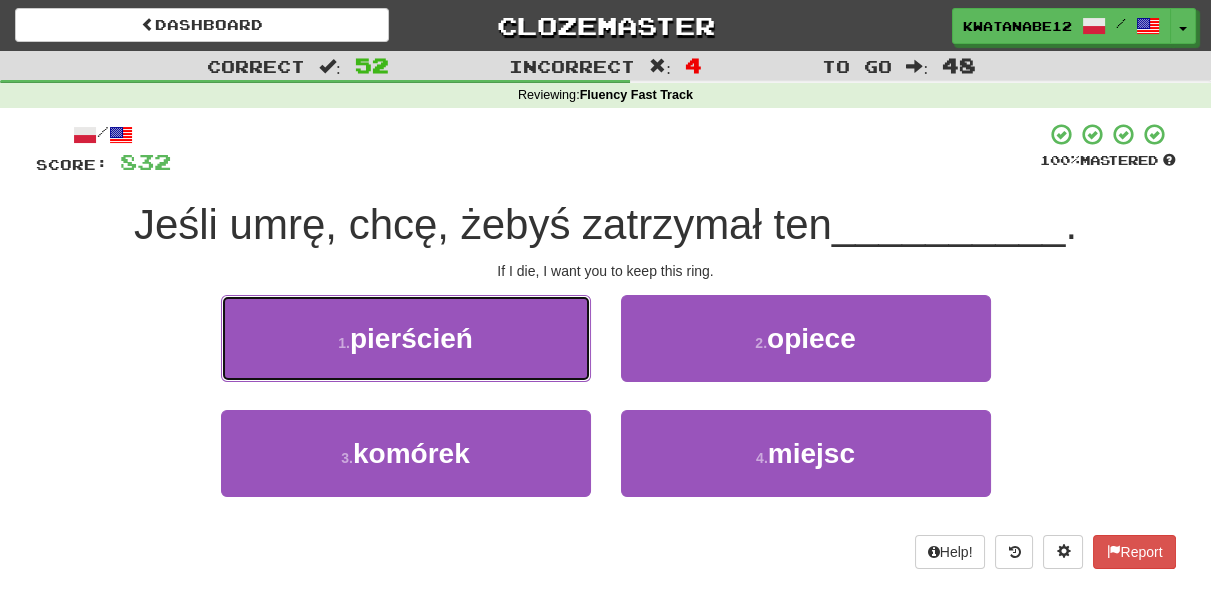 drag, startPoint x: 512, startPoint y: 327, endPoint x: 588, endPoint y: 348, distance: 78.84795 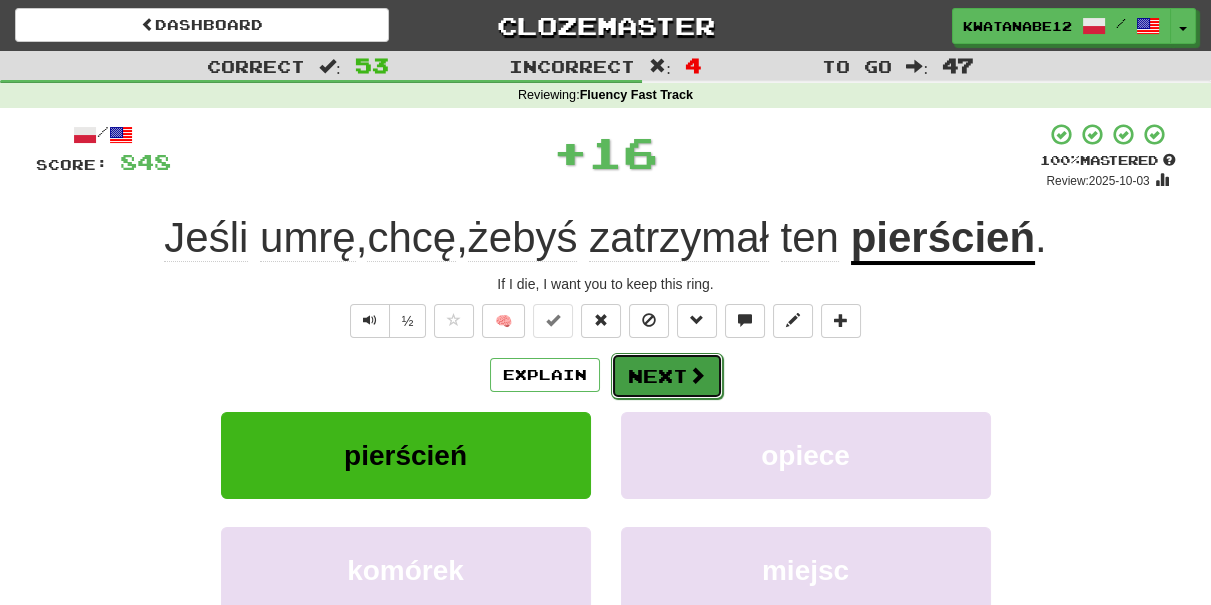 click at bounding box center (697, 375) 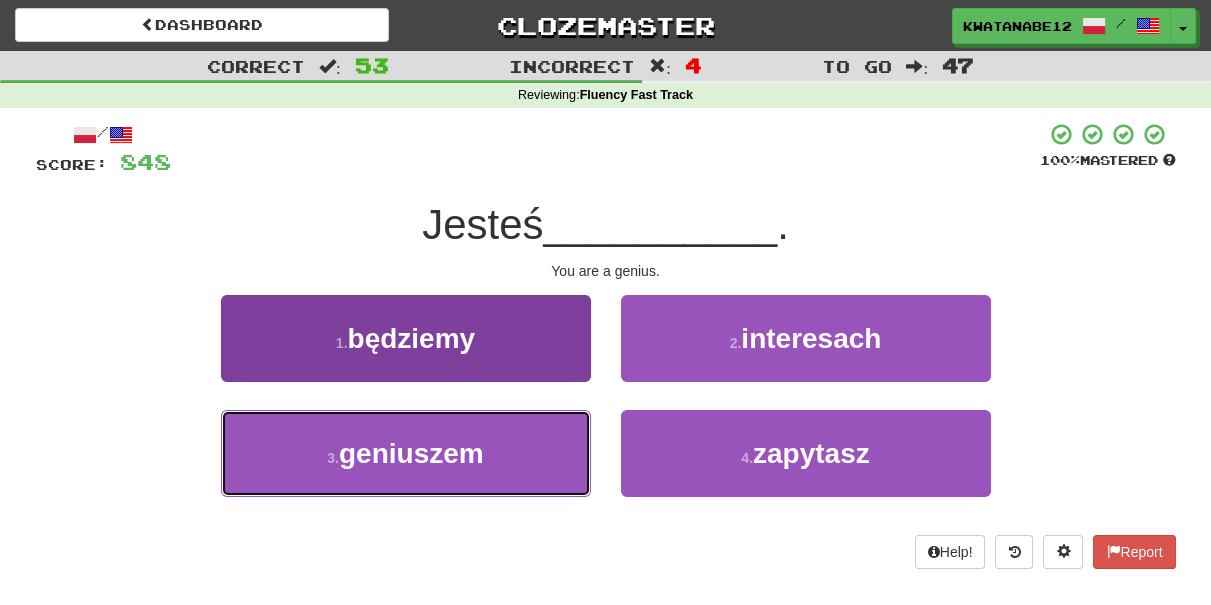 drag, startPoint x: 477, startPoint y: 425, endPoint x: 509, endPoint y: 436, distance: 33.83785 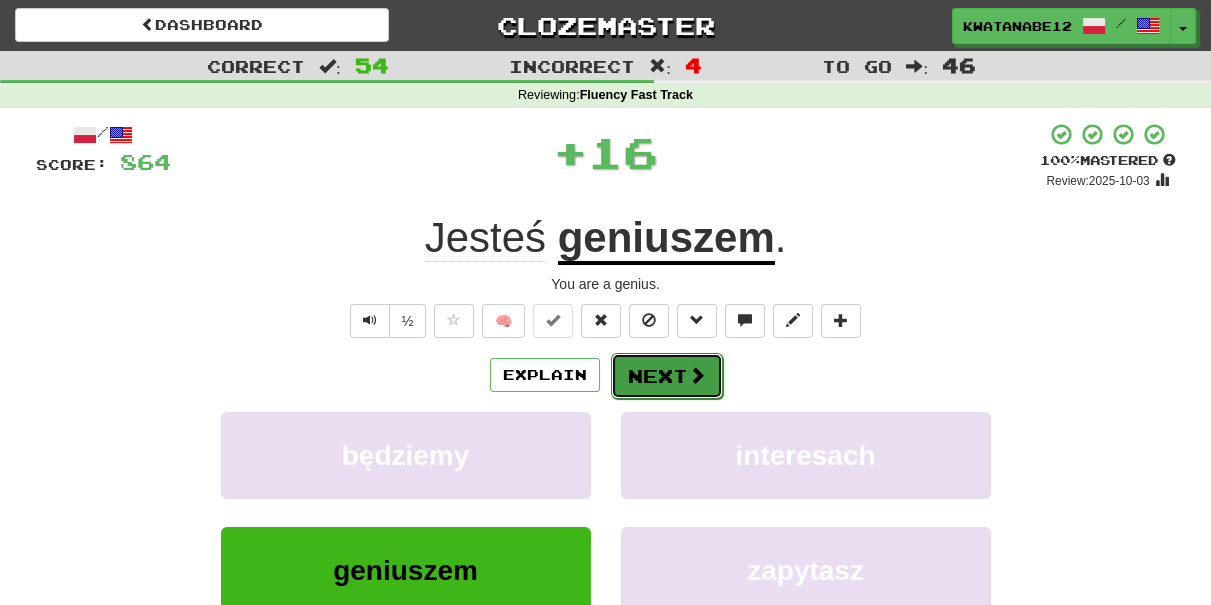 click on "Next" at bounding box center [667, 376] 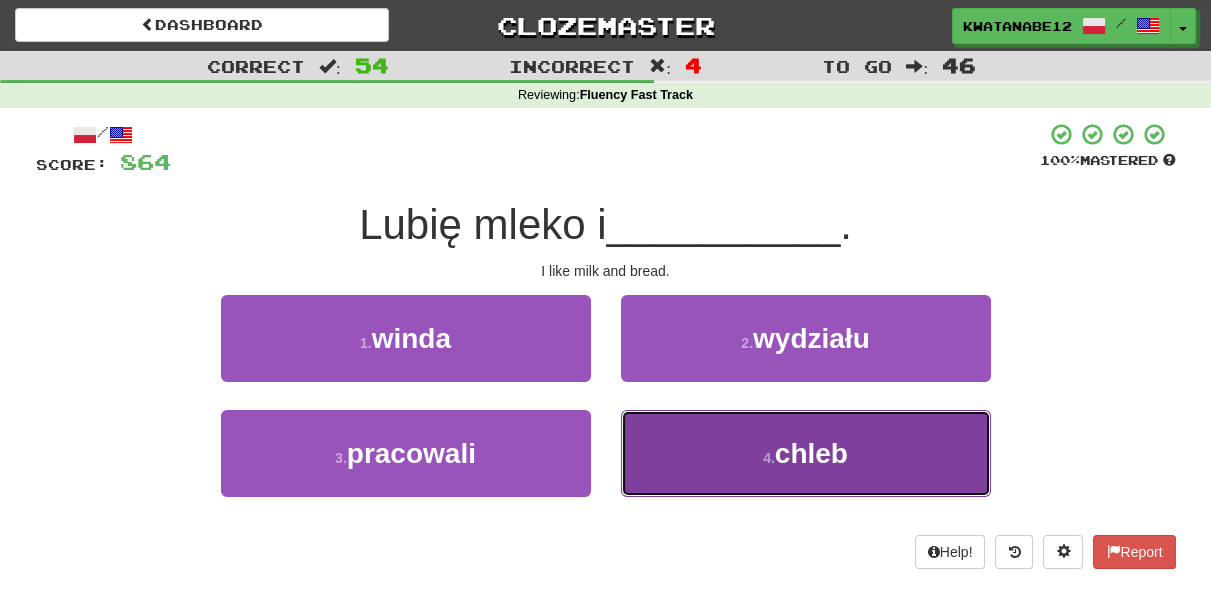 click on "4 .  chleb" at bounding box center (806, 453) 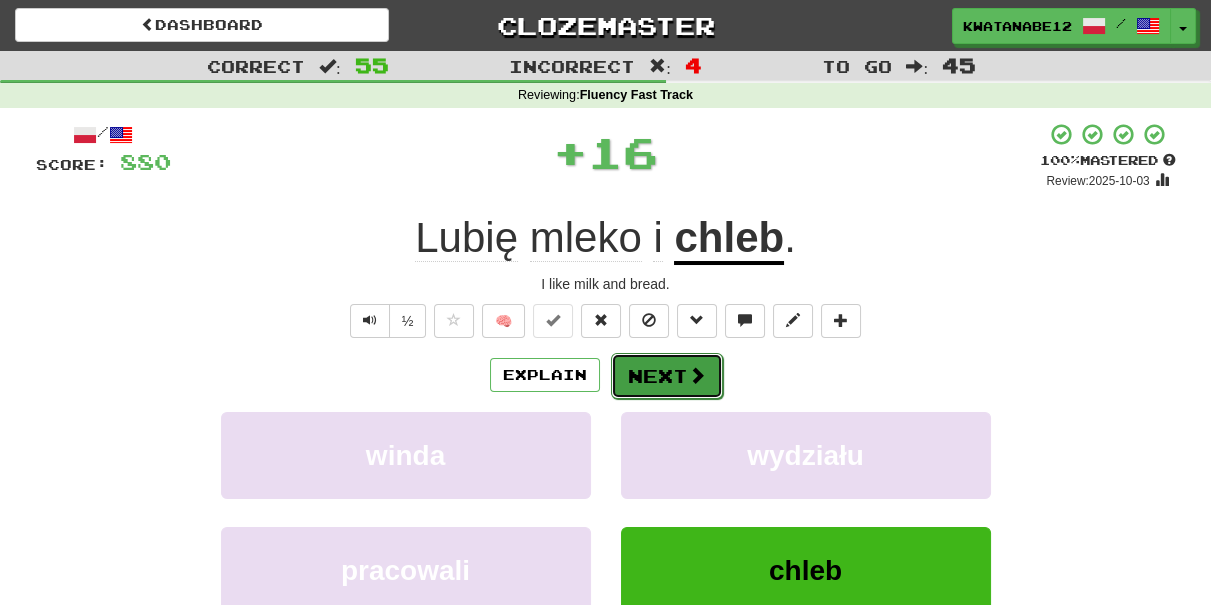 click on "Next" at bounding box center (667, 376) 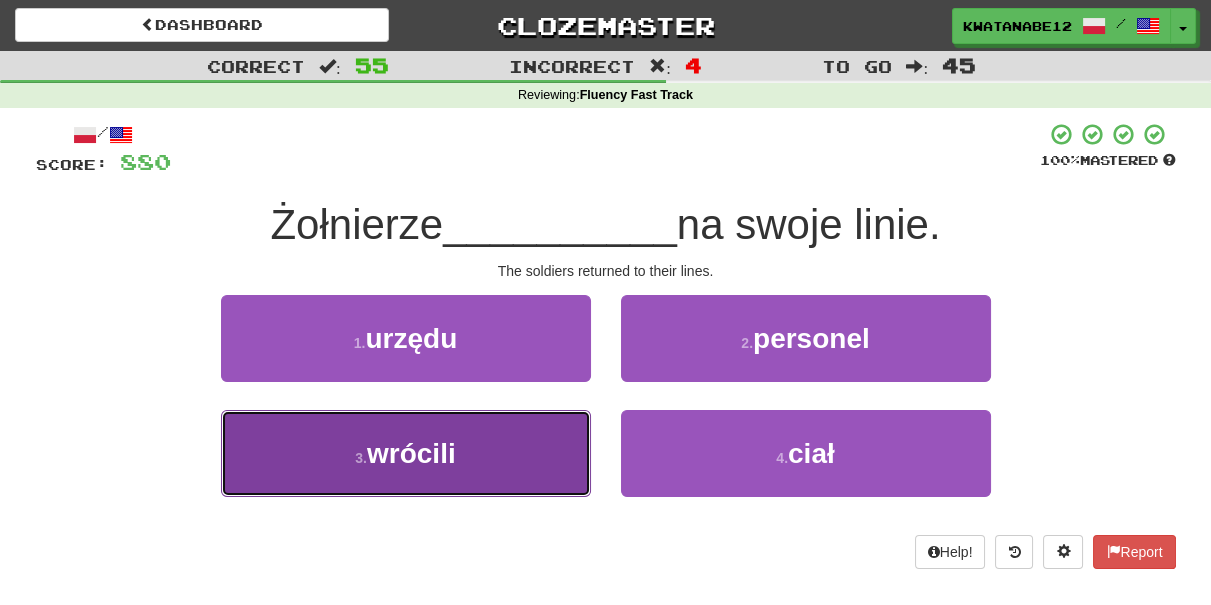 click on "3 .  wrócili" at bounding box center [406, 453] 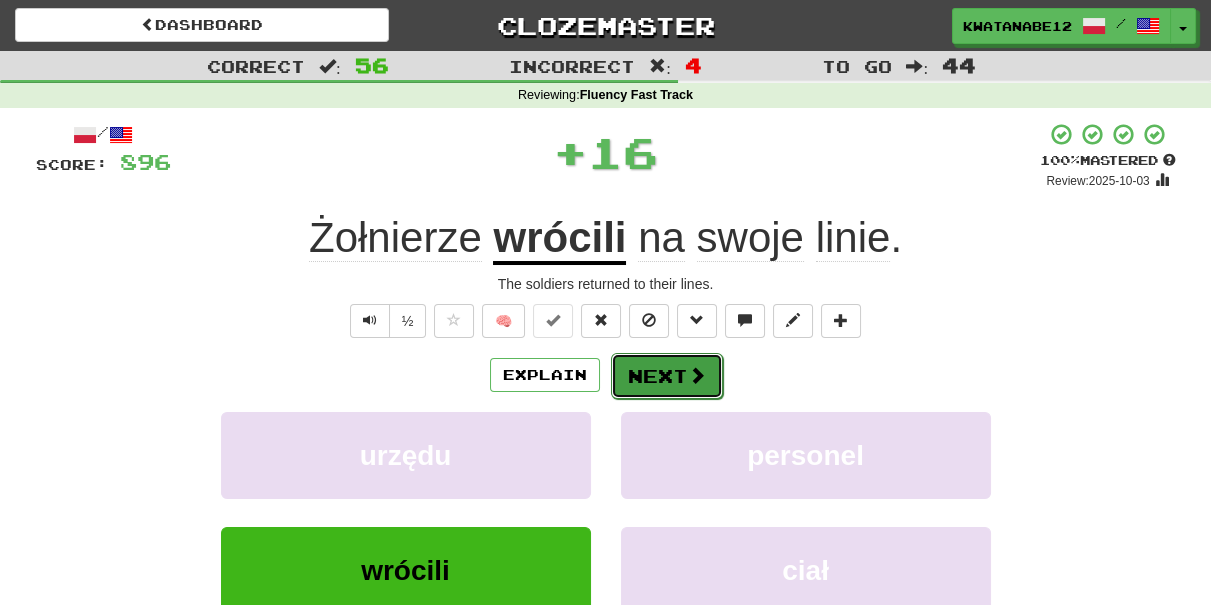click on "Next" at bounding box center (667, 376) 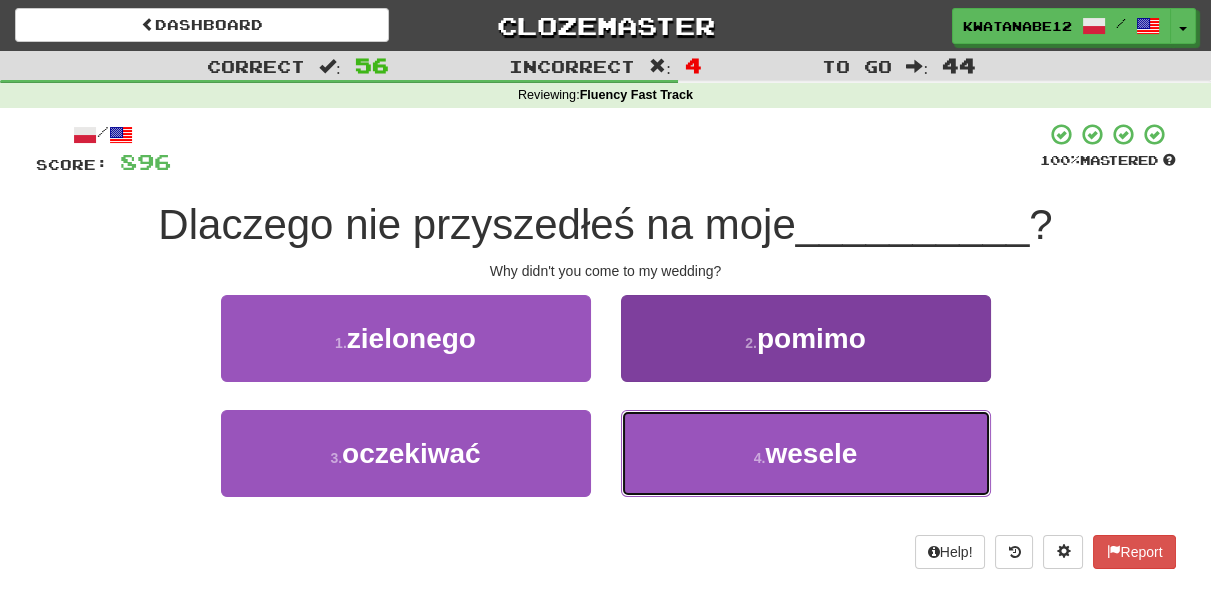 click on "4 .  wesele" at bounding box center [806, 453] 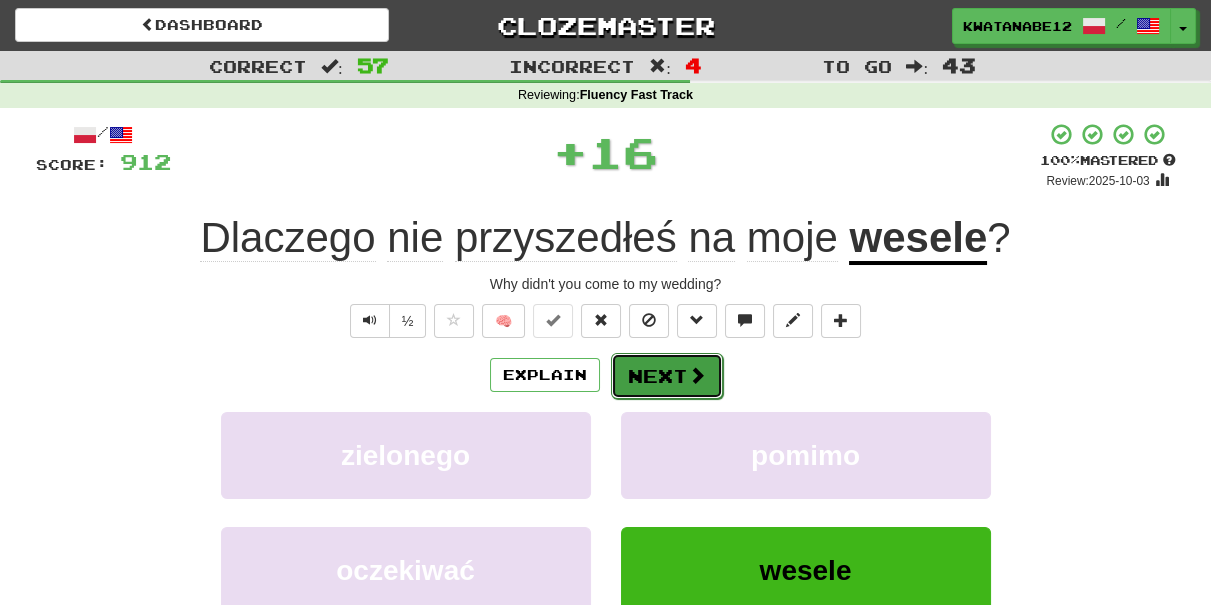 click on "Next" at bounding box center (667, 376) 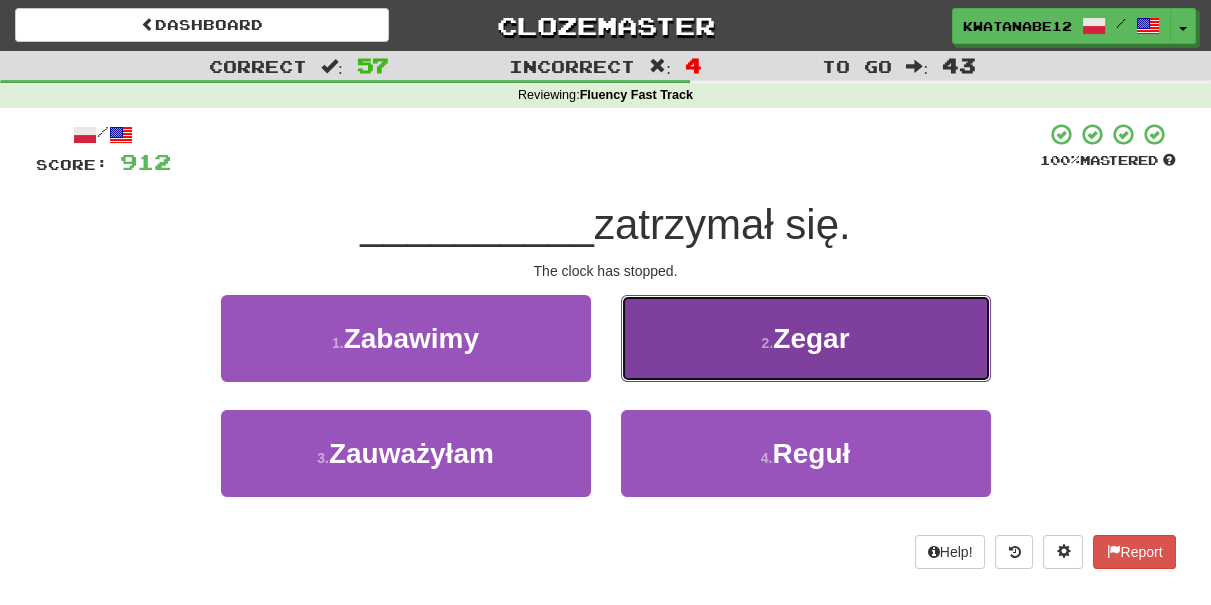 click on "2 .  Zegar" at bounding box center [806, 338] 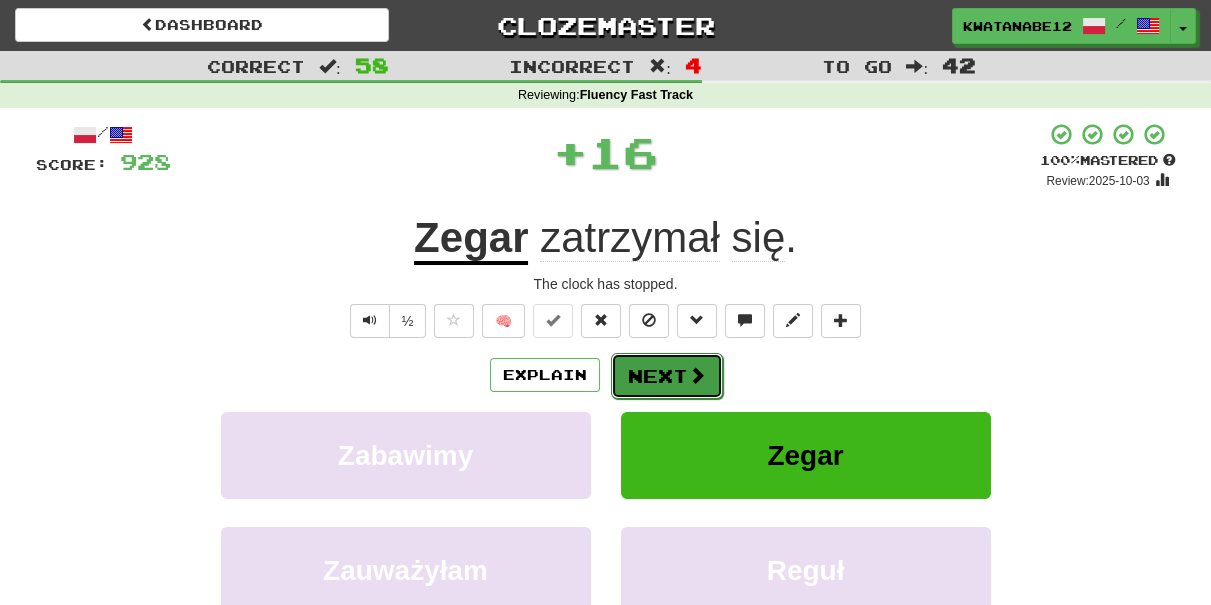 click on "Next" at bounding box center [667, 376] 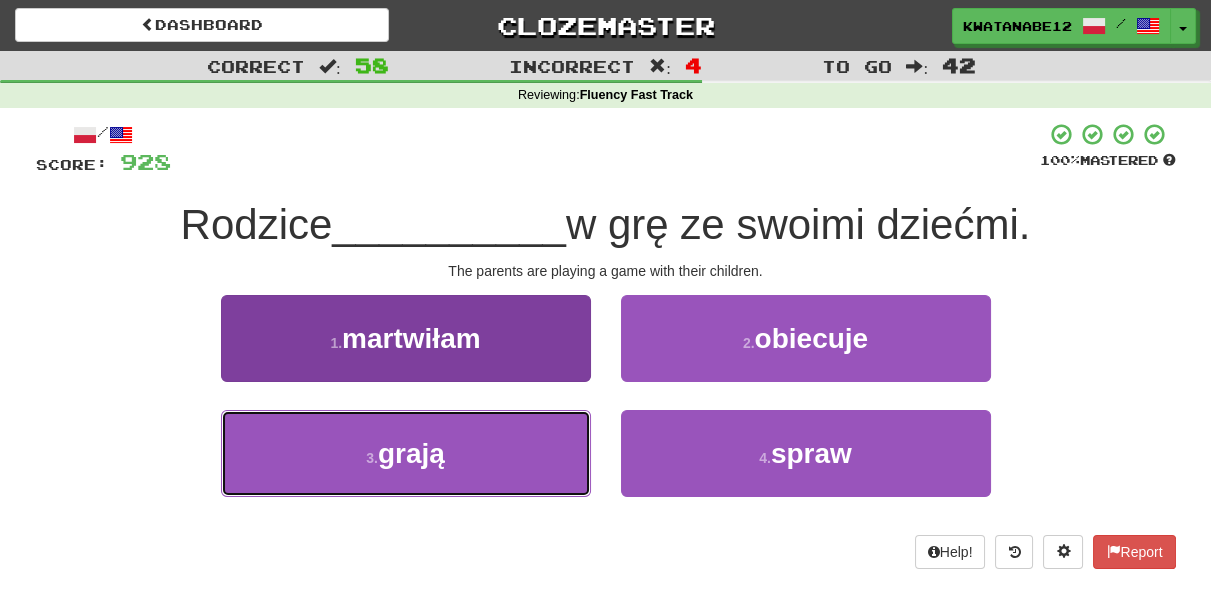drag, startPoint x: 516, startPoint y: 482, endPoint x: 524, endPoint y: 473, distance: 12.0415945 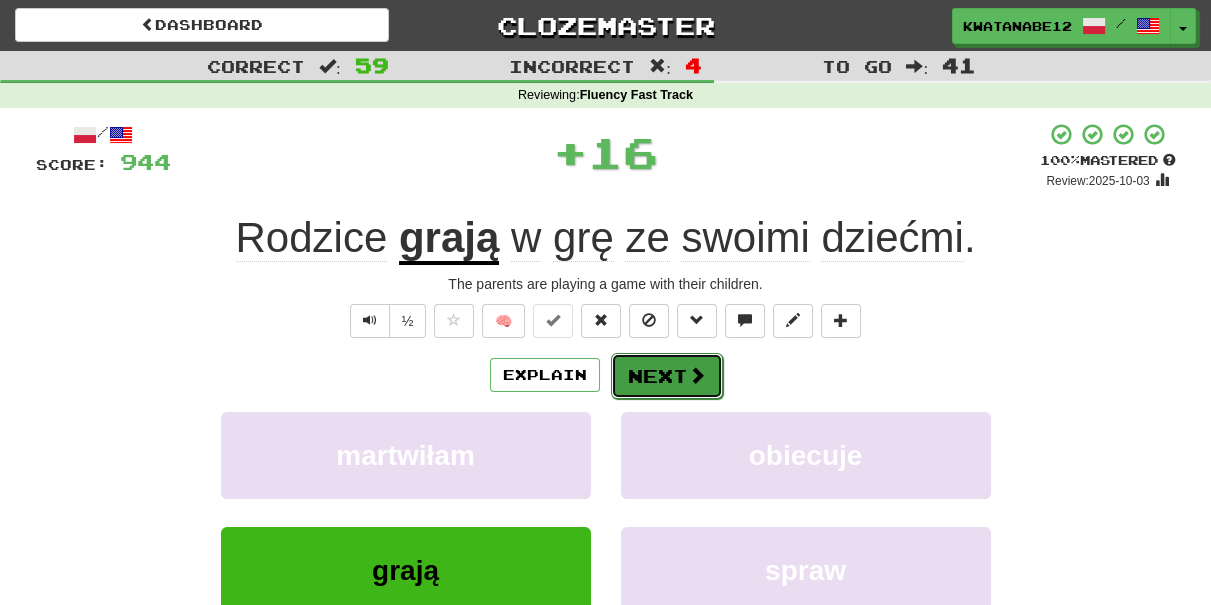 drag, startPoint x: 666, startPoint y: 393, endPoint x: 666, endPoint y: 378, distance: 15 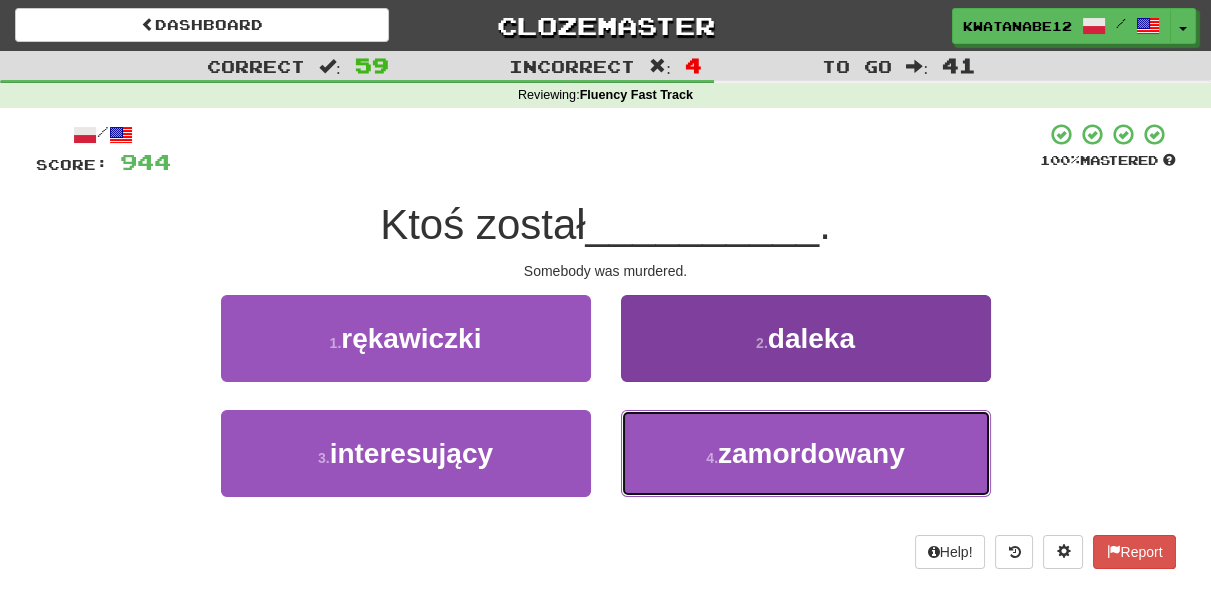 click on "zamordowany" at bounding box center [811, 453] 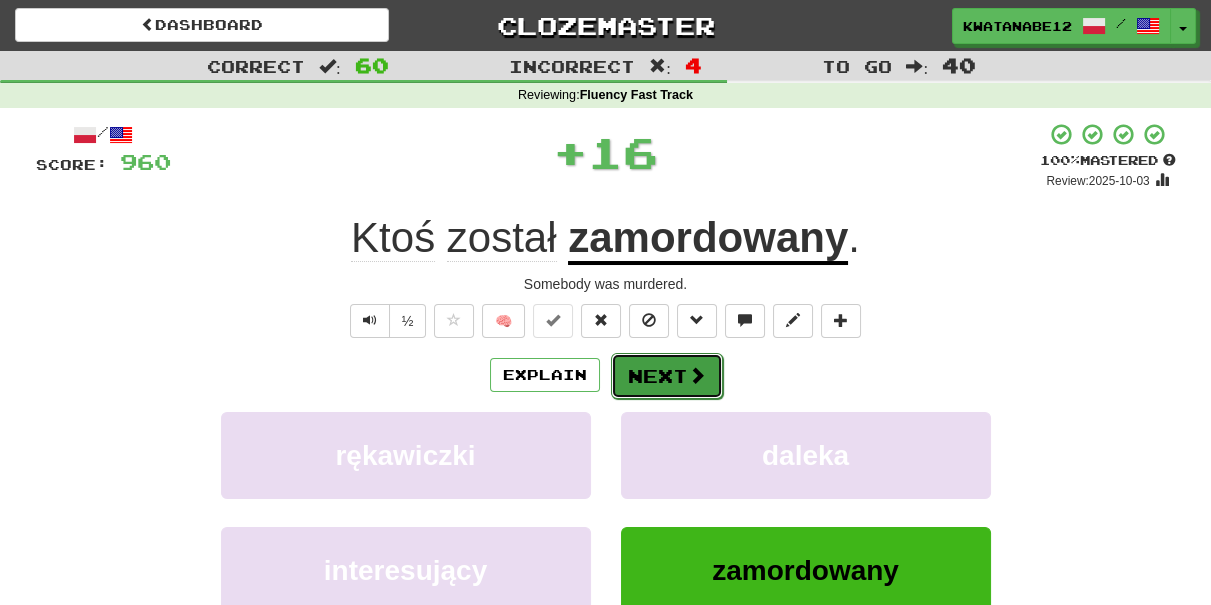 click at bounding box center [697, 375] 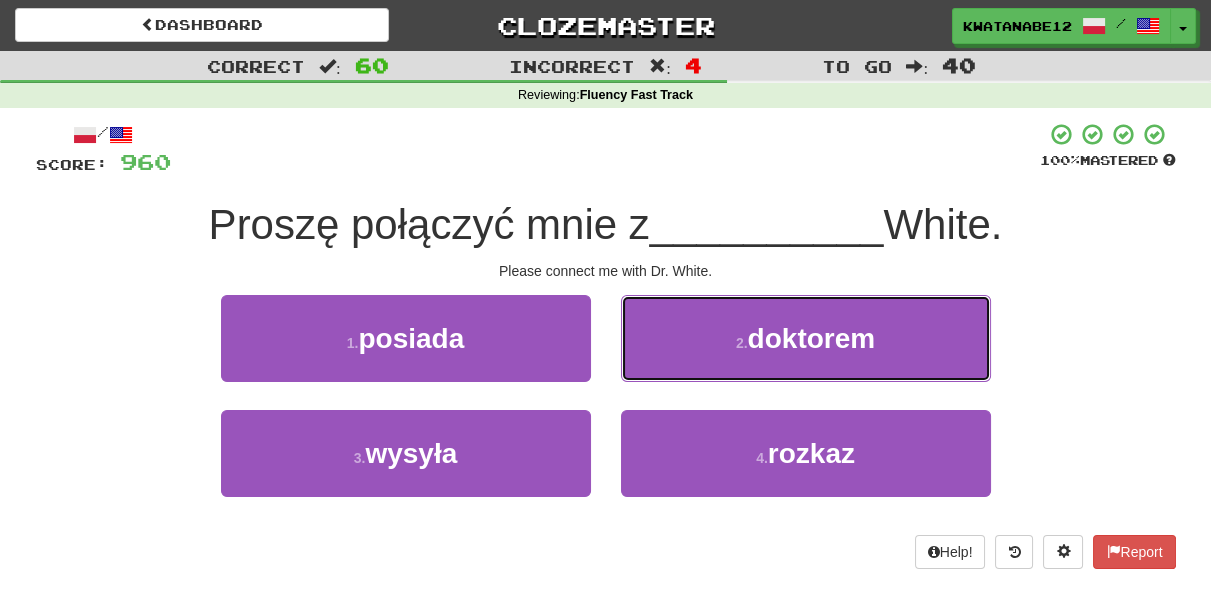 drag, startPoint x: 666, startPoint y: 323, endPoint x: 688, endPoint y: 340, distance: 27.802877 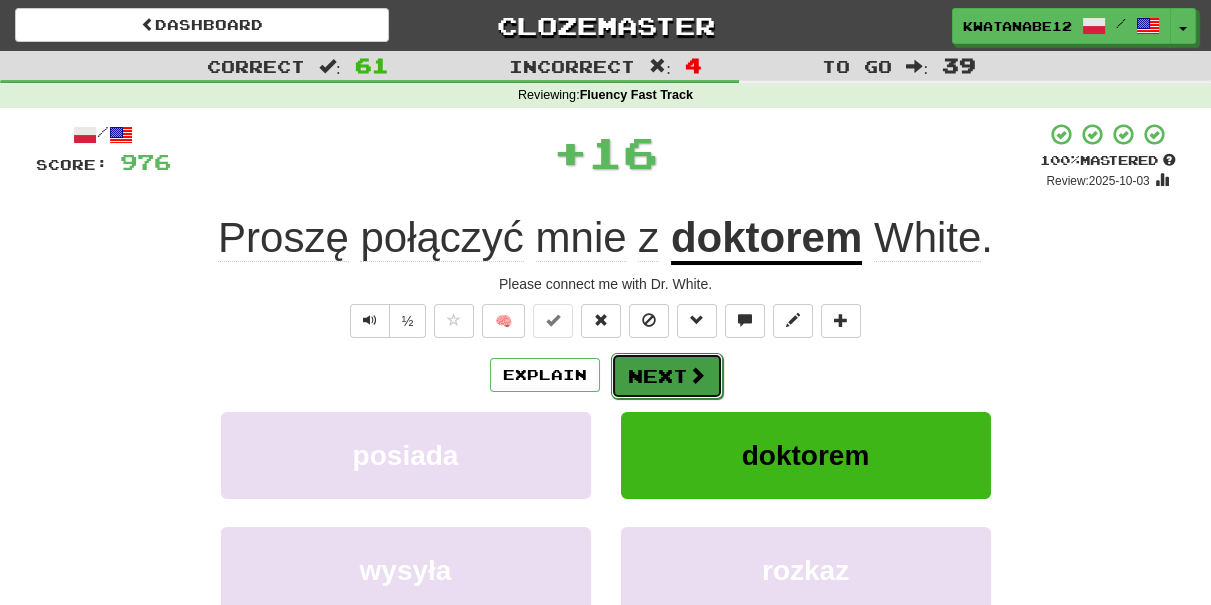 click on "Next" at bounding box center (667, 376) 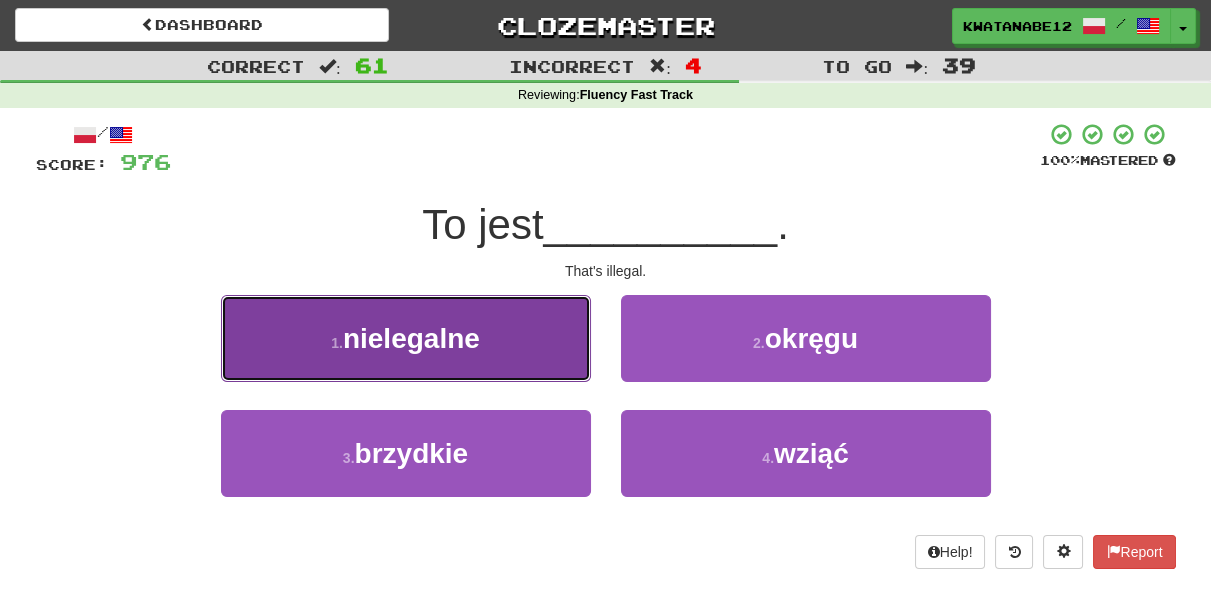 drag, startPoint x: 488, startPoint y: 343, endPoint x: 499, endPoint y: 351, distance: 13.601471 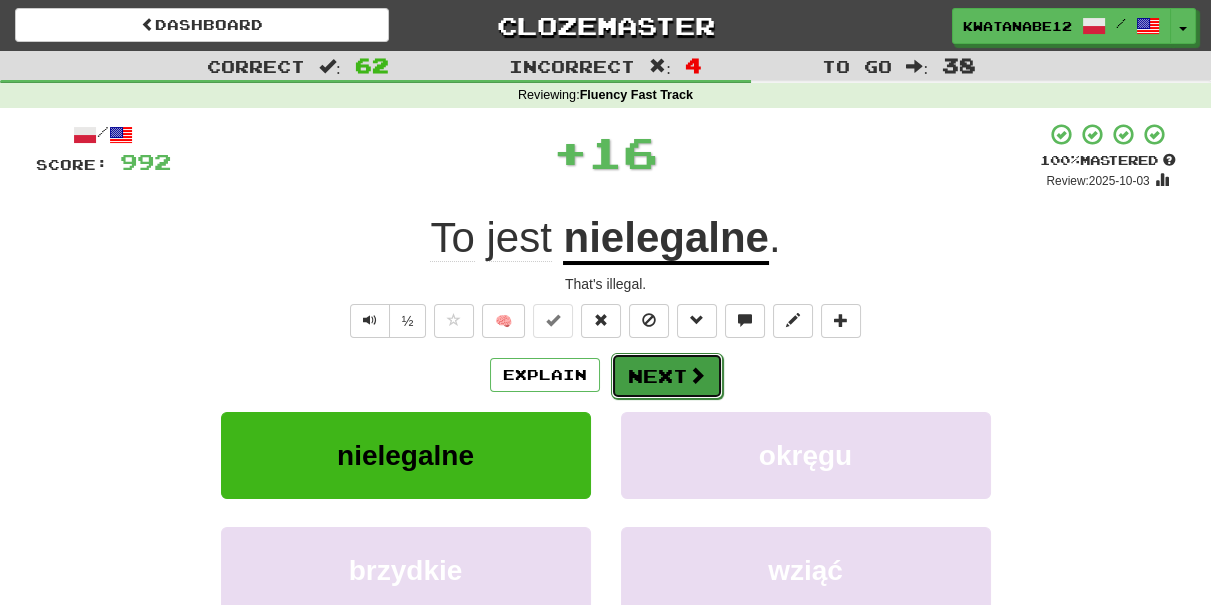 click on "Next" at bounding box center [667, 376] 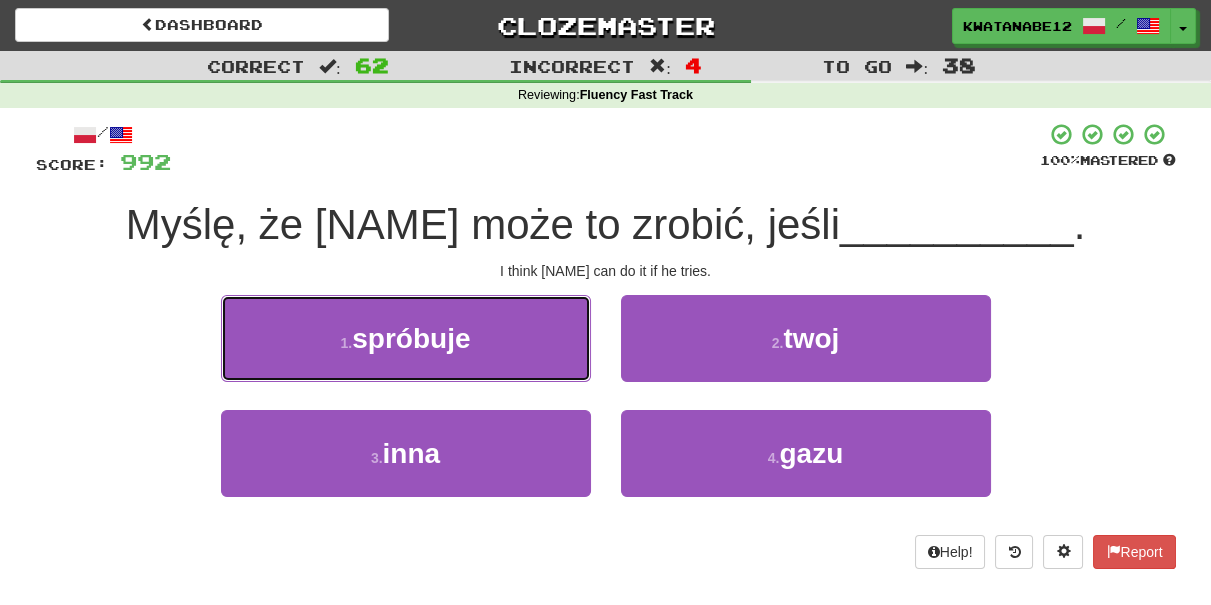 drag, startPoint x: 499, startPoint y: 336, endPoint x: 565, endPoint y: 350, distance: 67.46851 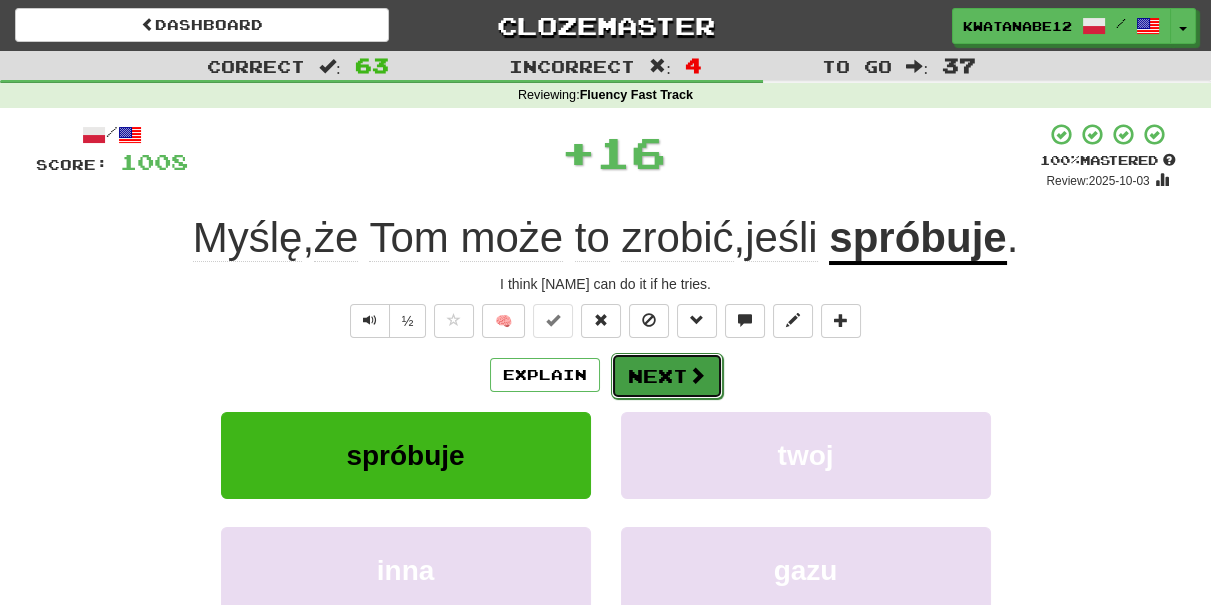 click on "Next" at bounding box center [667, 376] 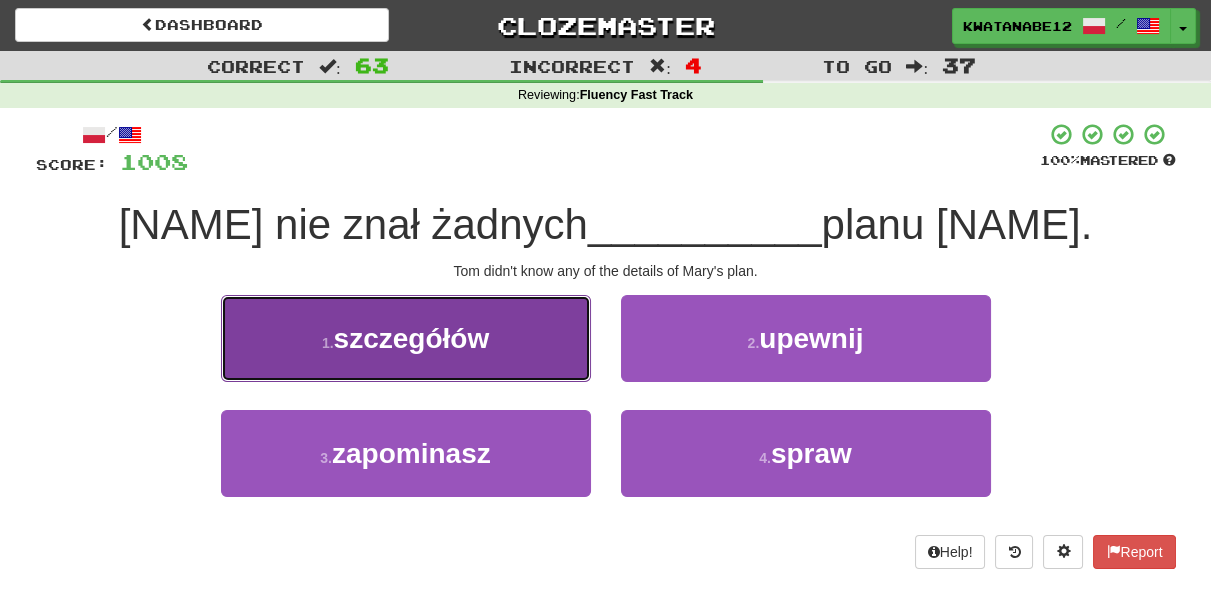 click on "1 .  szczegółów" at bounding box center [406, 338] 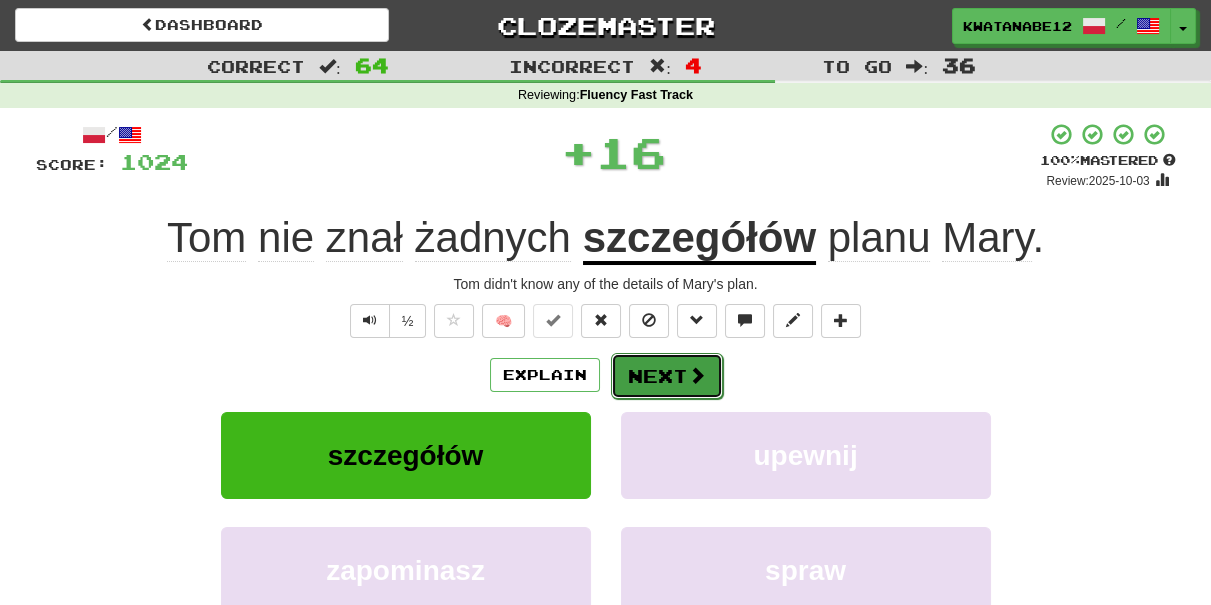 click on "Next" at bounding box center [667, 376] 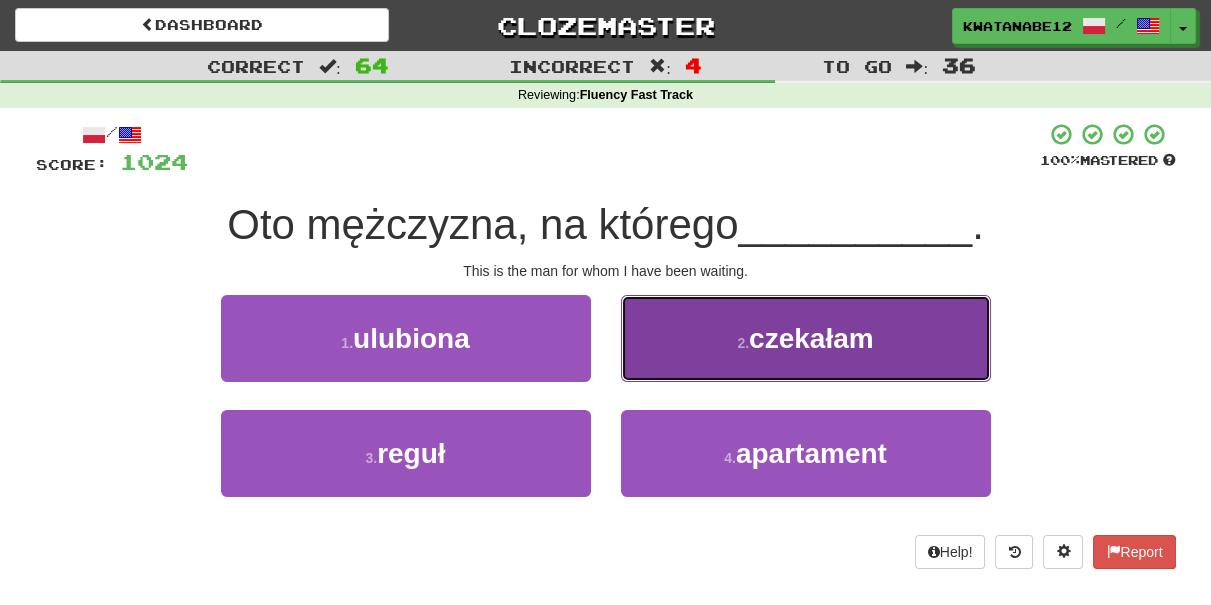 click on "2 .  czekałam" at bounding box center (806, 338) 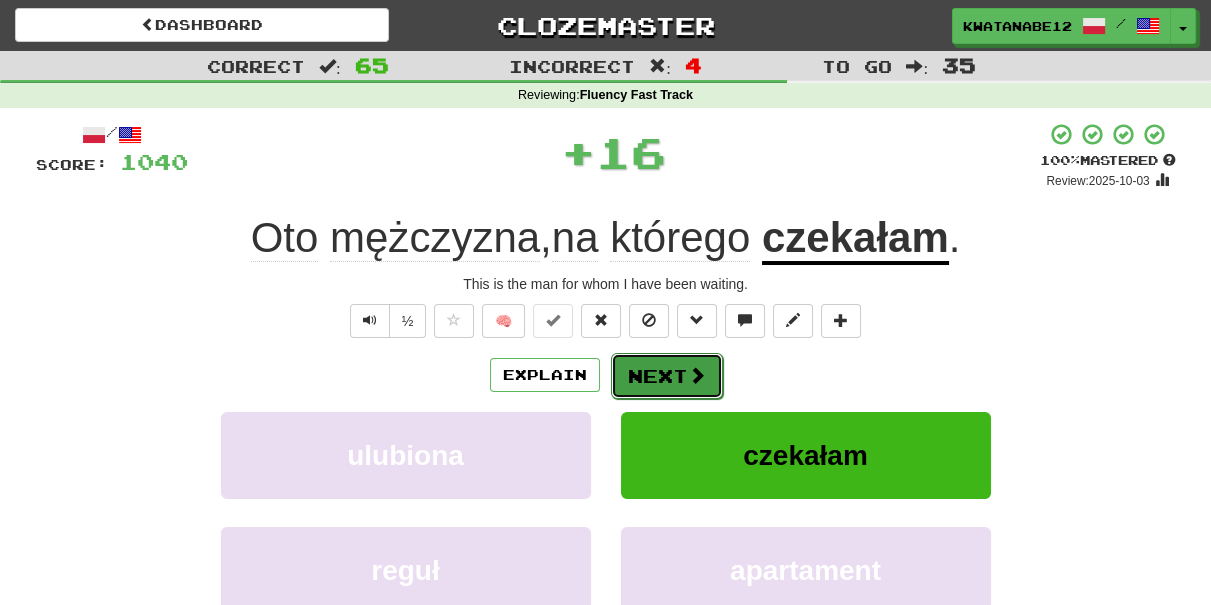click on "Next" at bounding box center [667, 376] 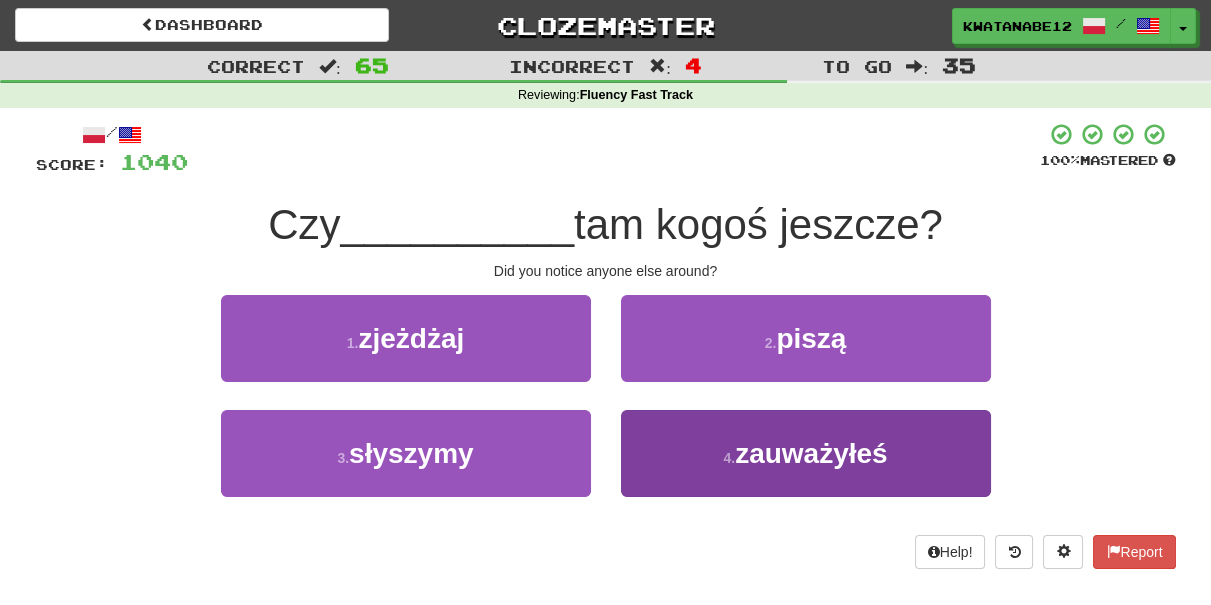 drag, startPoint x: 692, startPoint y: 396, endPoint x: 690, endPoint y: 453, distance: 57.035076 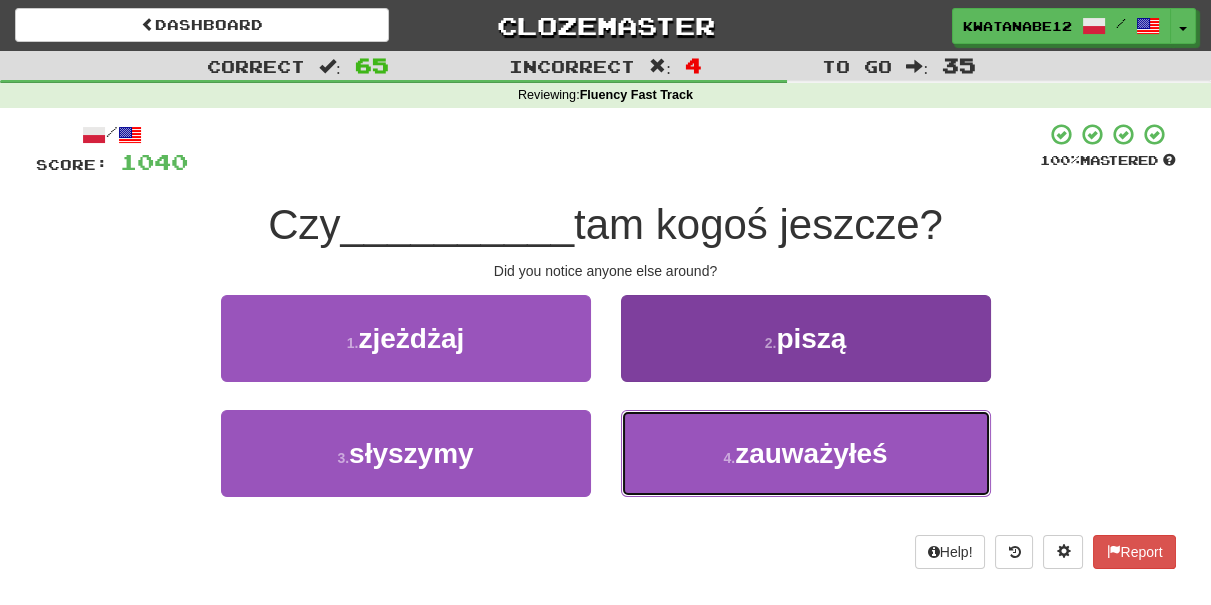 click on "4 .  zauważyłeś" at bounding box center [806, 453] 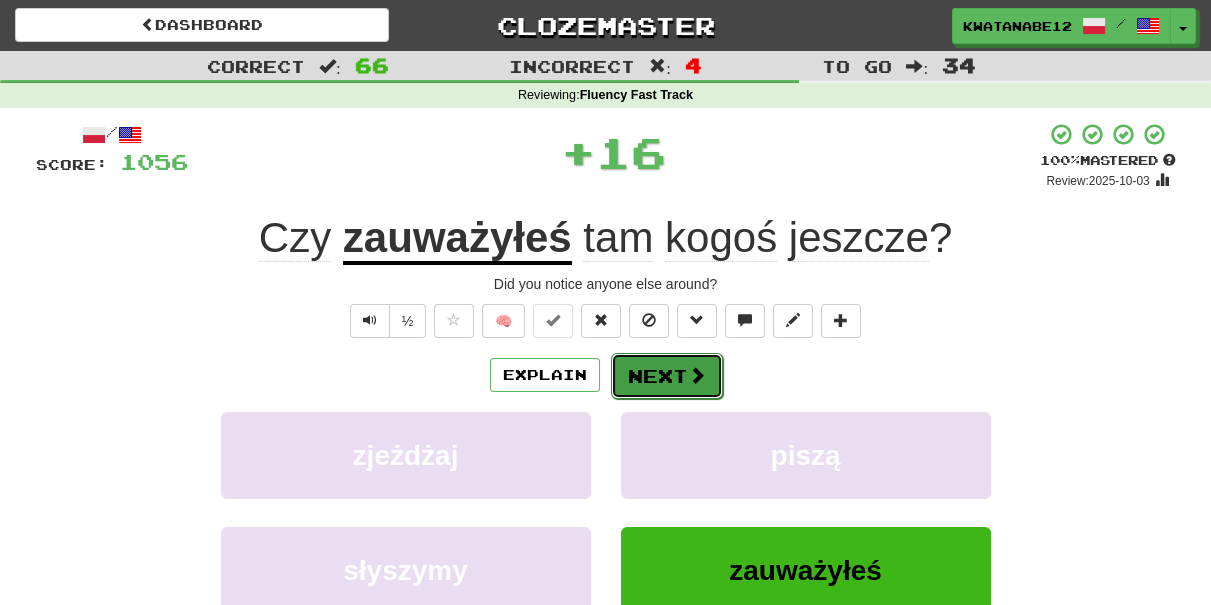 click on "Next" at bounding box center (667, 376) 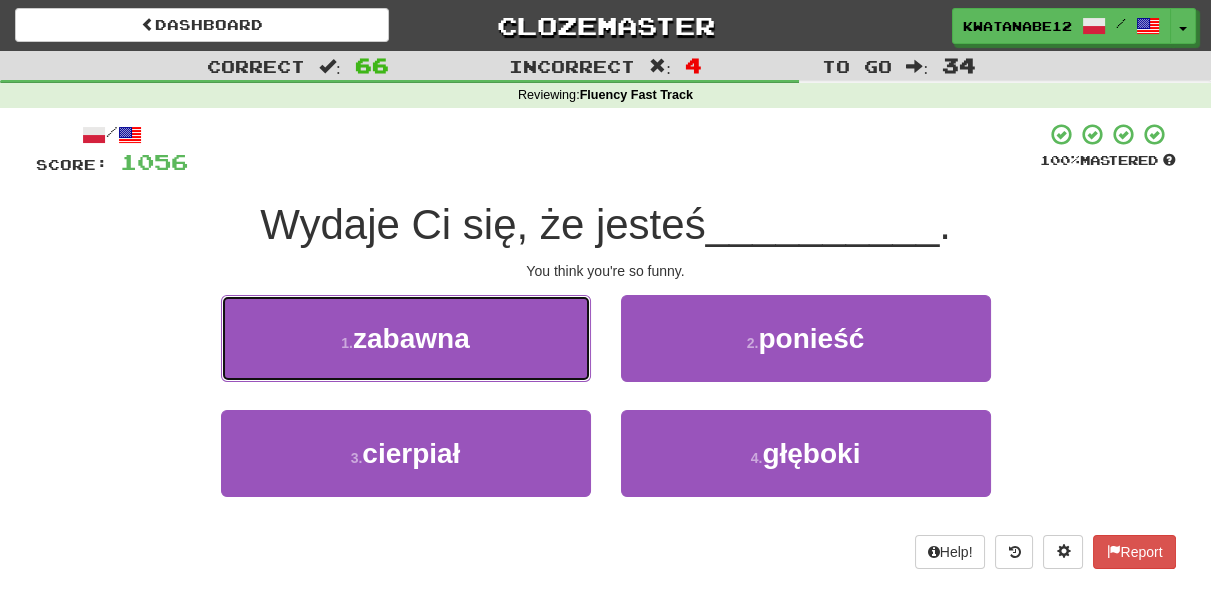 drag, startPoint x: 501, startPoint y: 345, endPoint x: 522, endPoint y: 348, distance: 21.213203 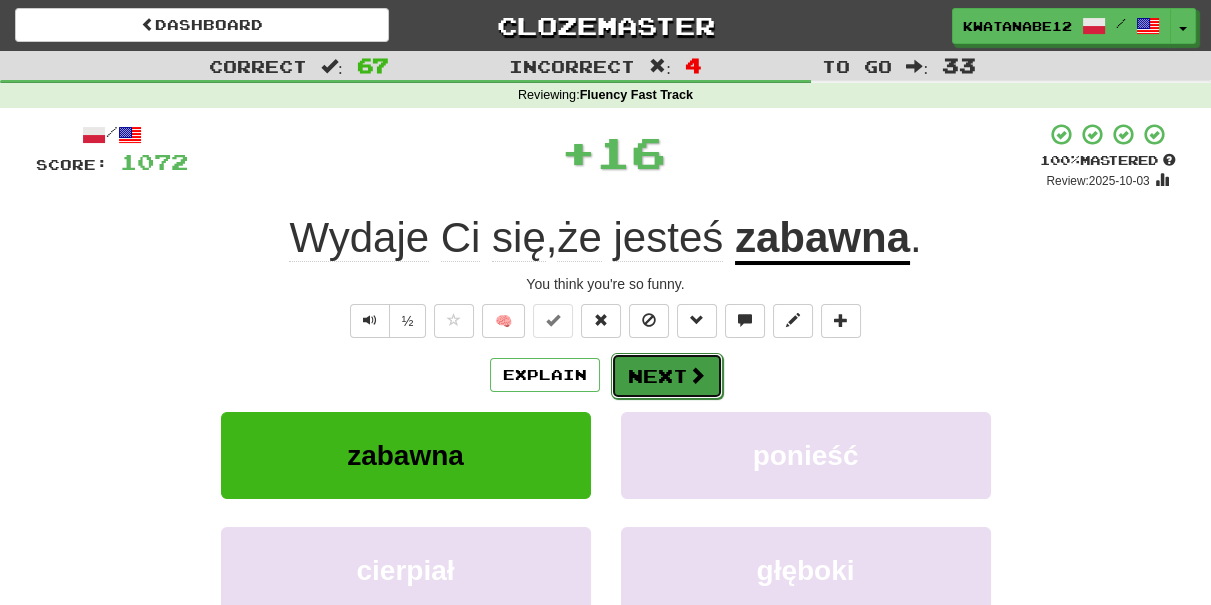 click on "Next" at bounding box center [667, 376] 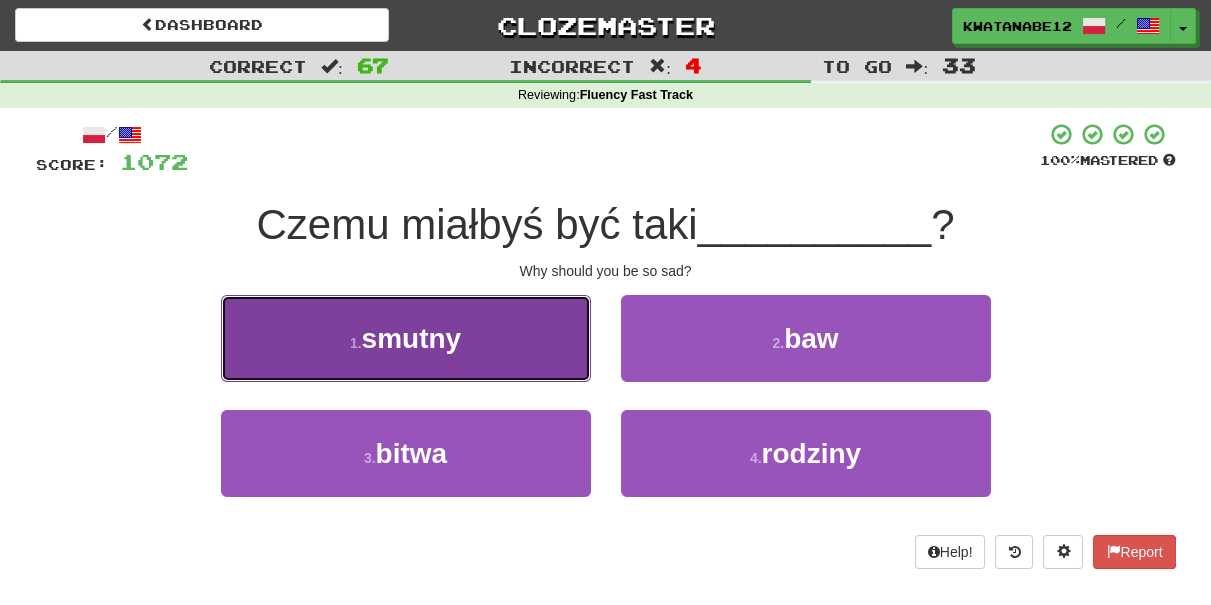drag, startPoint x: 510, startPoint y: 346, endPoint x: 546, endPoint y: 348, distance: 36.05551 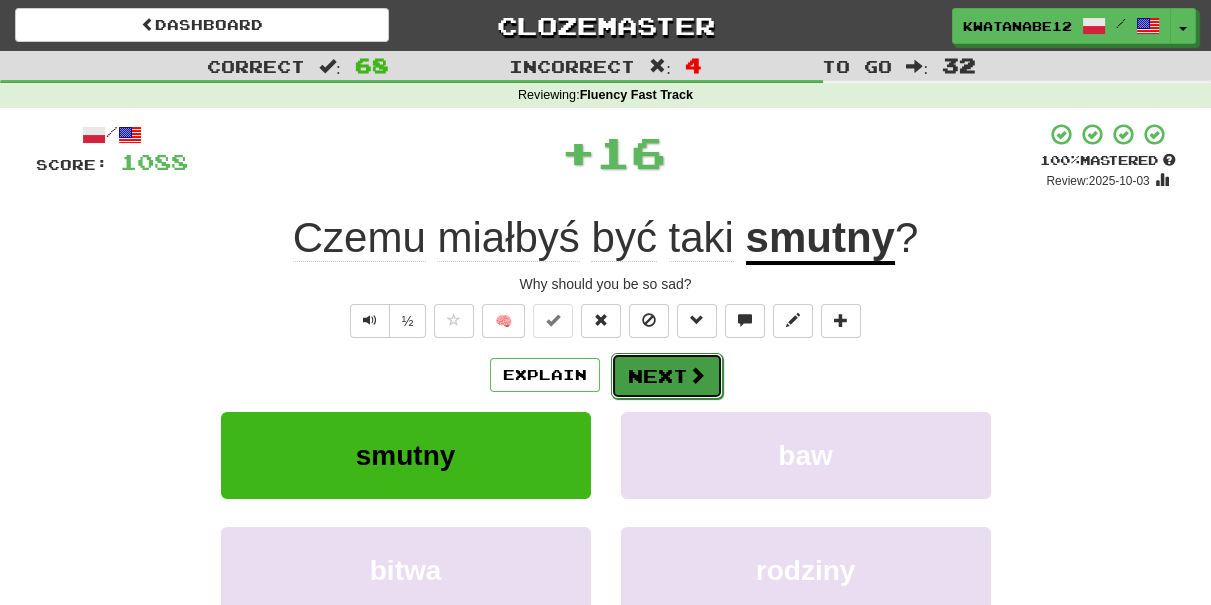 click on "Next" at bounding box center (667, 376) 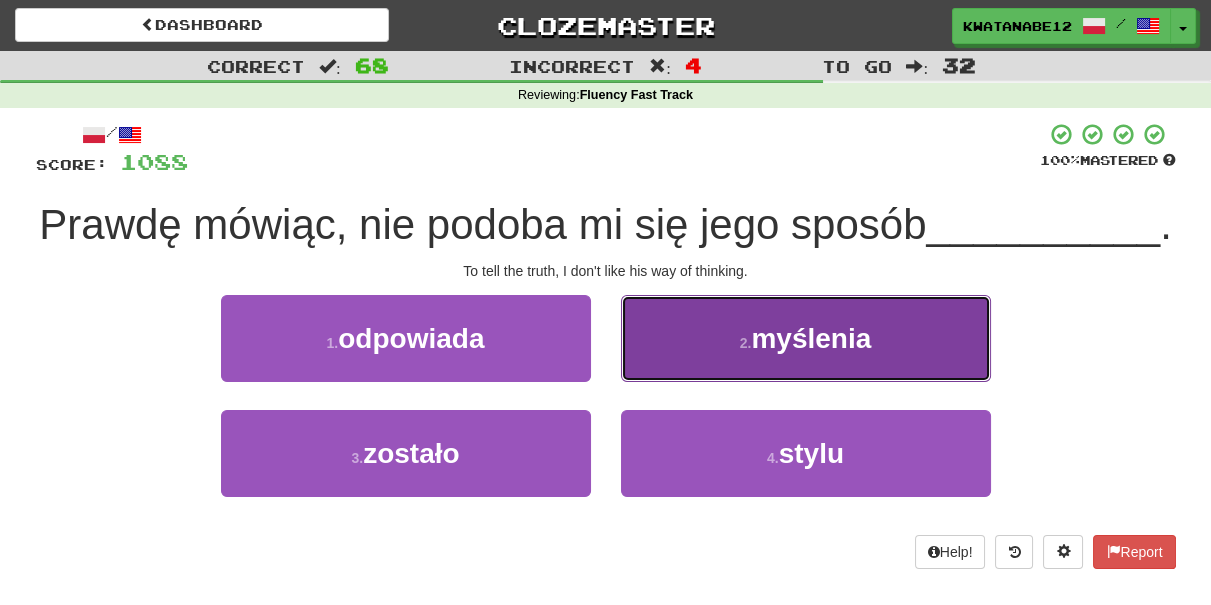 click on "2 .  myślenia" at bounding box center (806, 338) 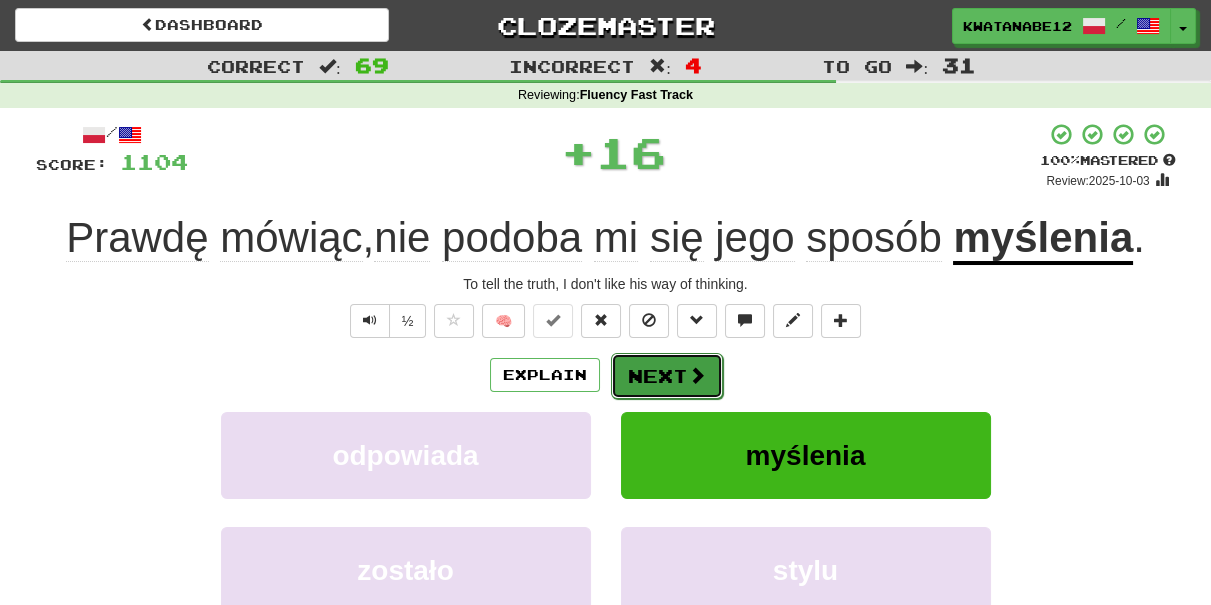 click on "Next" at bounding box center (667, 376) 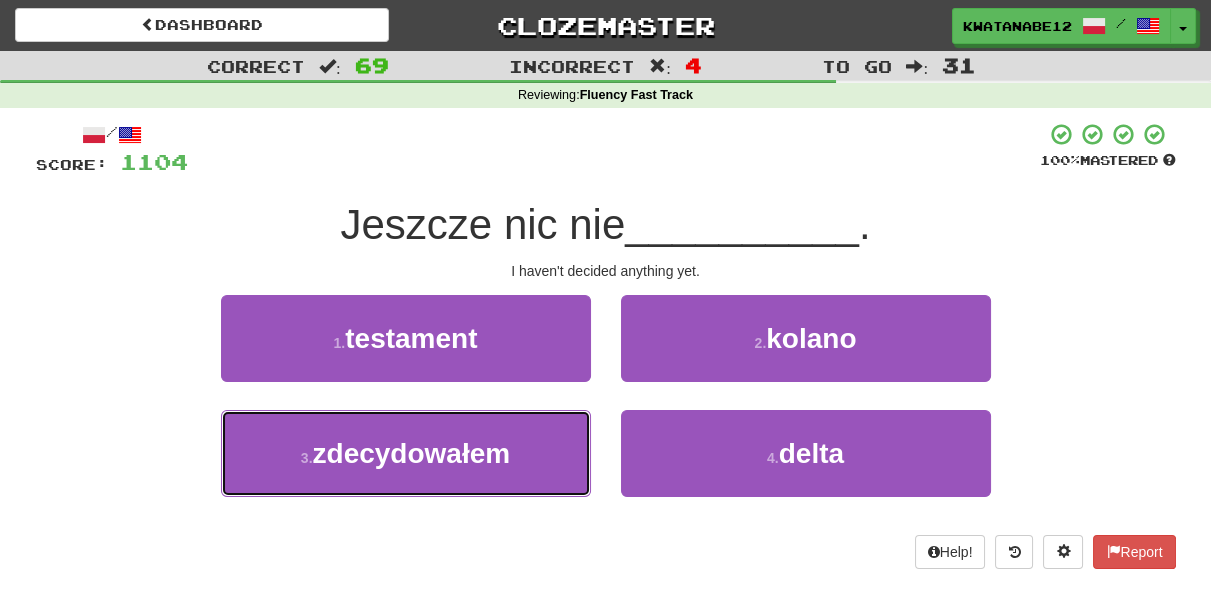 drag, startPoint x: 482, startPoint y: 474, endPoint x: 591, endPoint y: 434, distance: 116.10771 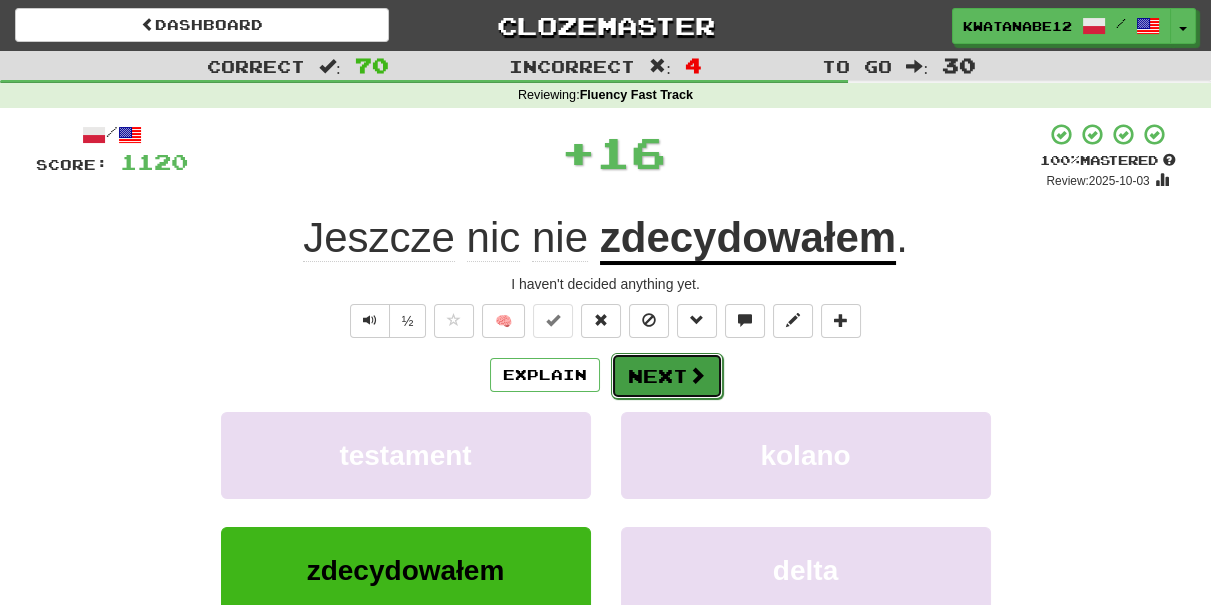 click on "Next" at bounding box center (667, 376) 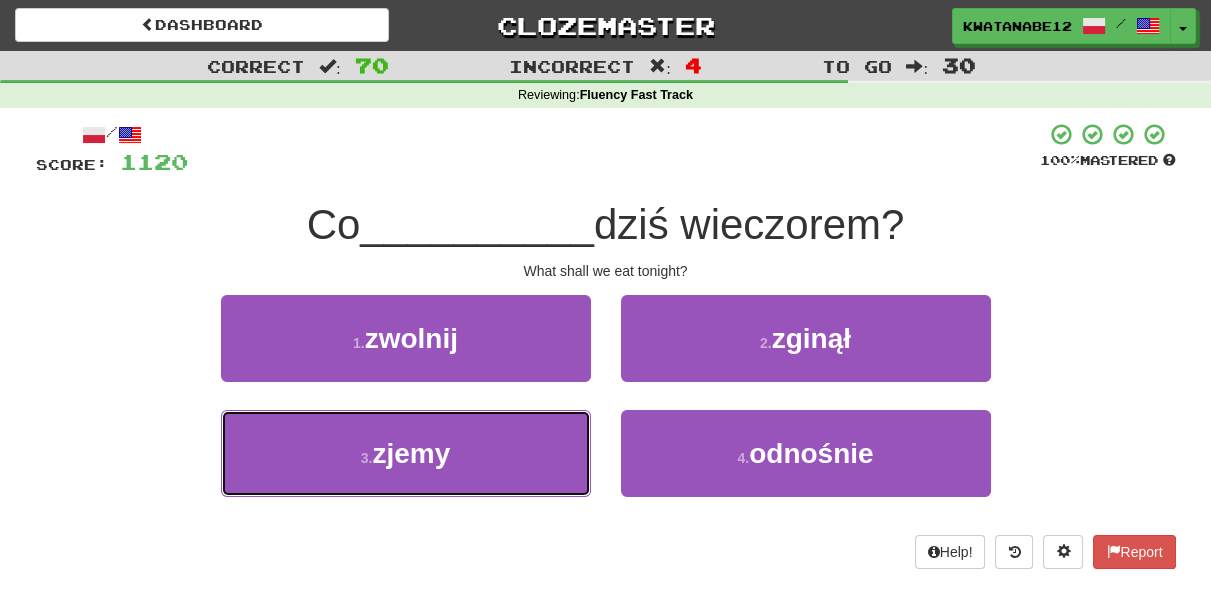 drag, startPoint x: 476, startPoint y: 426, endPoint x: 590, endPoint y: 405, distance: 115.918076 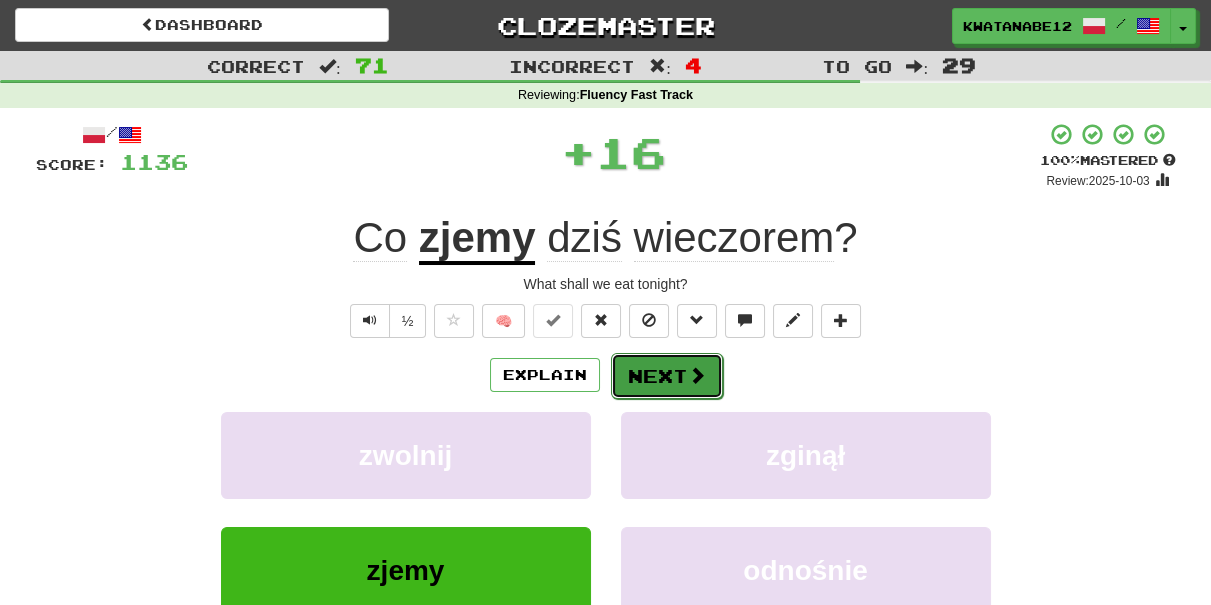 click on "Next" at bounding box center [667, 376] 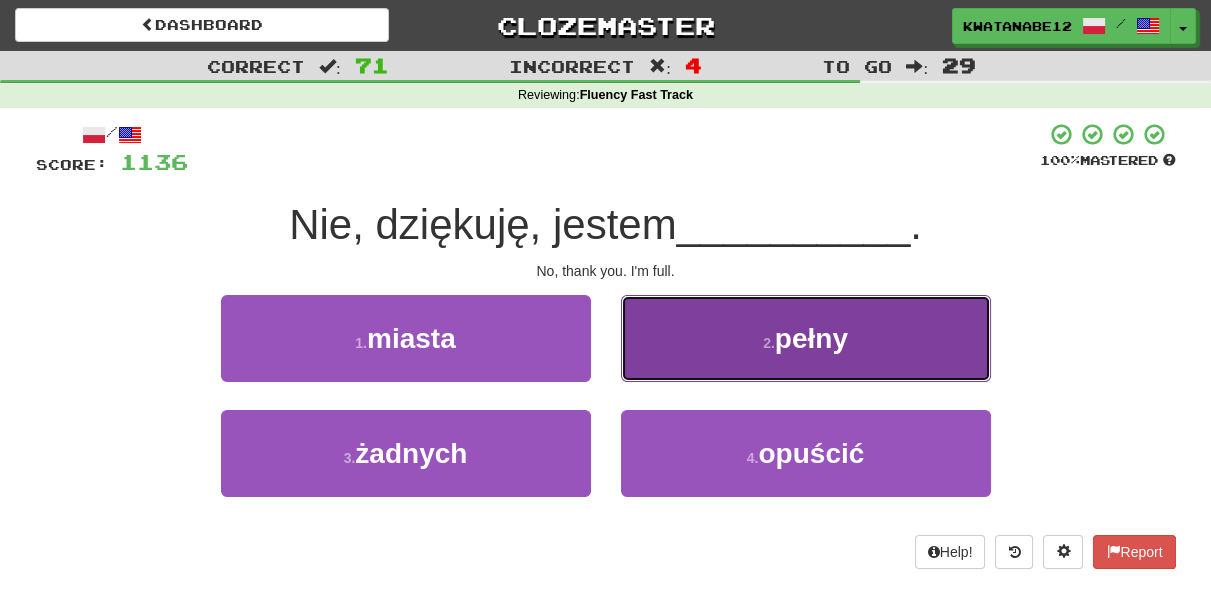 click on "2 .  pełny" at bounding box center (806, 338) 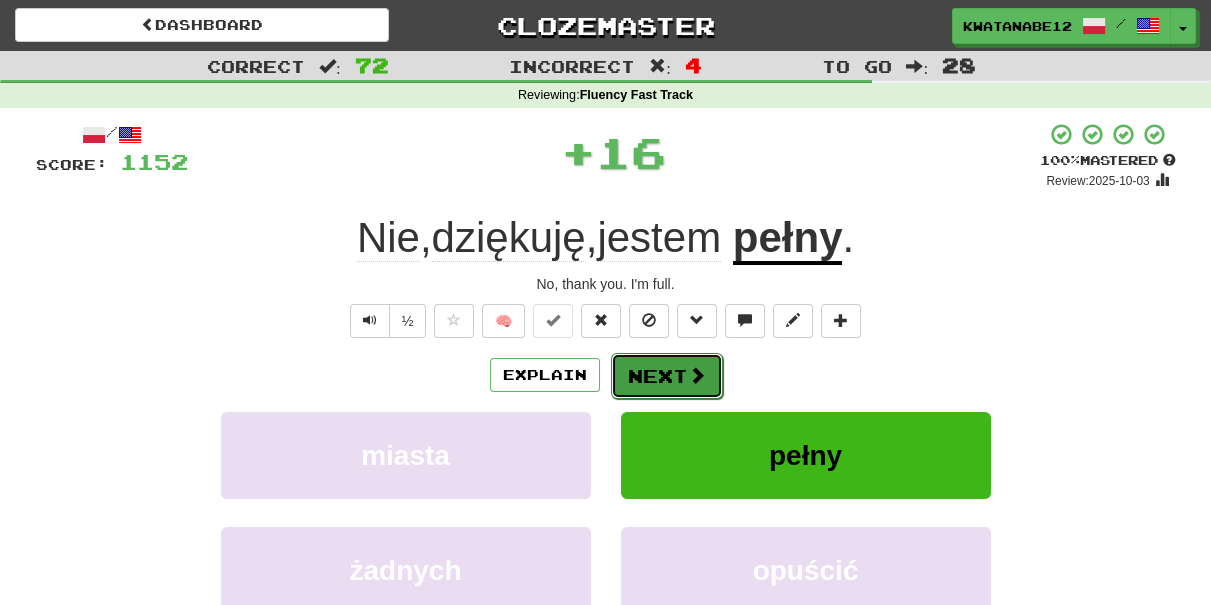 click on "Next" at bounding box center [667, 376] 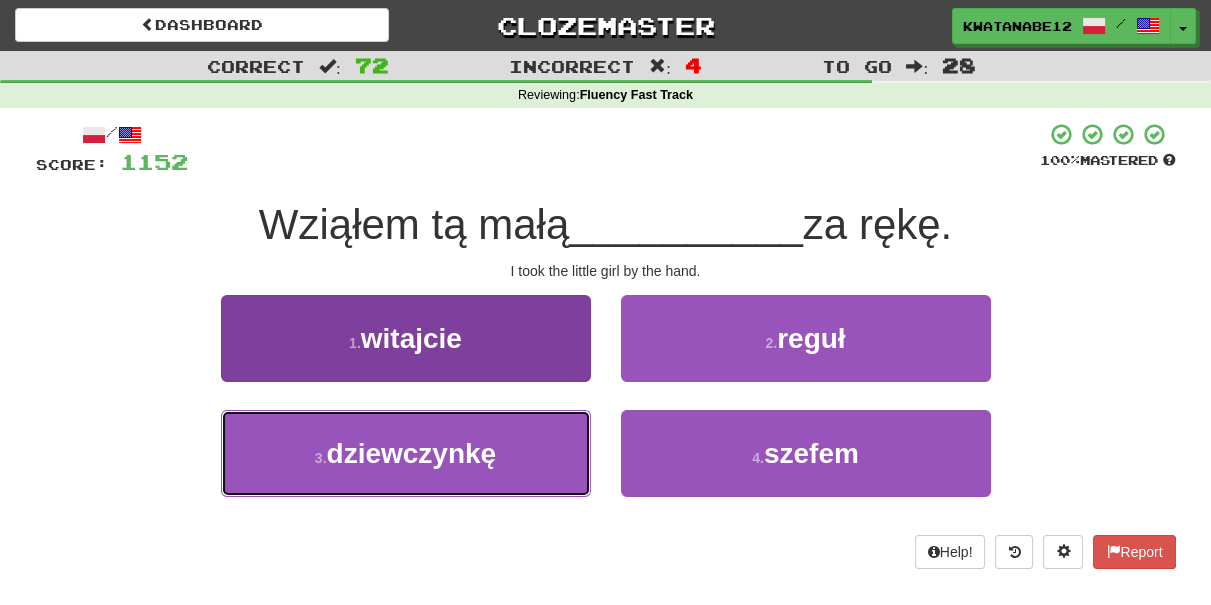 drag, startPoint x: 473, startPoint y: 442, endPoint x: 503, endPoint y: 448, distance: 30.594116 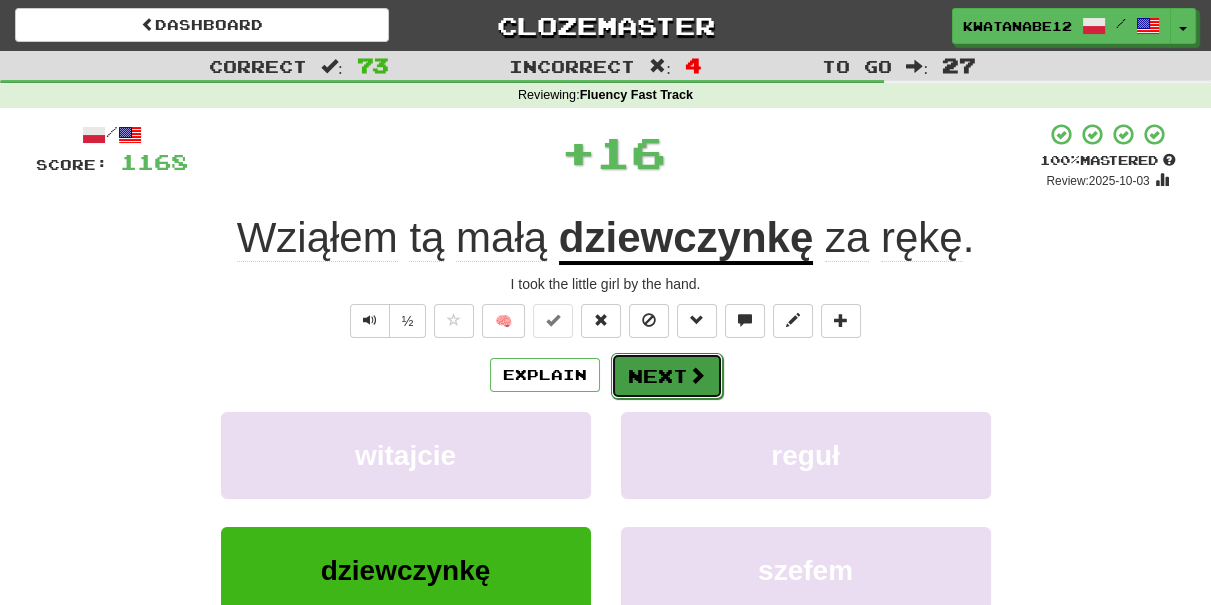 drag, startPoint x: 656, startPoint y: 387, endPoint x: 668, endPoint y: 384, distance: 12.369317 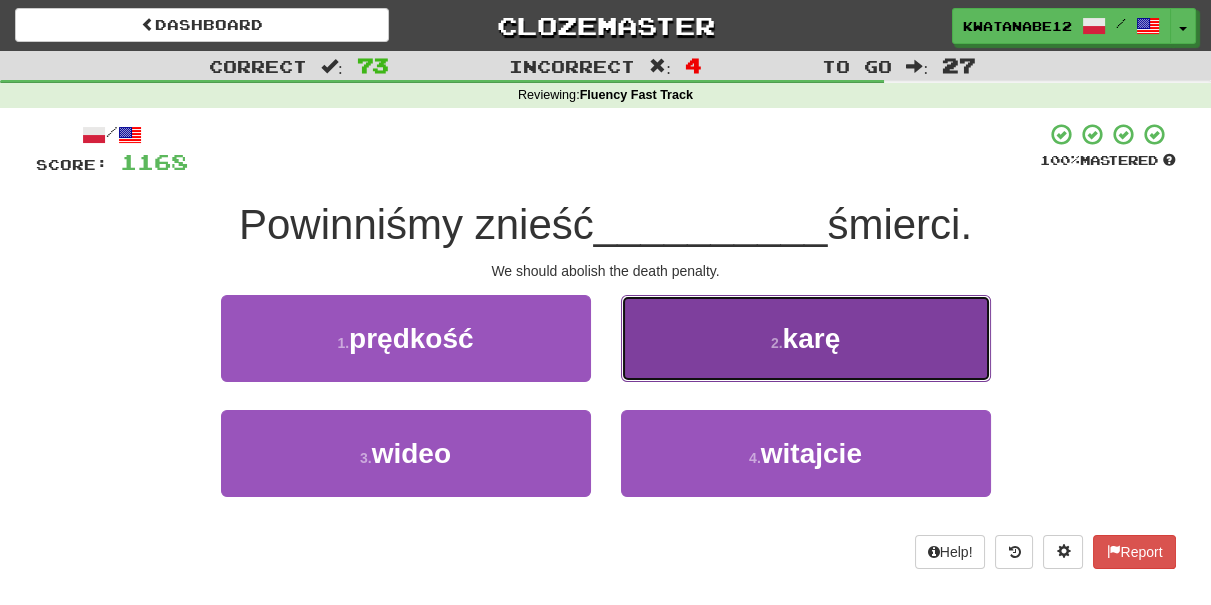 click on "2 .  karę" at bounding box center [806, 338] 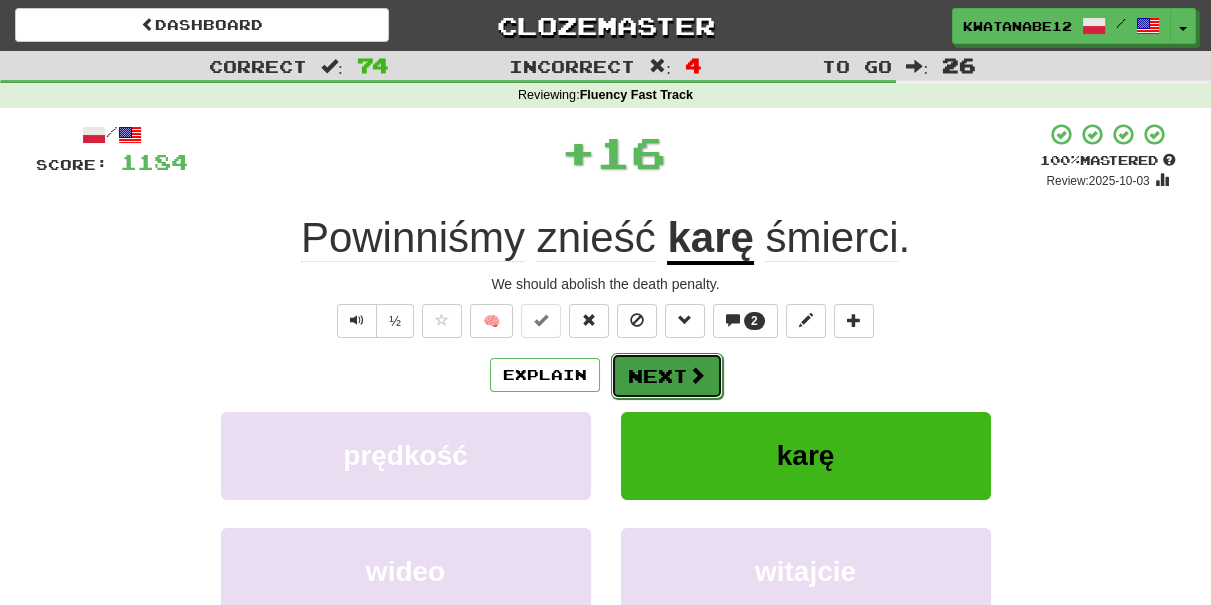 click on "Next" at bounding box center [667, 376] 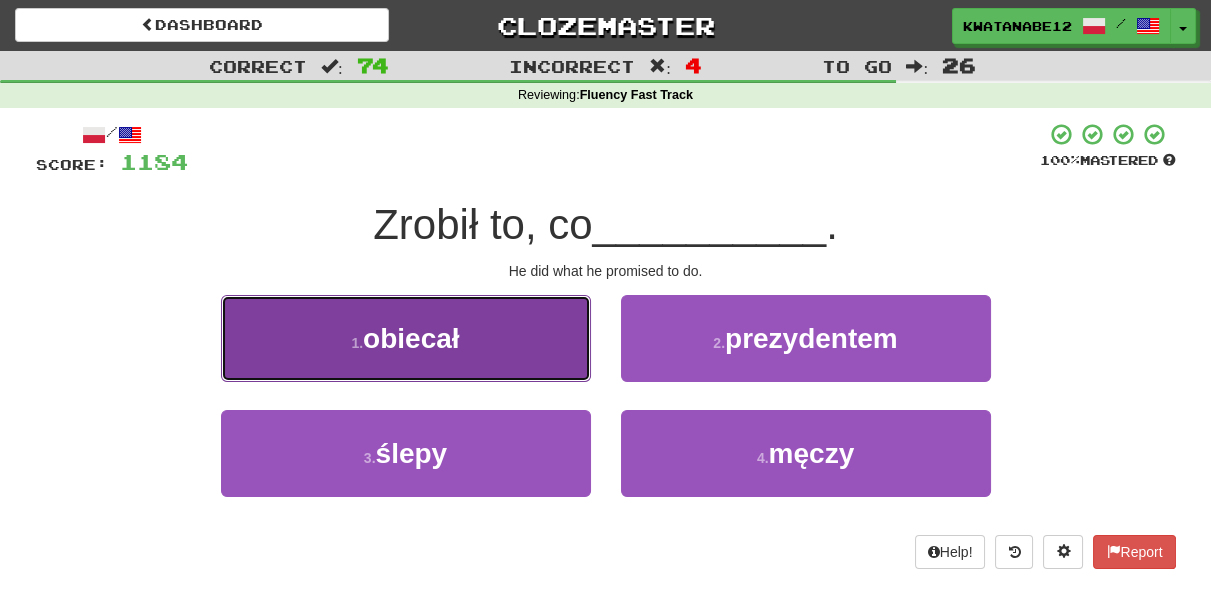 drag, startPoint x: 499, startPoint y: 367, endPoint x: 517, endPoint y: 367, distance: 18 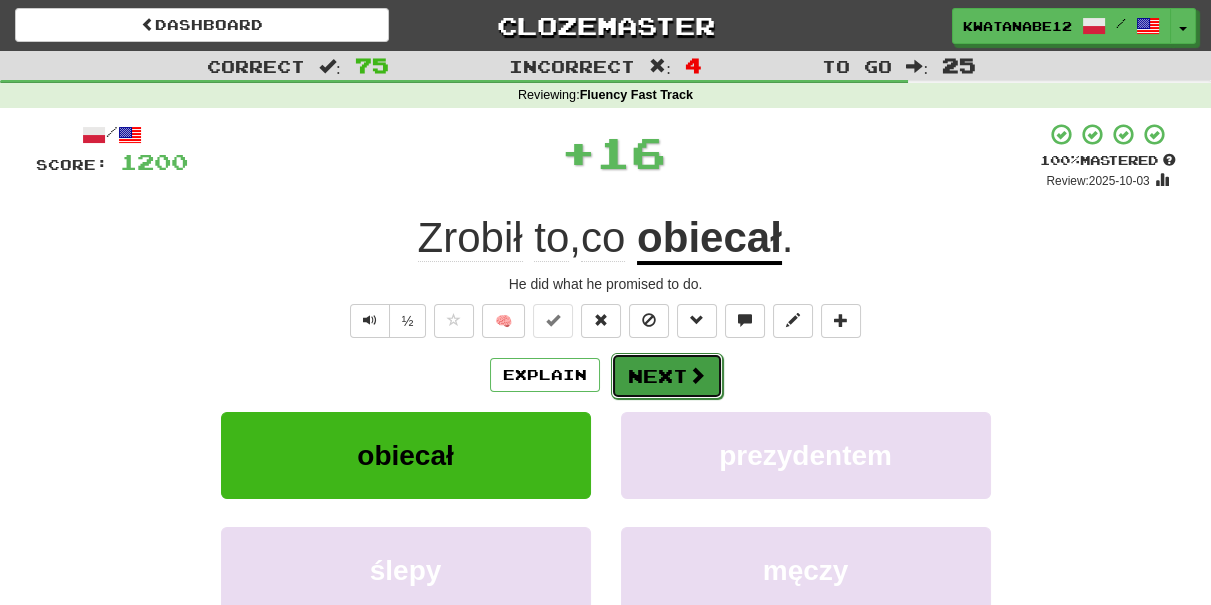 click on "Next" at bounding box center [667, 376] 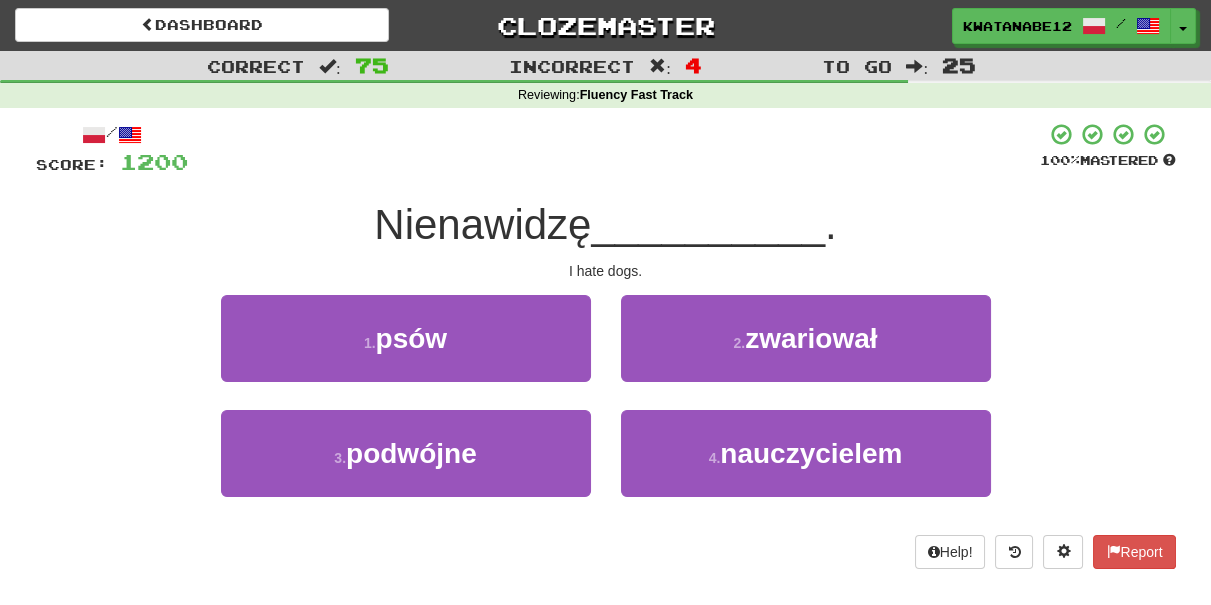 click on "1 .  psów" at bounding box center (406, 352) 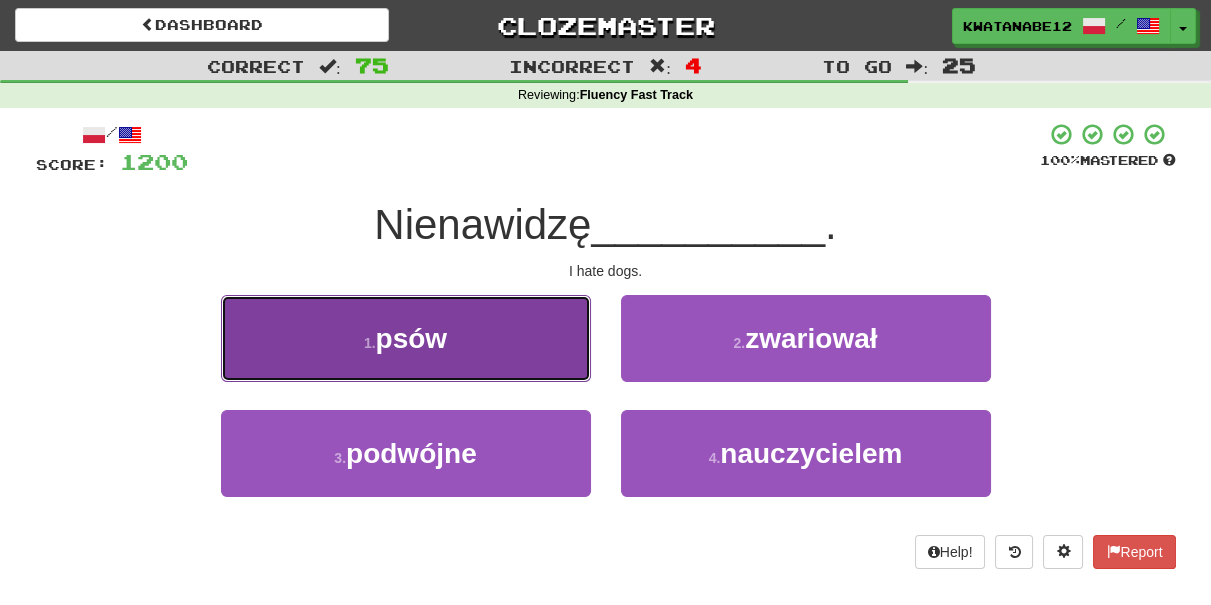 click on "1 .  psów" at bounding box center (406, 338) 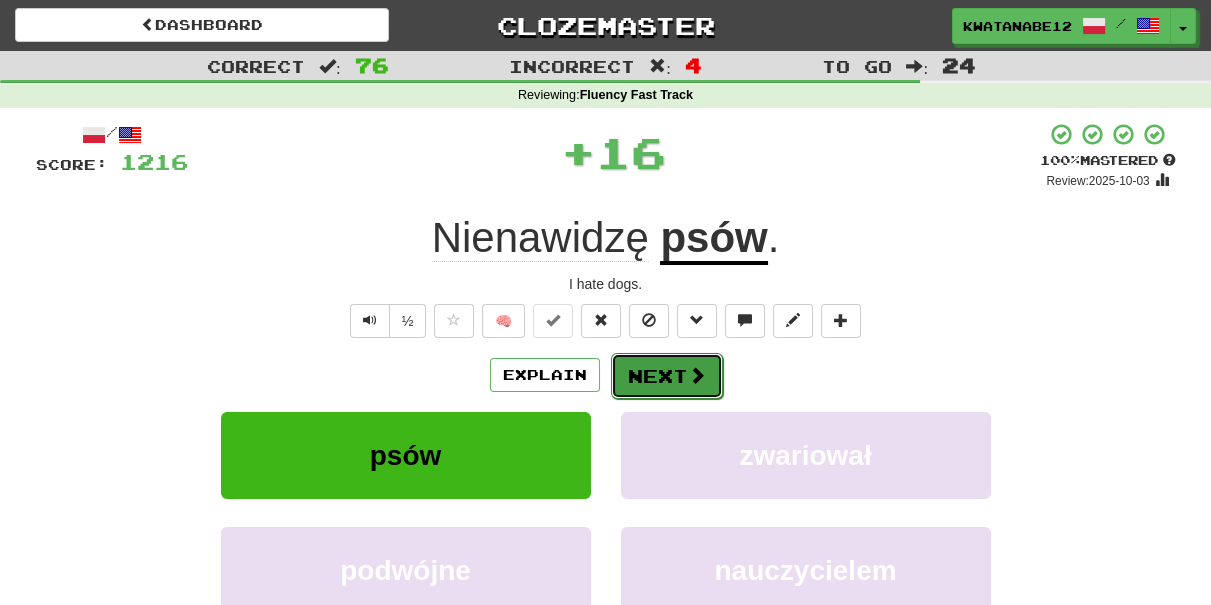 click on "Next" at bounding box center (667, 376) 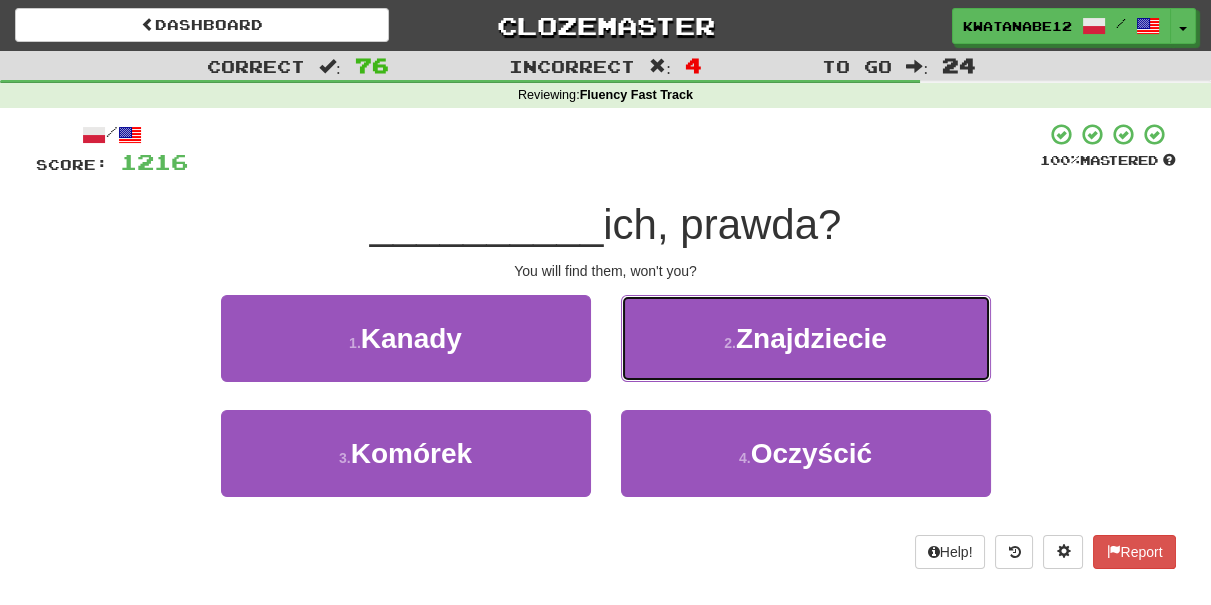 click on "2 .  Znajdziecie" at bounding box center [806, 338] 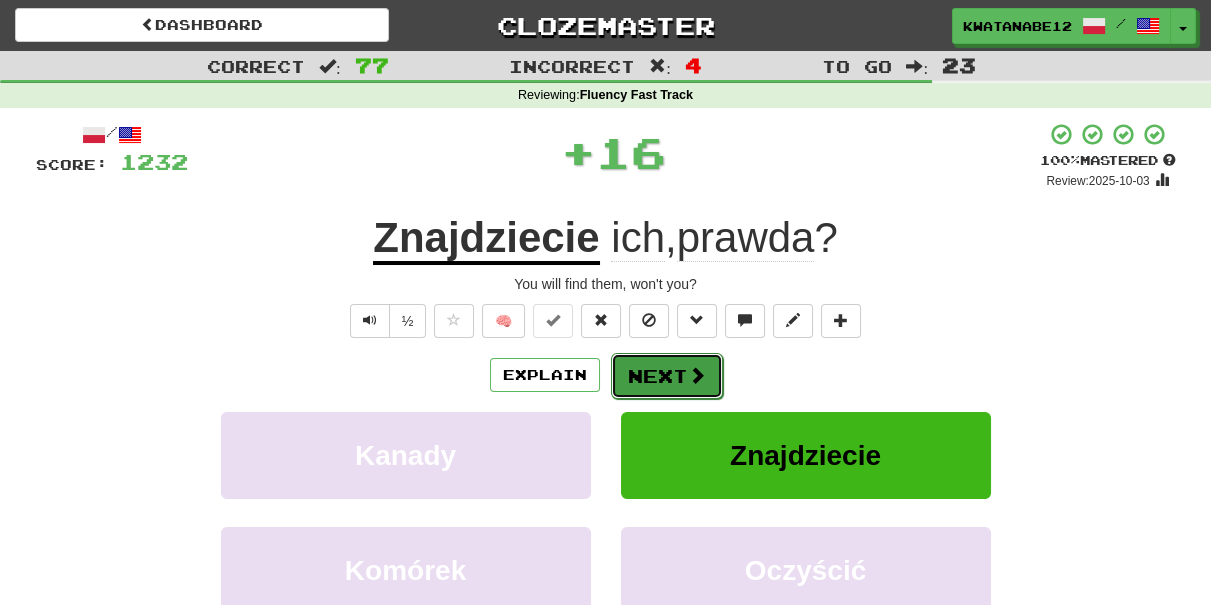 click on "Next" at bounding box center [667, 376] 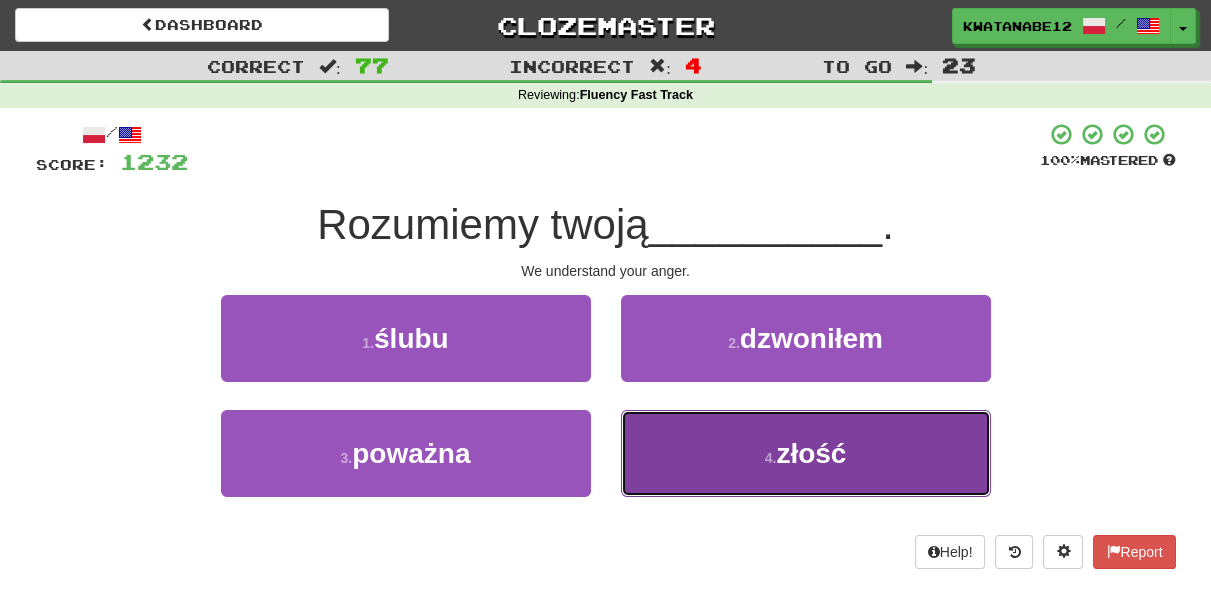 click on "4 .  złość" at bounding box center [806, 453] 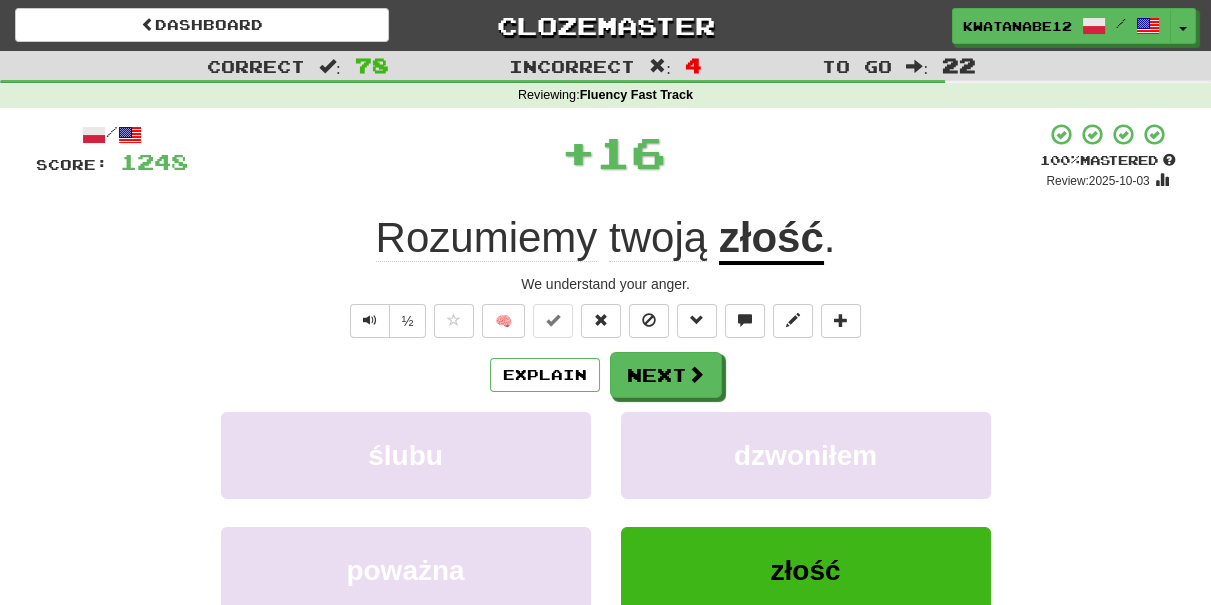 click on "Explain Next ślubu dzwoniłem poważna złość Learn more: ślubu dzwoniłem poważna złość" at bounding box center (606, 512) 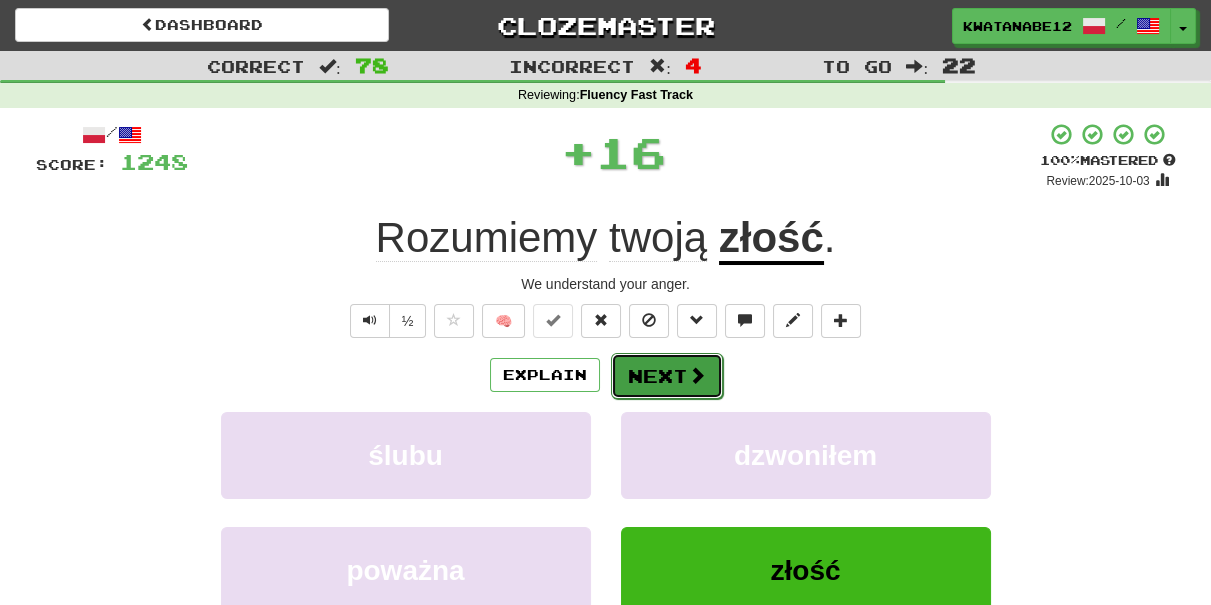 drag, startPoint x: 639, startPoint y: 370, endPoint x: 653, endPoint y: 361, distance: 16.643316 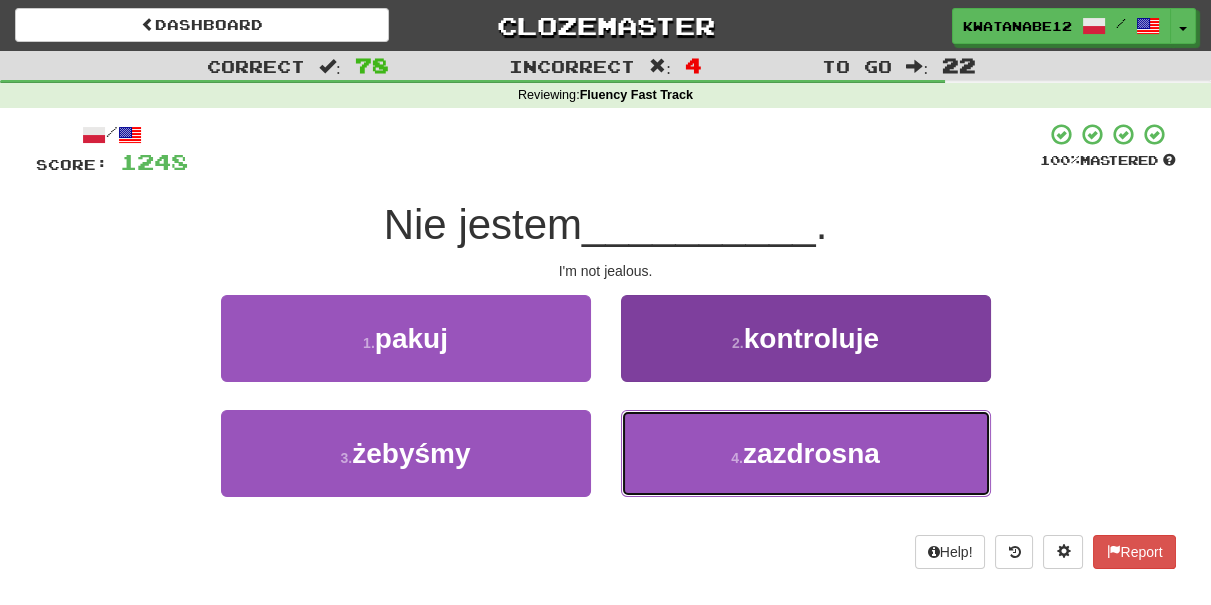drag, startPoint x: 679, startPoint y: 439, endPoint x: 674, endPoint y: 429, distance: 11.18034 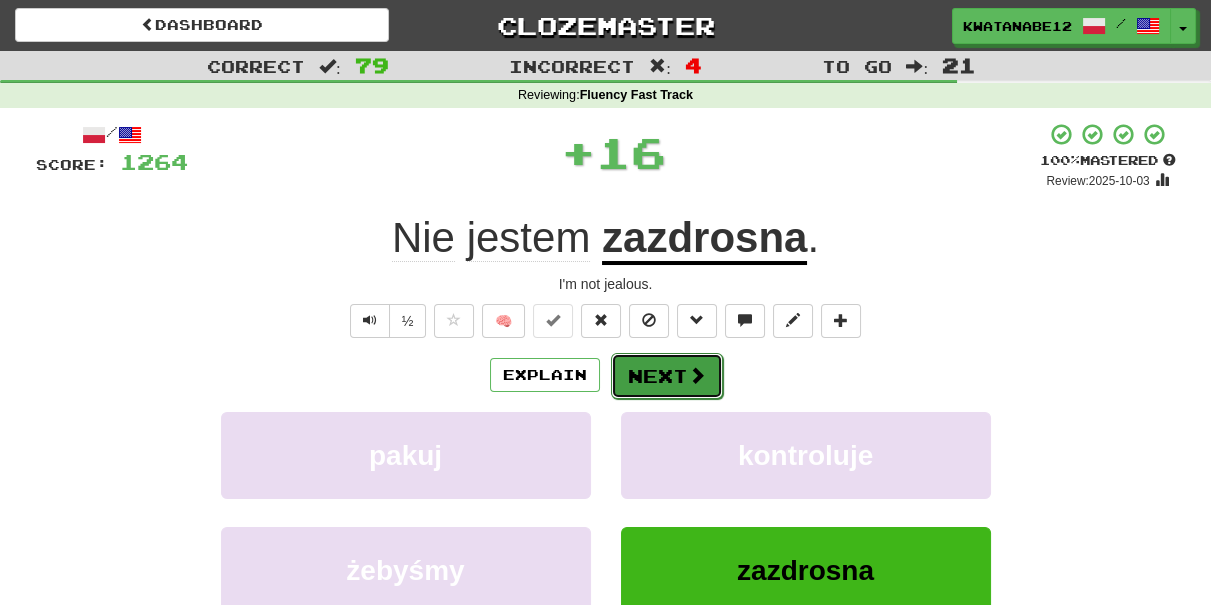 click on "Next" at bounding box center (667, 376) 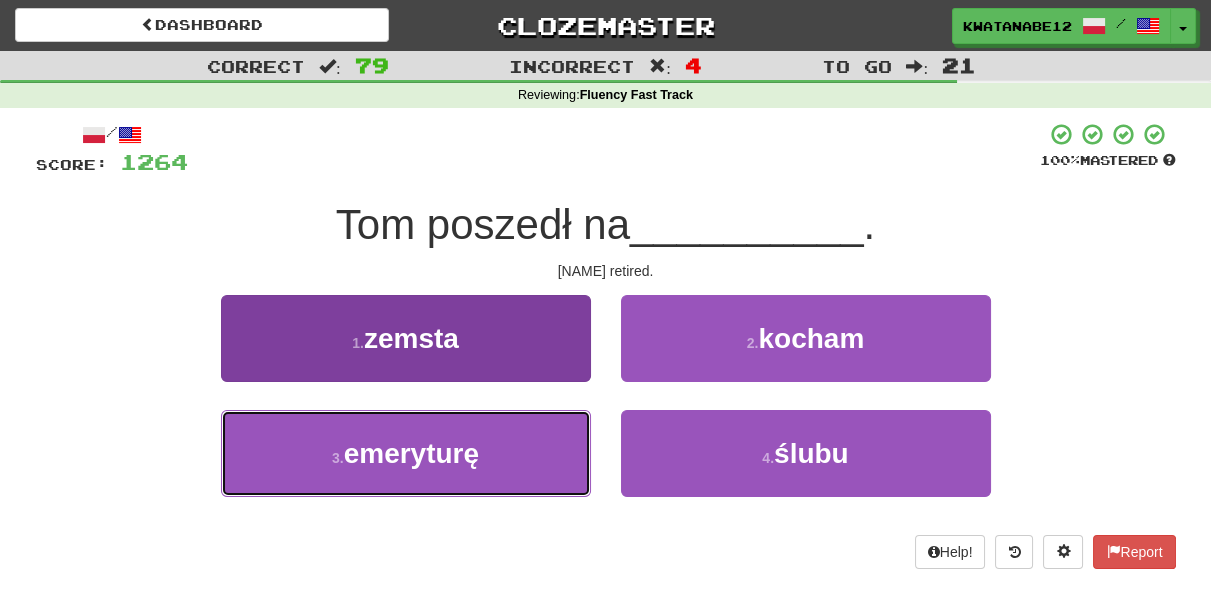 drag, startPoint x: 472, startPoint y: 450, endPoint x: 501, endPoint y: 460, distance: 30.675724 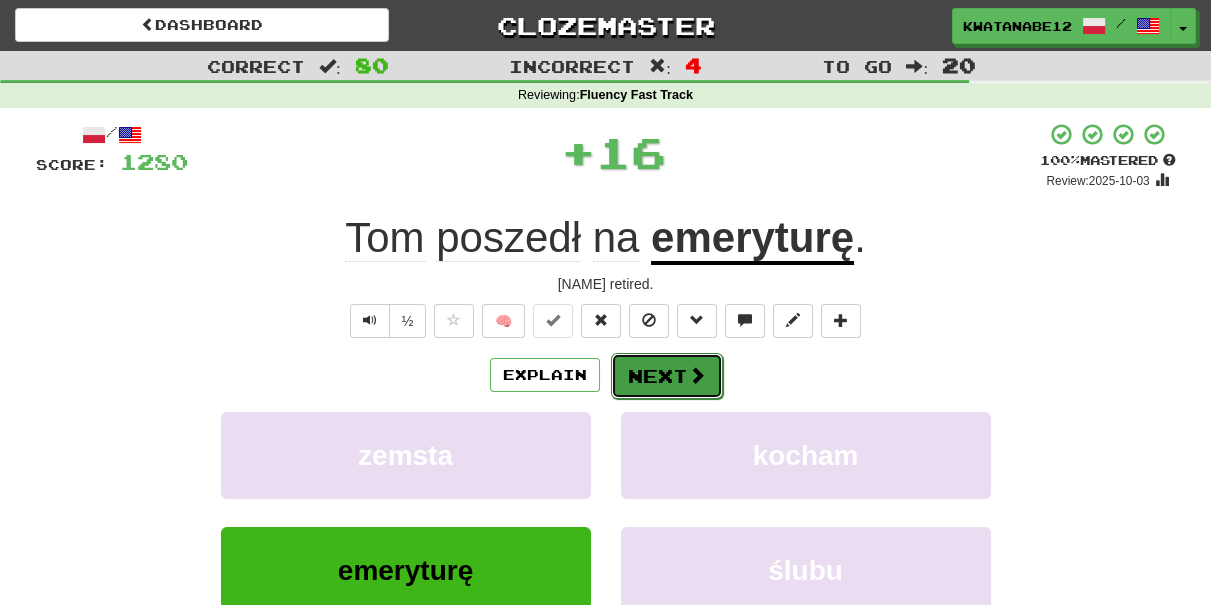 click on "Next" at bounding box center [667, 376] 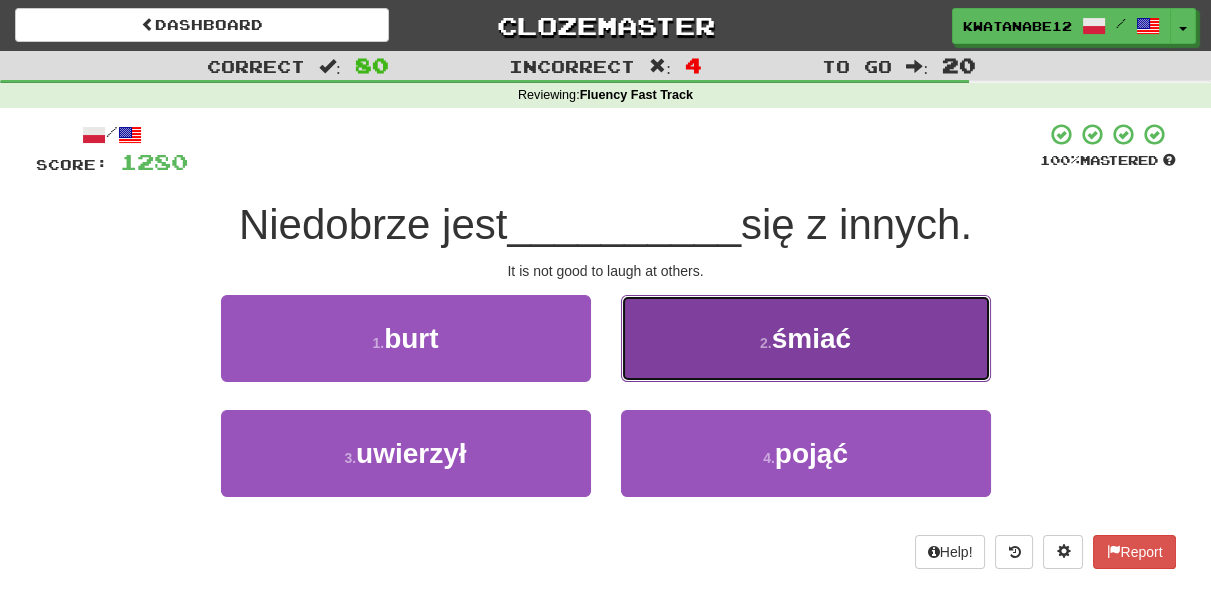 click on "2 .  śmiać" at bounding box center [806, 338] 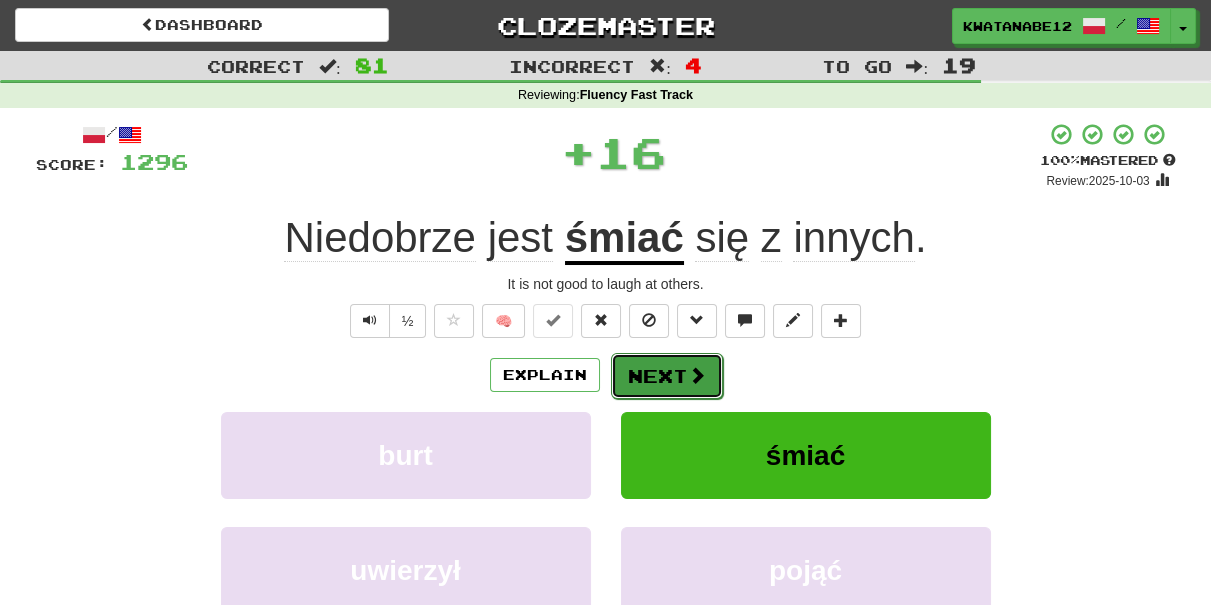 click on "Next" at bounding box center (667, 376) 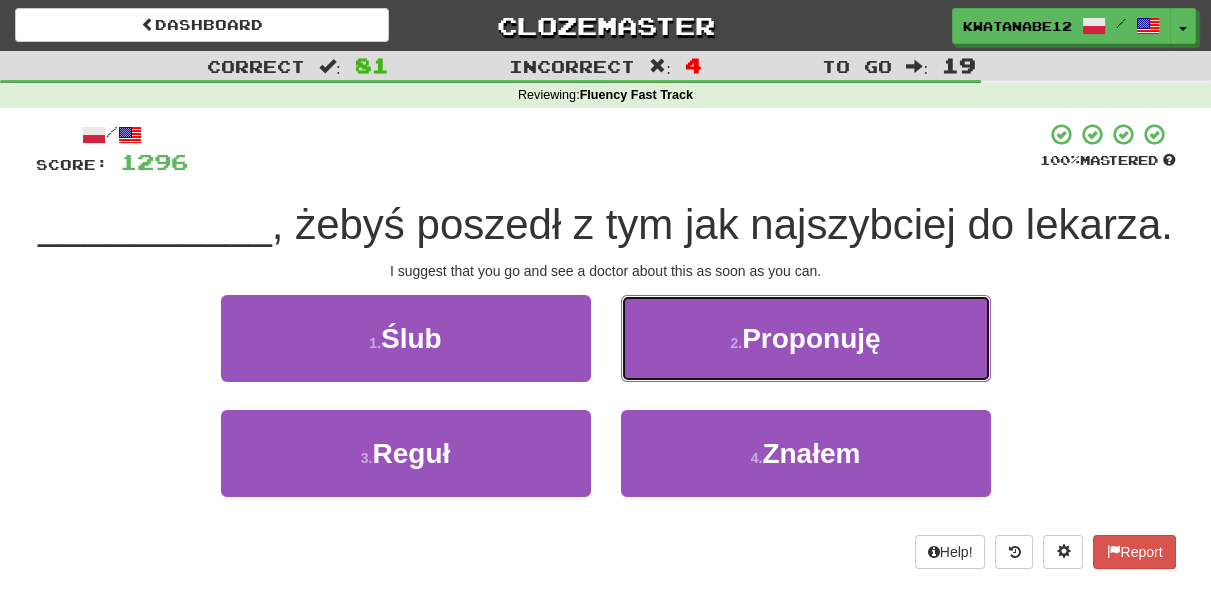 click on "2 .  Proponuję" at bounding box center [806, 338] 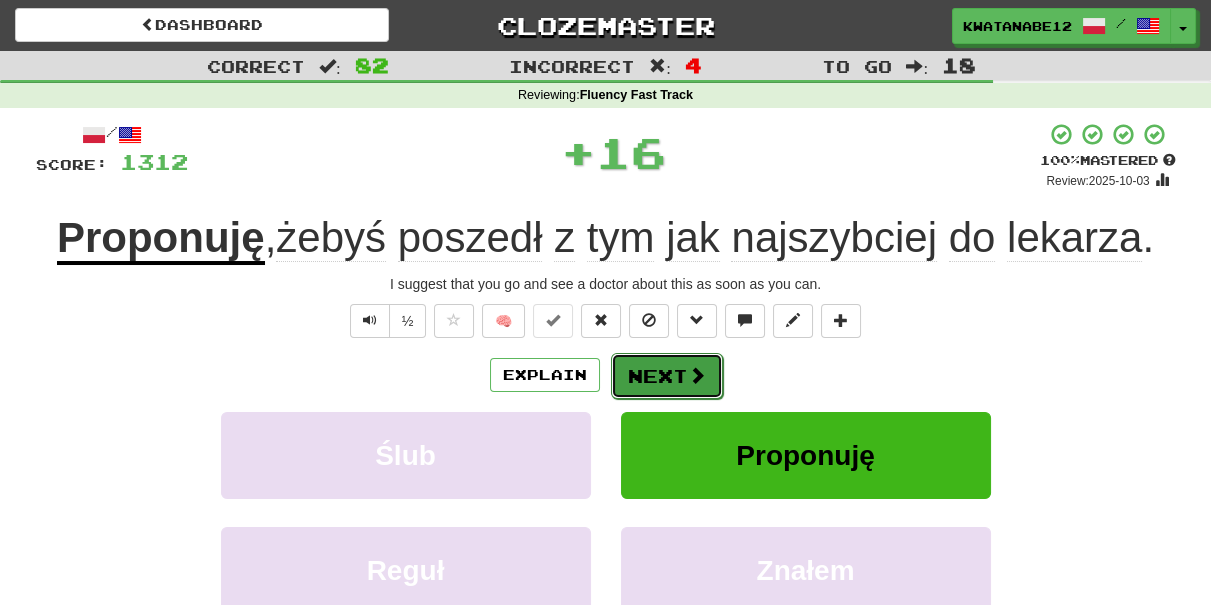 click on "Next" at bounding box center [667, 376] 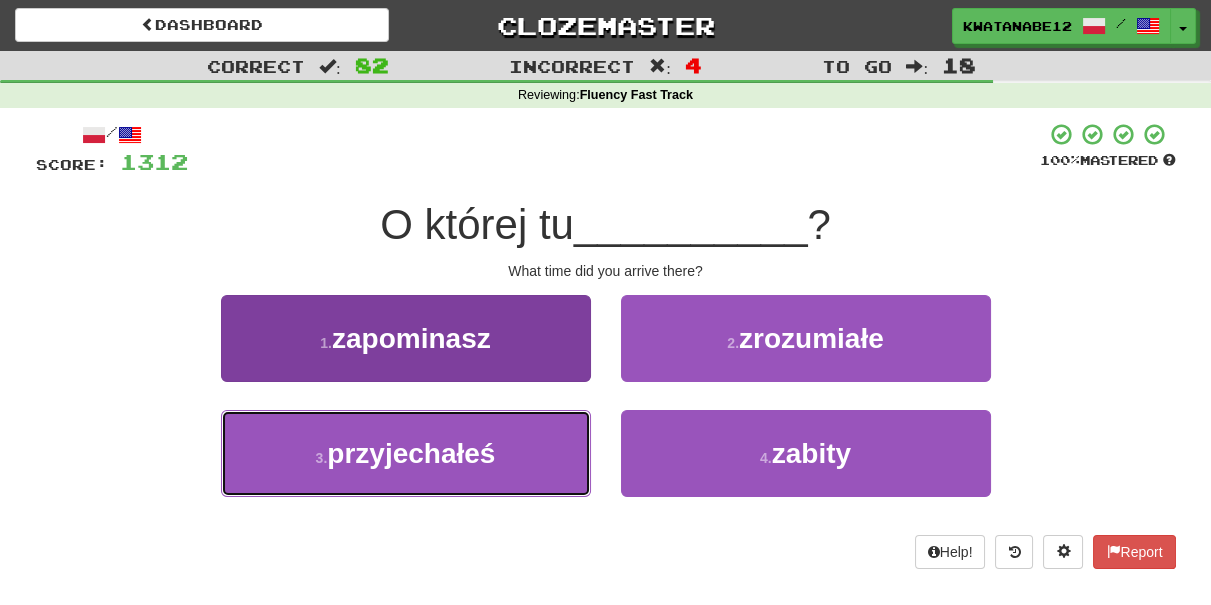 drag, startPoint x: 525, startPoint y: 455, endPoint x: 546, endPoint y: 454, distance: 21.023796 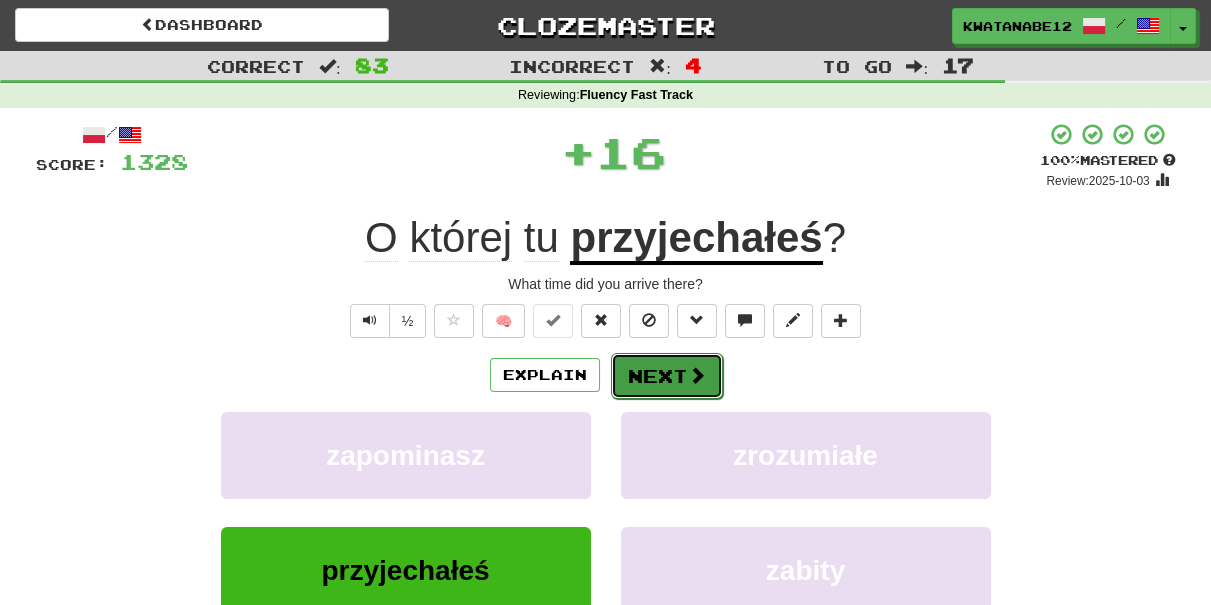 click on "Next" at bounding box center (667, 376) 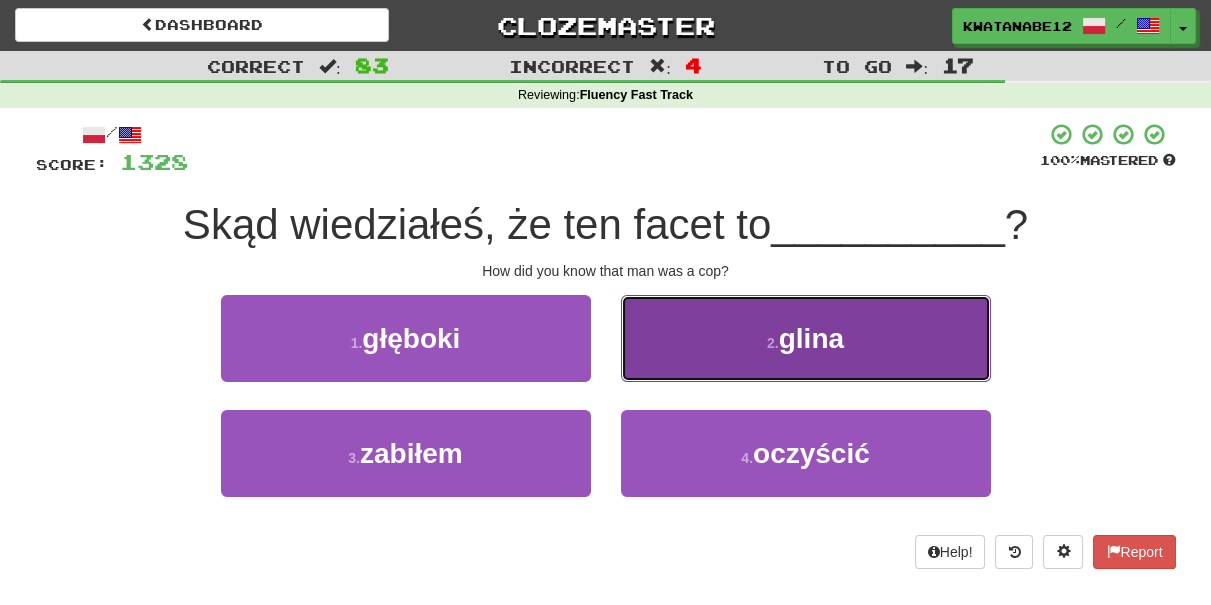 click on "2 .  glina" at bounding box center [806, 338] 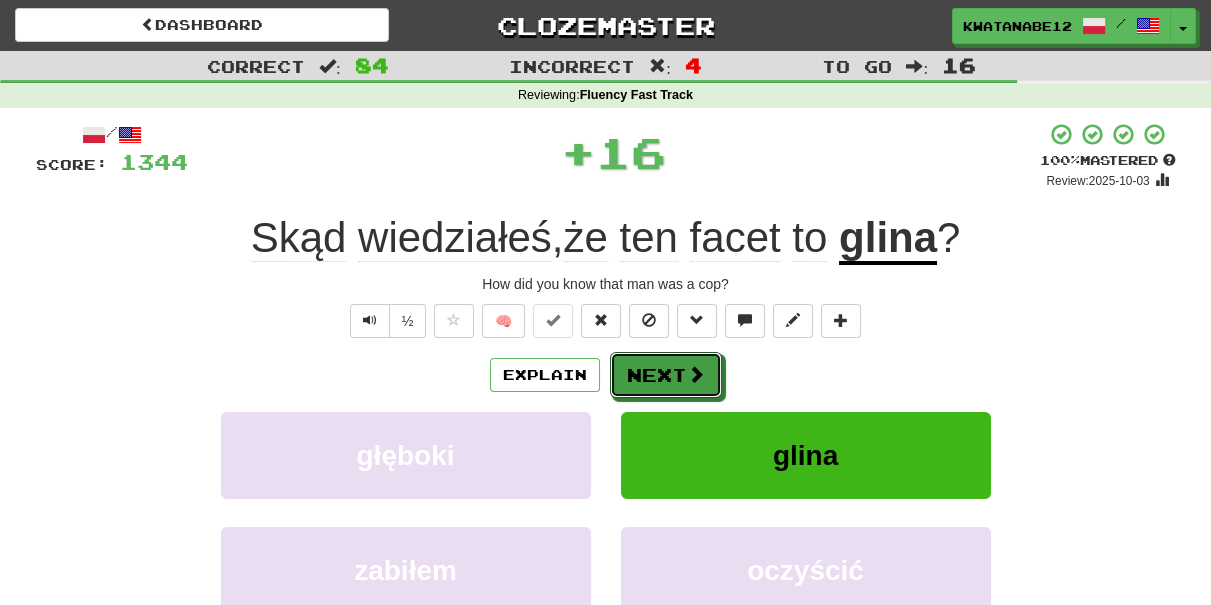 click on "Next" at bounding box center (666, 375) 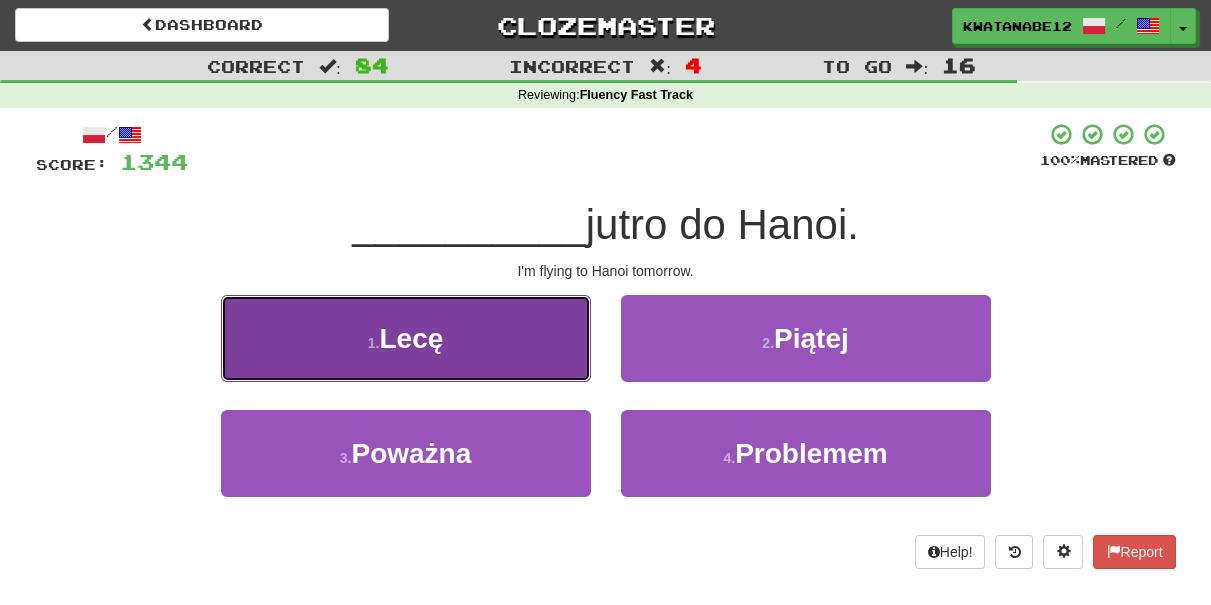 click on "1 .  Lecę" at bounding box center [406, 338] 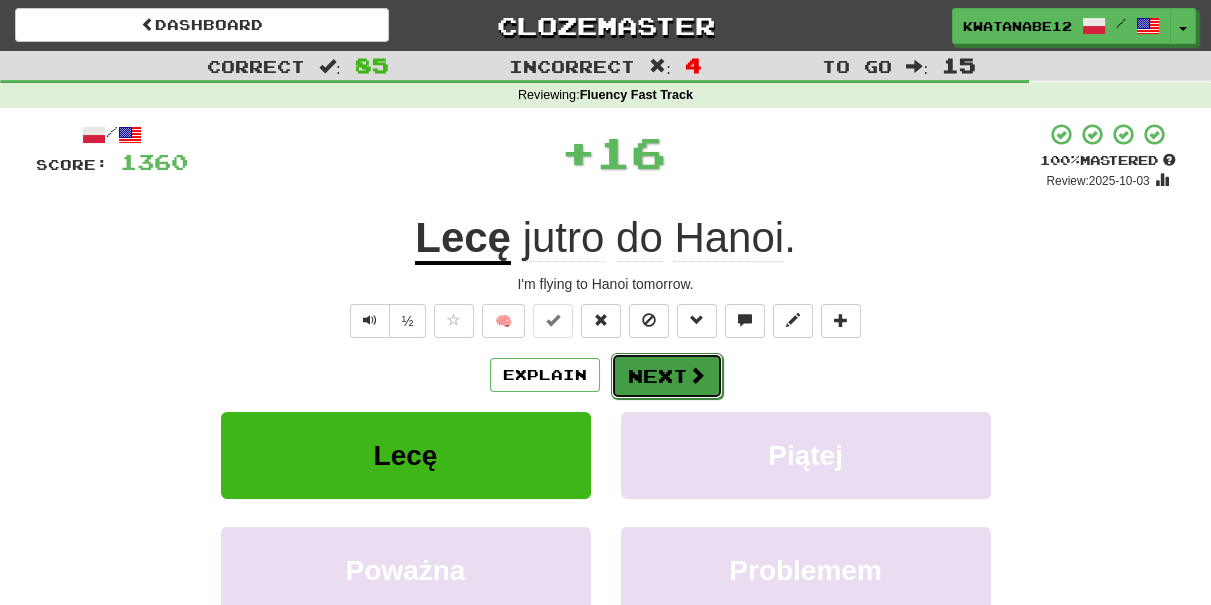 click on "Next" at bounding box center (667, 376) 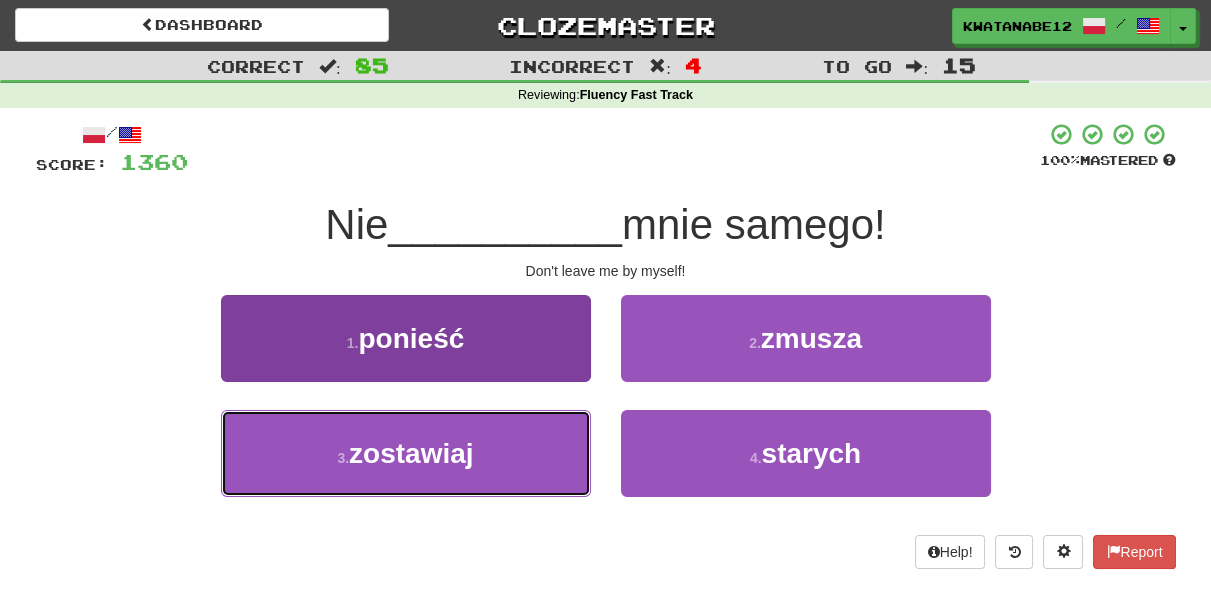 drag, startPoint x: 490, startPoint y: 476, endPoint x: 565, endPoint y: 444, distance: 81.5414 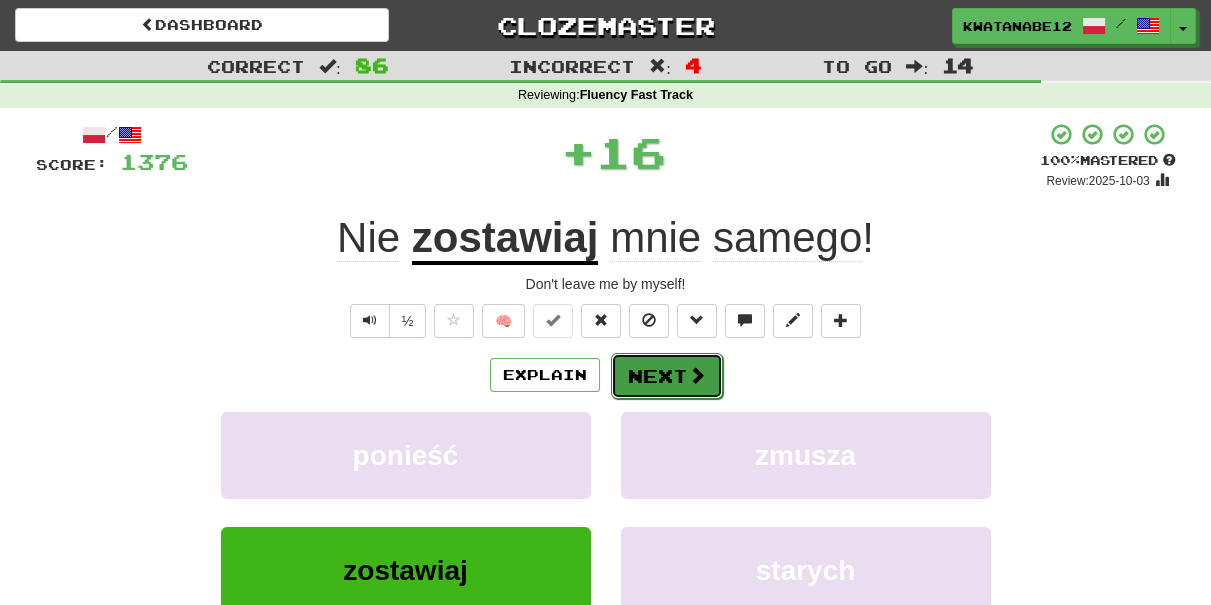 click on "Next" at bounding box center (667, 376) 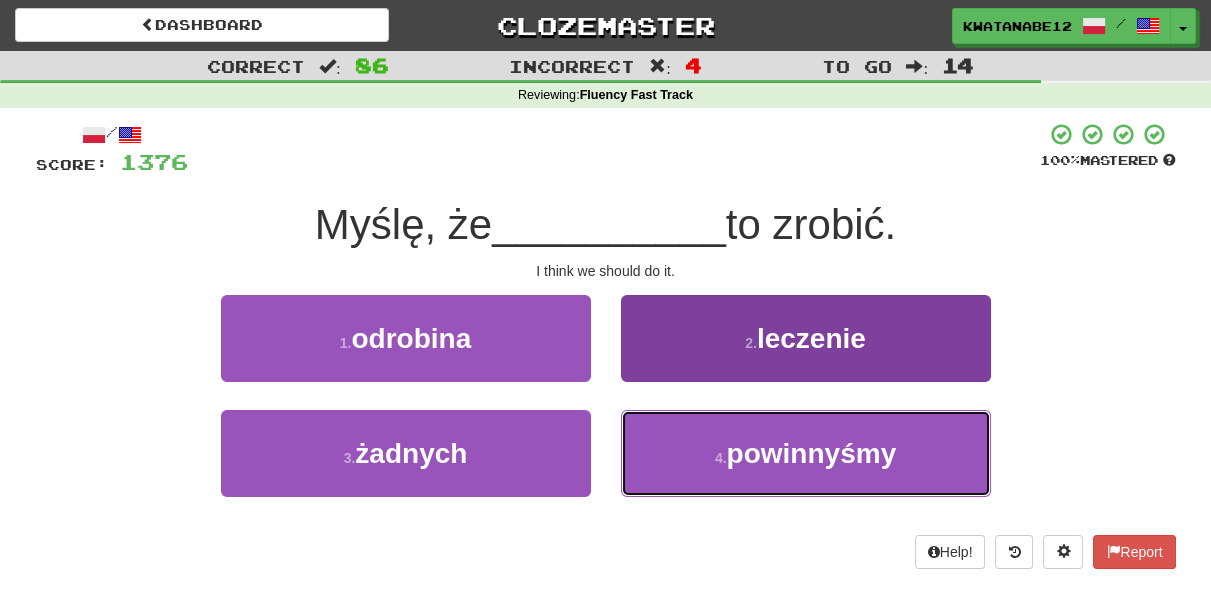 drag, startPoint x: 690, startPoint y: 426, endPoint x: 678, endPoint y: 447, distance: 24.186773 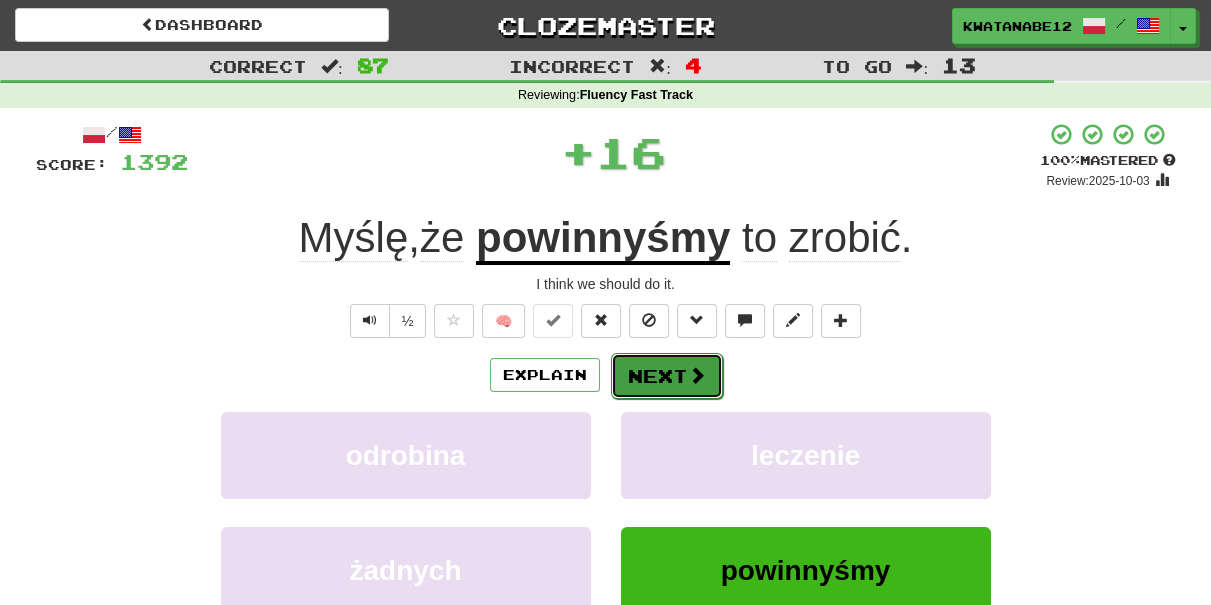 click on "Next" at bounding box center (667, 376) 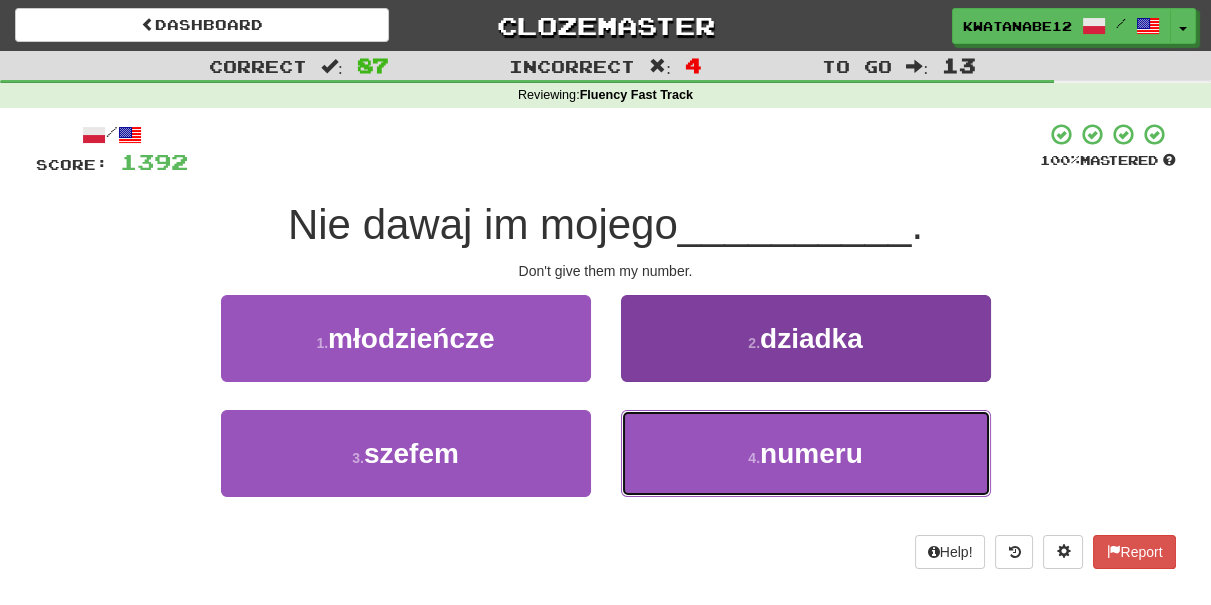 drag, startPoint x: 652, startPoint y: 438, endPoint x: 640, endPoint y: 439, distance: 12.0415945 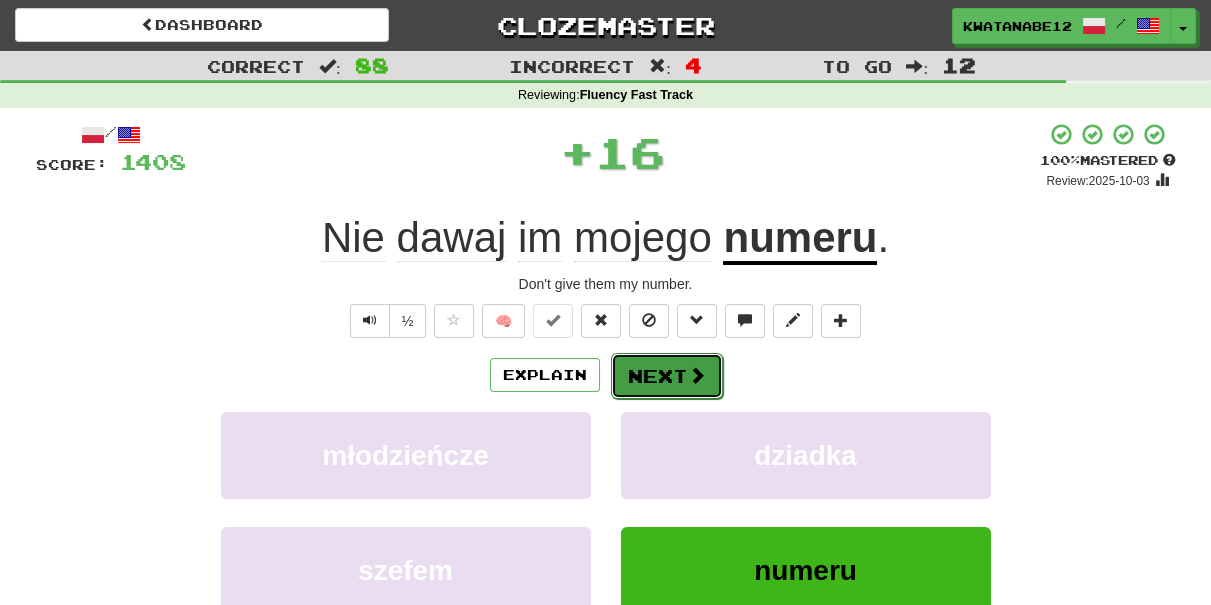 click on "Next" at bounding box center (667, 376) 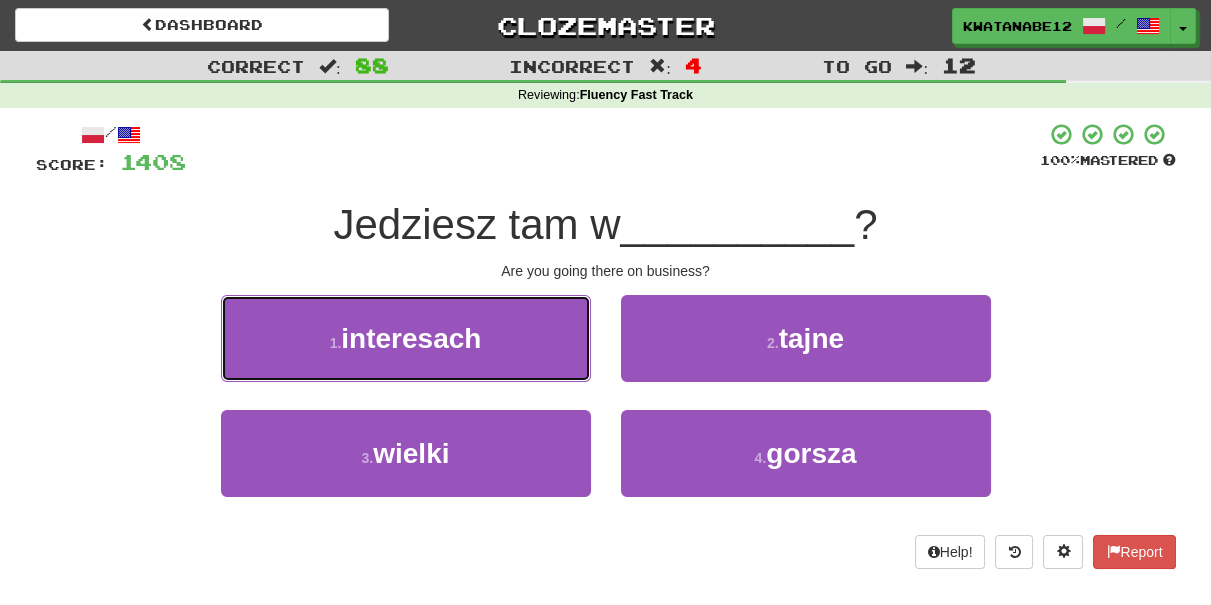 drag, startPoint x: 525, startPoint y: 311, endPoint x: 603, endPoint y: 346, distance: 85.49269 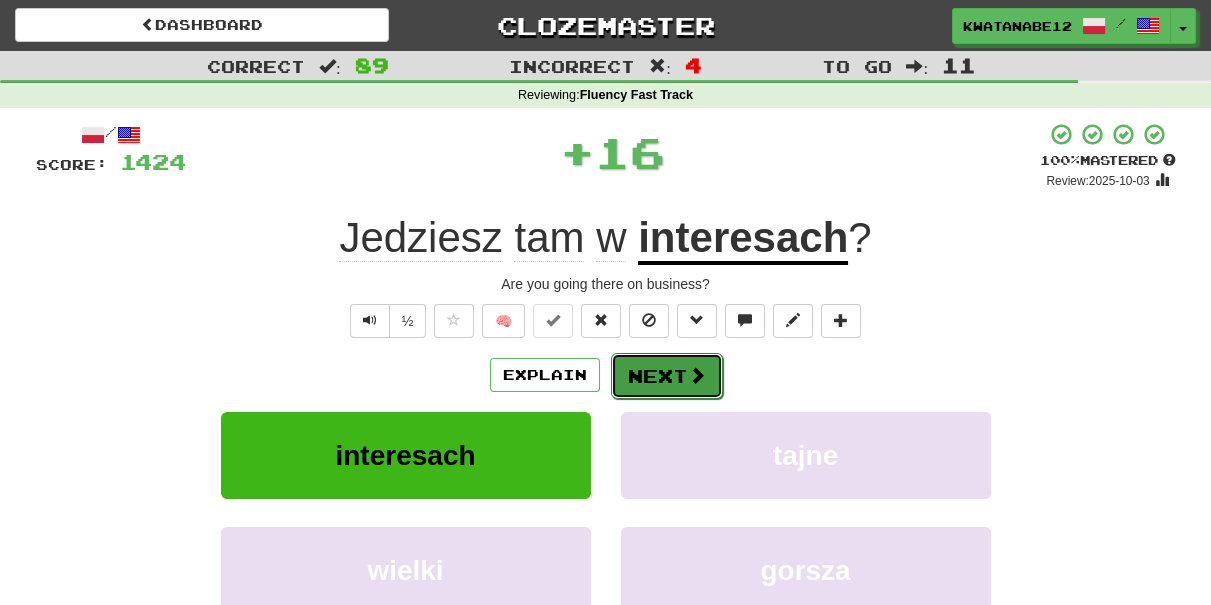 click on "Next" at bounding box center [667, 376] 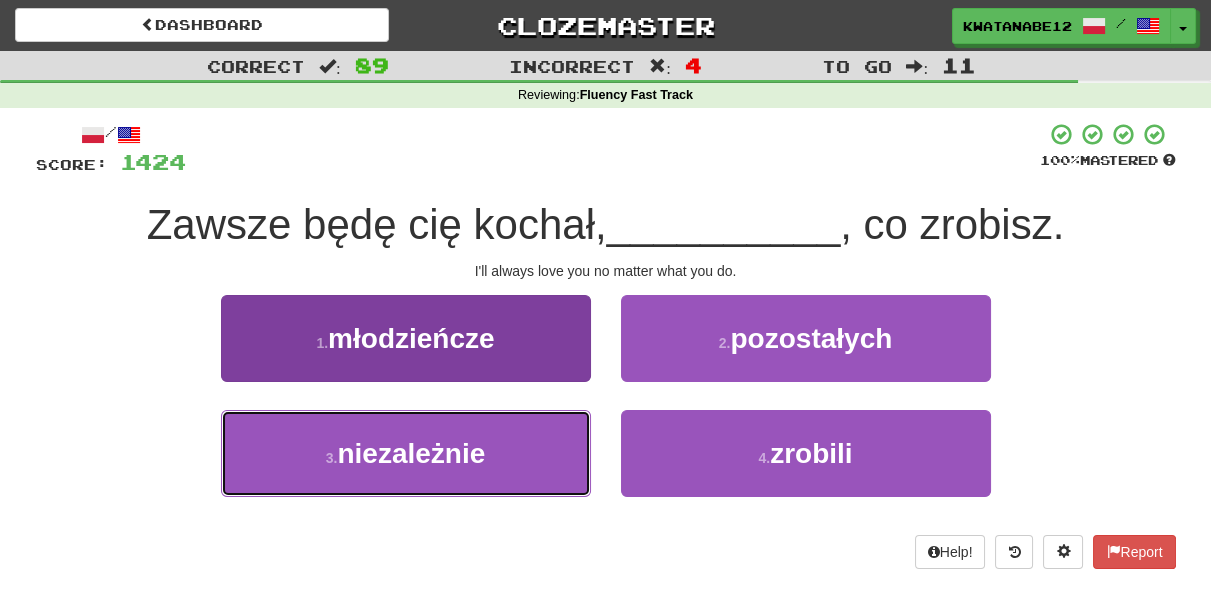 drag, startPoint x: 495, startPoint y: 434, endPoint x: 512, endPoint y: 425, distance: 19.235384 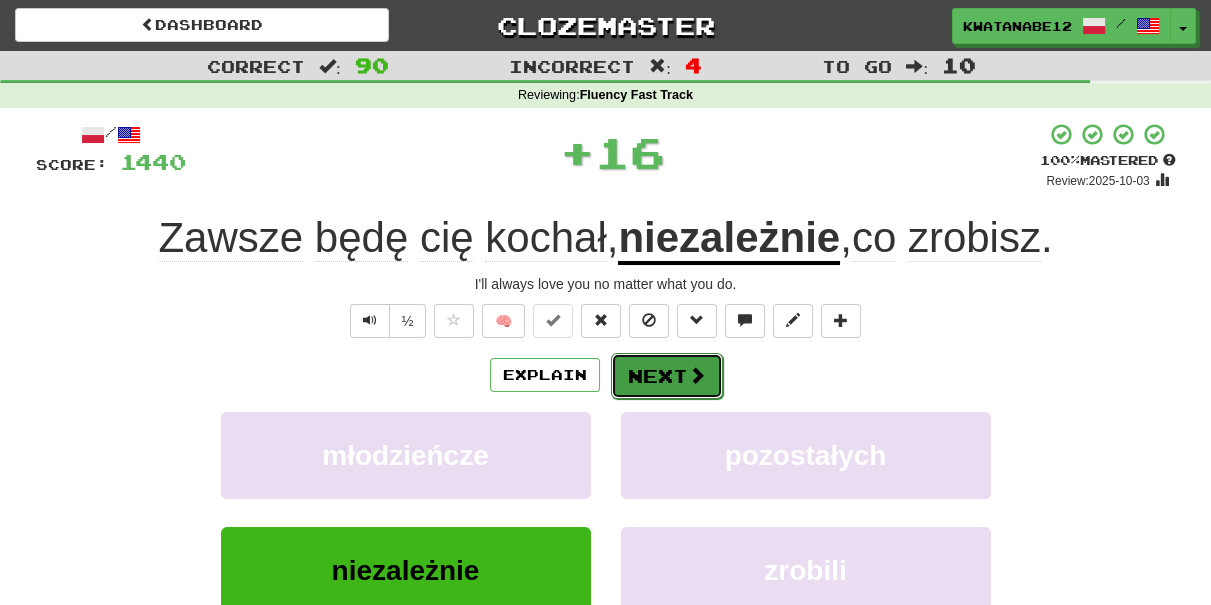 click on "Next" at bounding box center [667, 376] 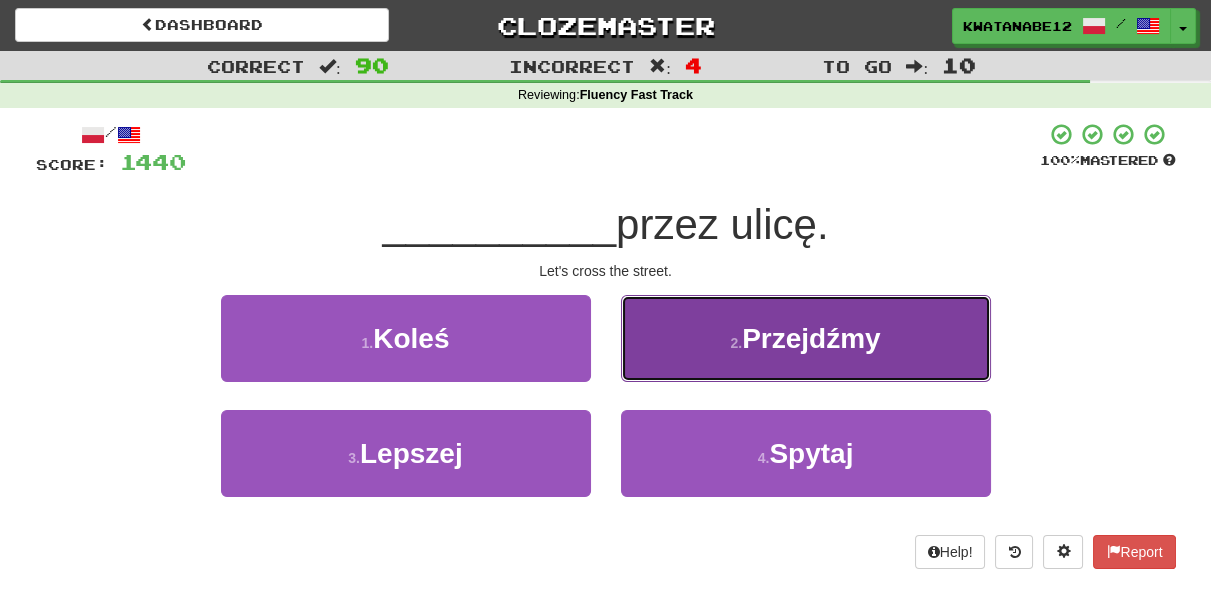 click on "2 .  Przejdźmy" at bounding box center [806, 338] 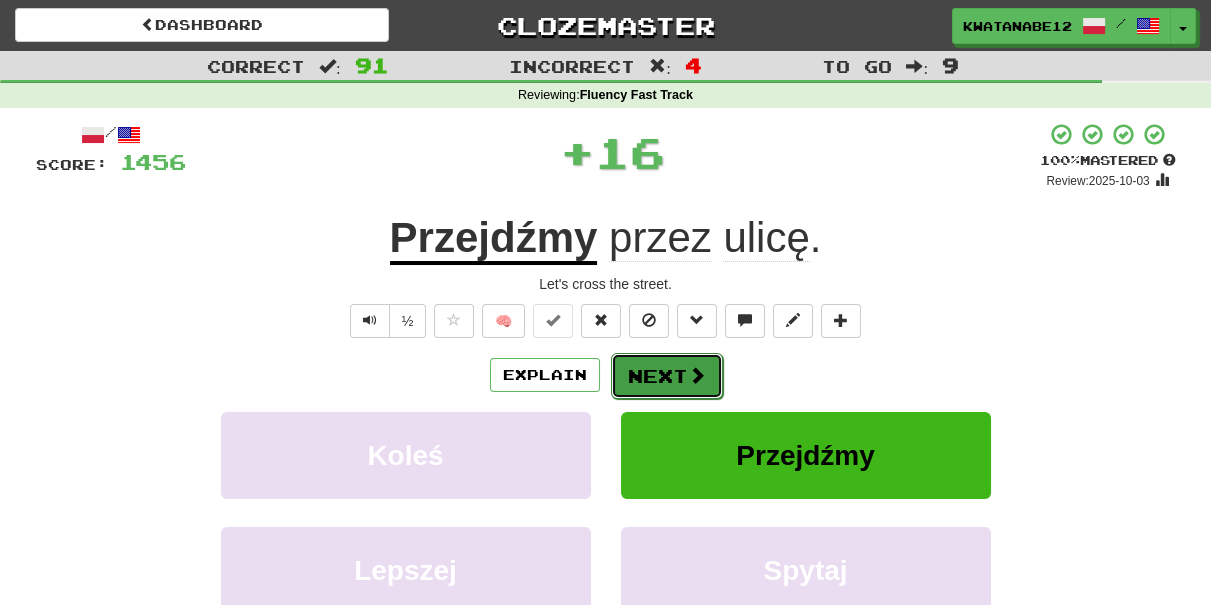 click on "Next" at bounding box center [667, 376] 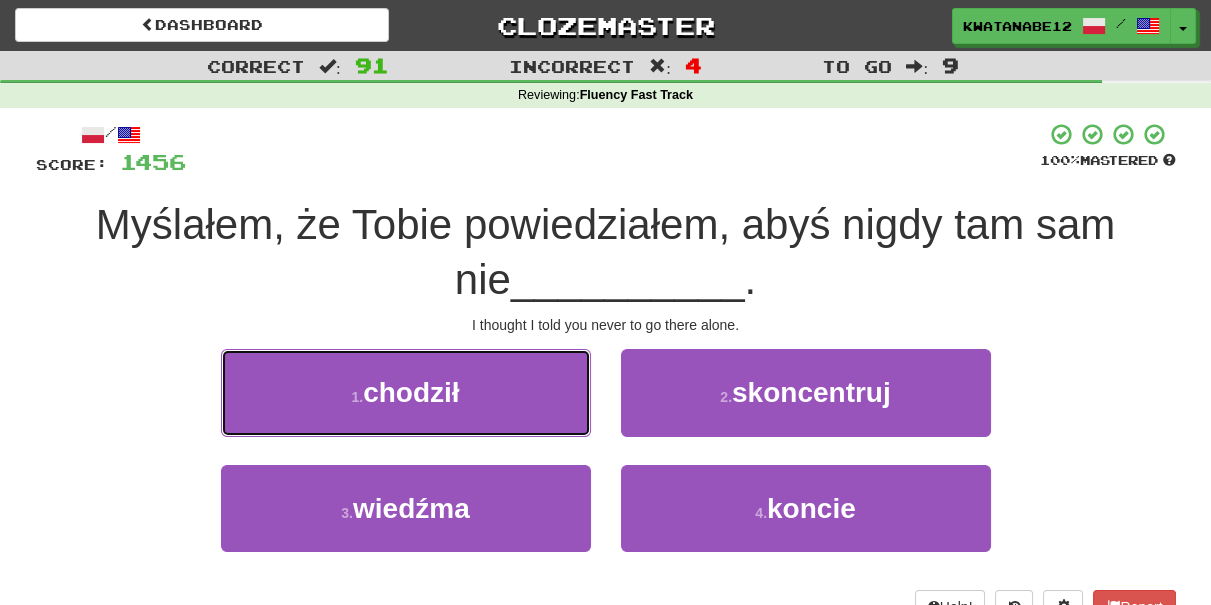 drag, startPoint x: 520, startPoint y: 402, endPoint x: 536, endPoint y: 404, distance: 16.124516 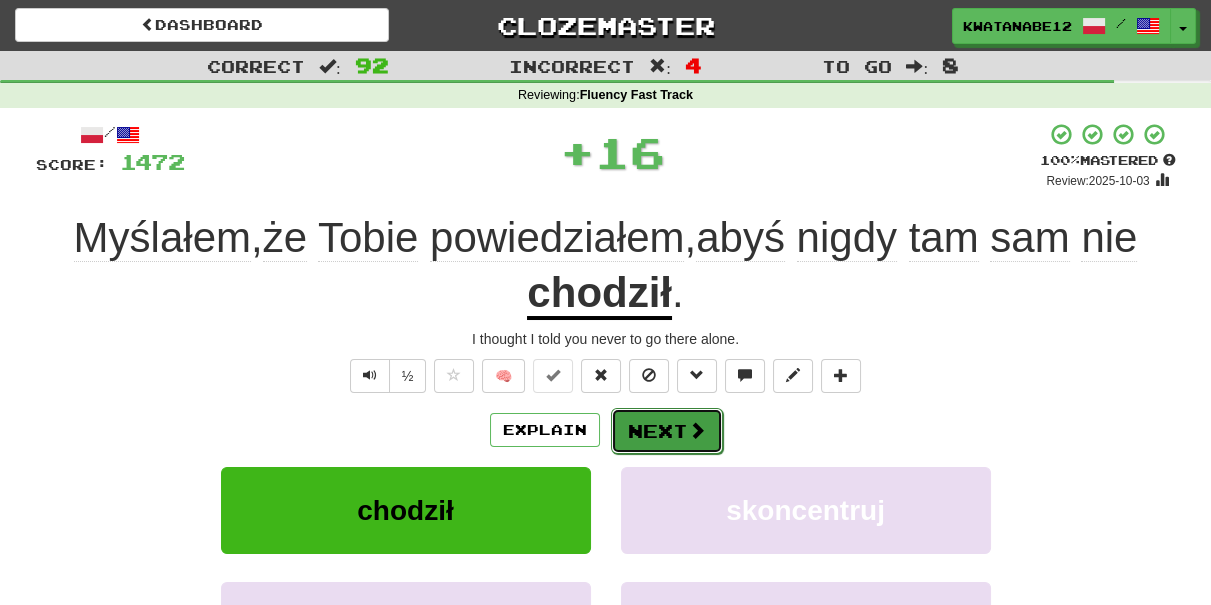 click on "Next" at bounding box center (667, 431) 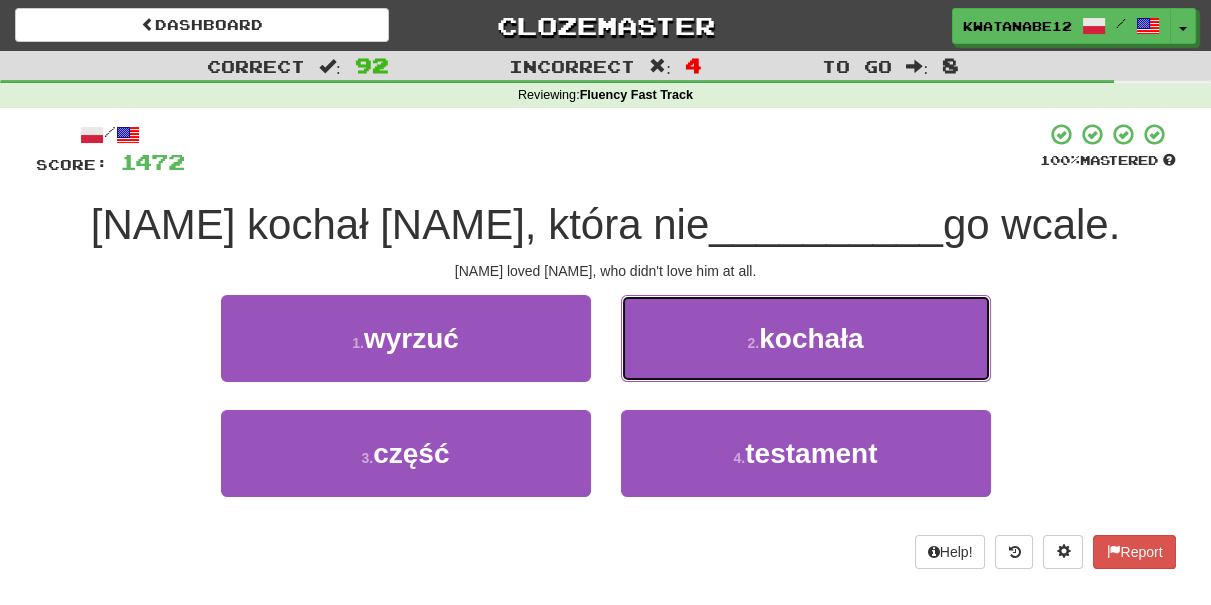 drag, startPoint x: 672, startPoint y: 325, endPoint x: 665, endPoint y: 340, distance: 16.552946 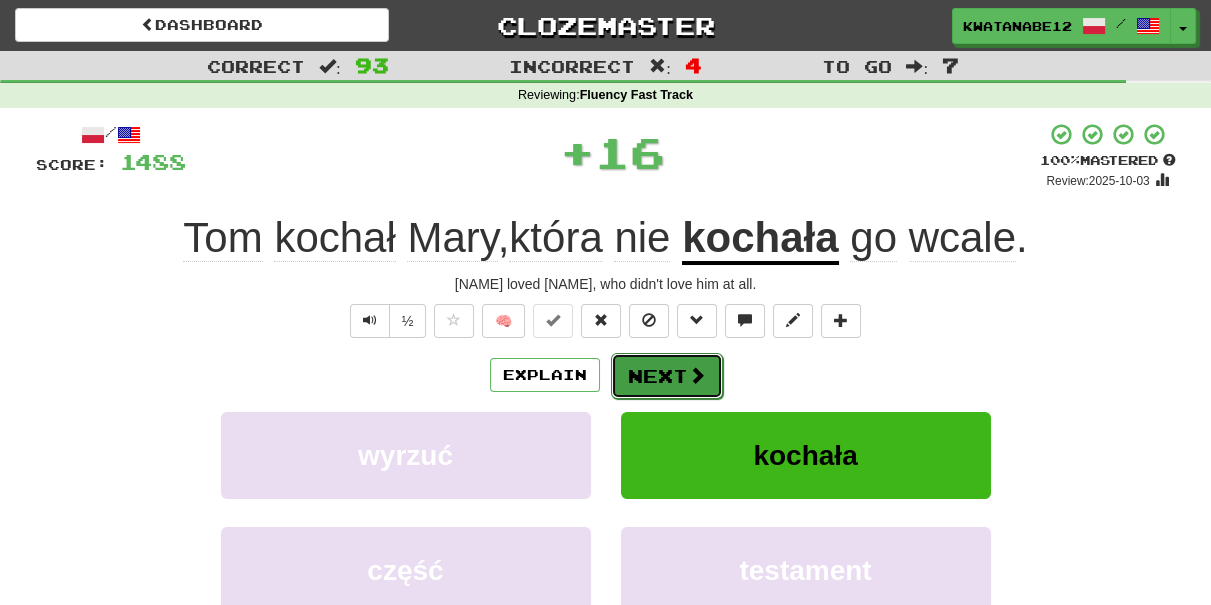 click on "Next" at bounding box center (667, 376) 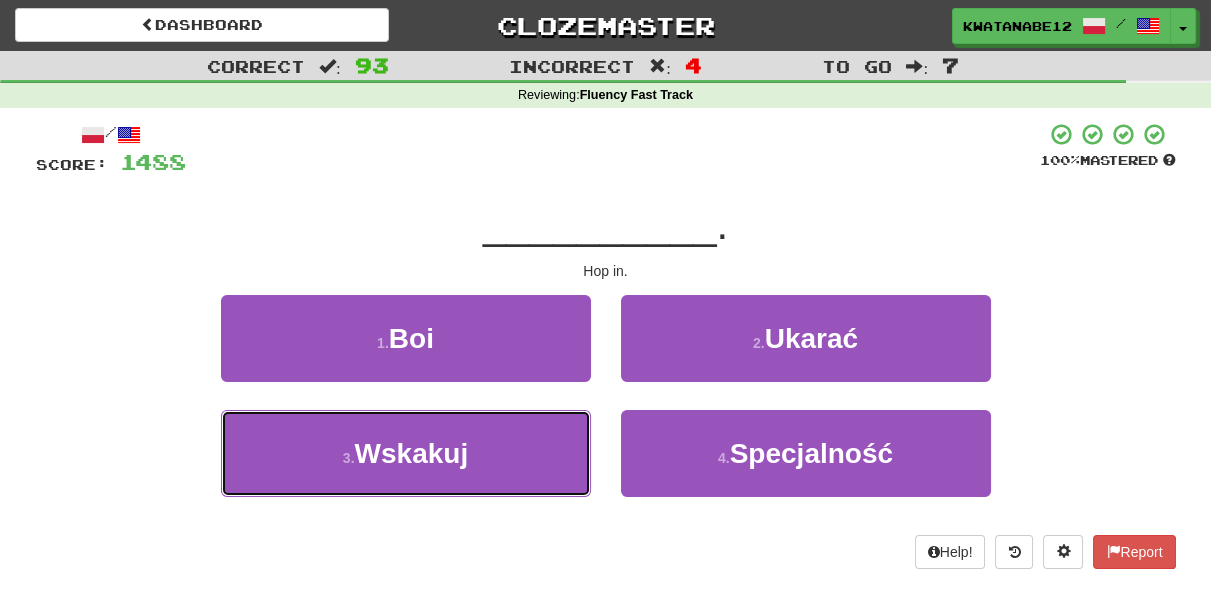 drag, startPoint x: 513, startPoint y: 437, endPoint x: 602, endPoint y: 402, distance: 95.63472 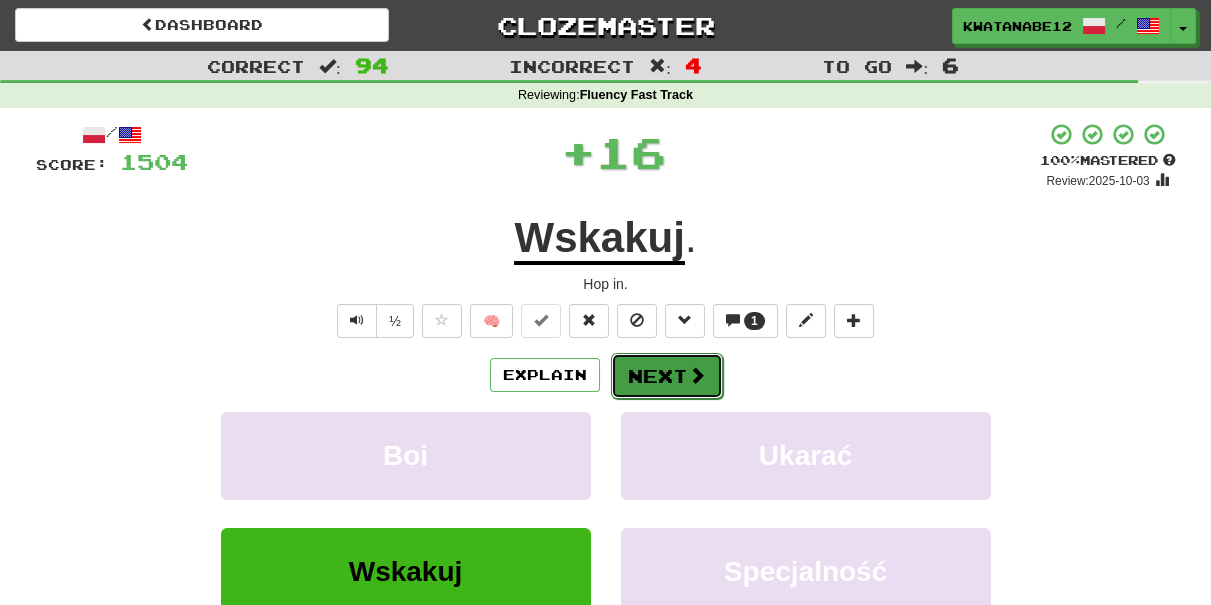 click on "Next" at bounding box center (667, 376) 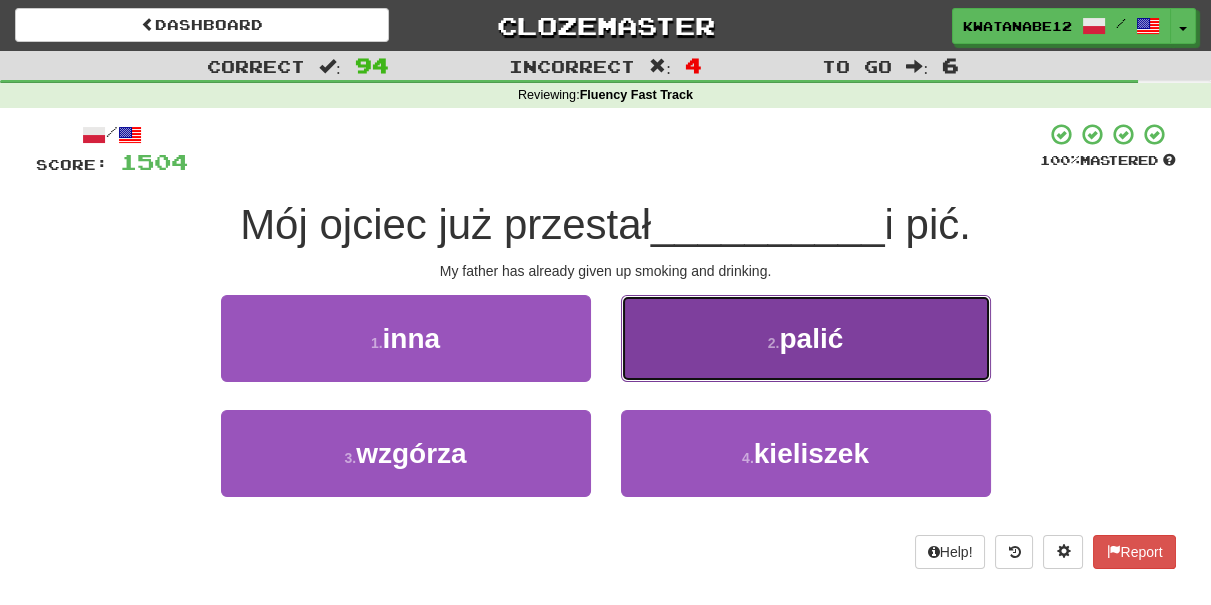 drag, startPoint x: 748, startPoint y: 309, endPoint x: 743, endPoint y: 330, distance: 21.587032 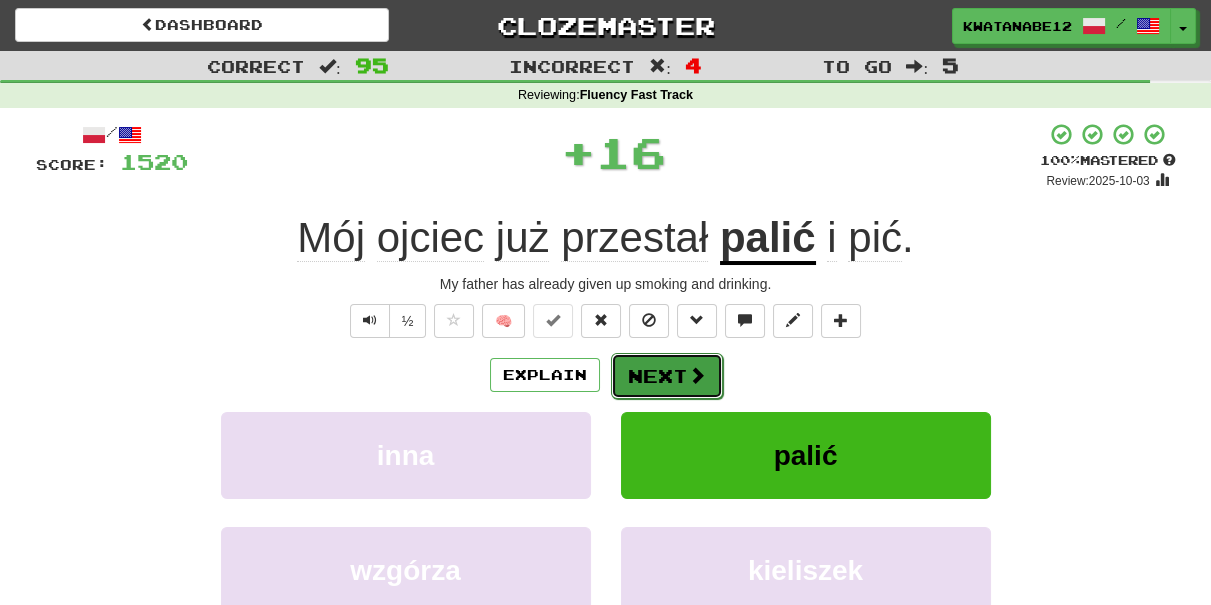 click at bounding box center [697, 375] 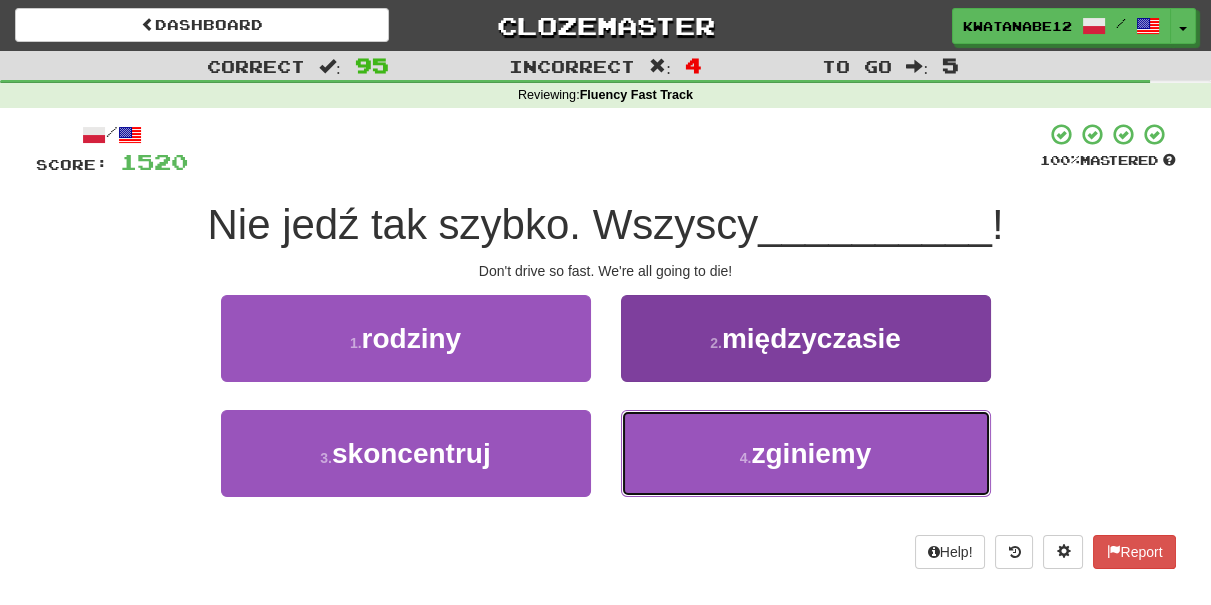 click on "4 .  zginiemy" at bounding box center [806, 453] 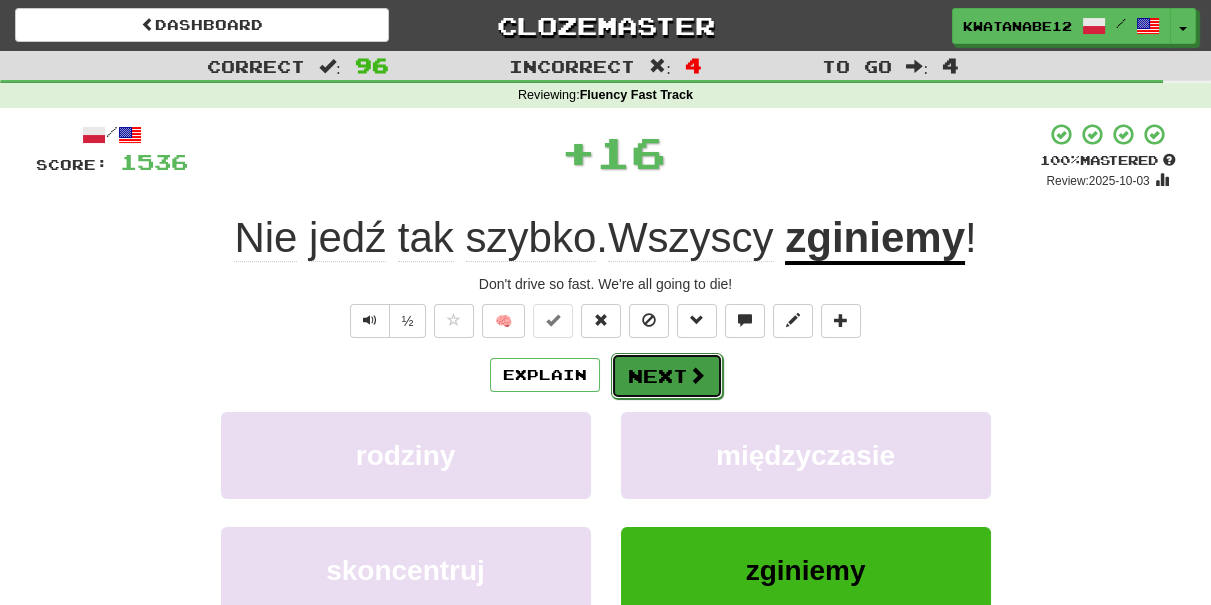 click on "Next" at bounding box center [667, 376] 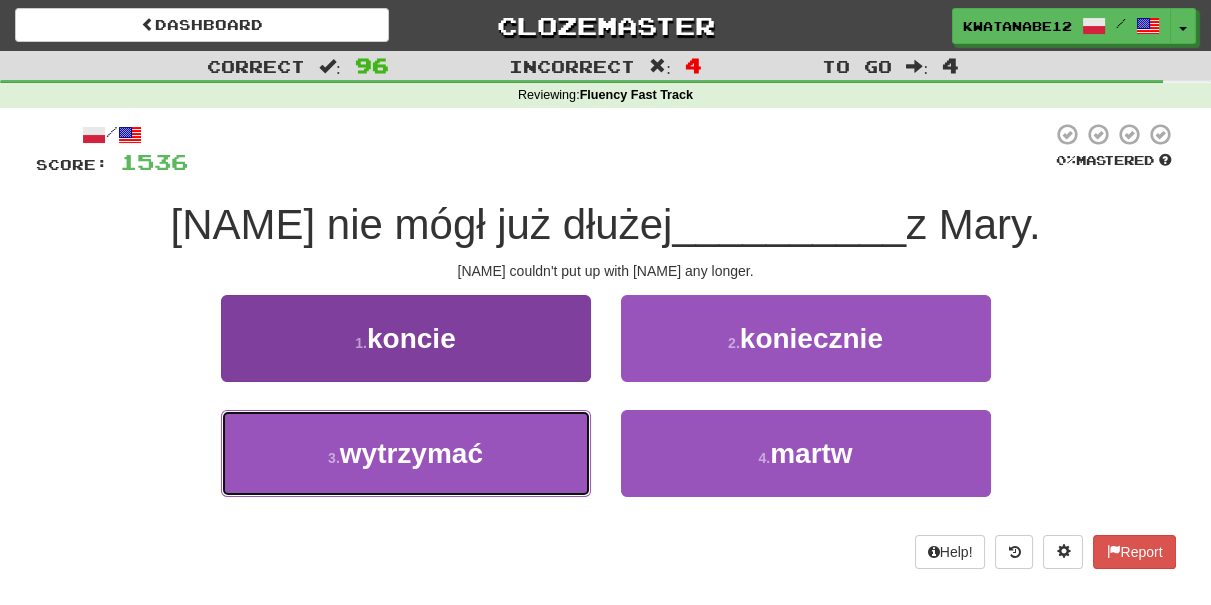 drag, startPoint x: 485, startPoint y: 435, endPoint x: 538, endPoint y: 434, distance: 53.009434 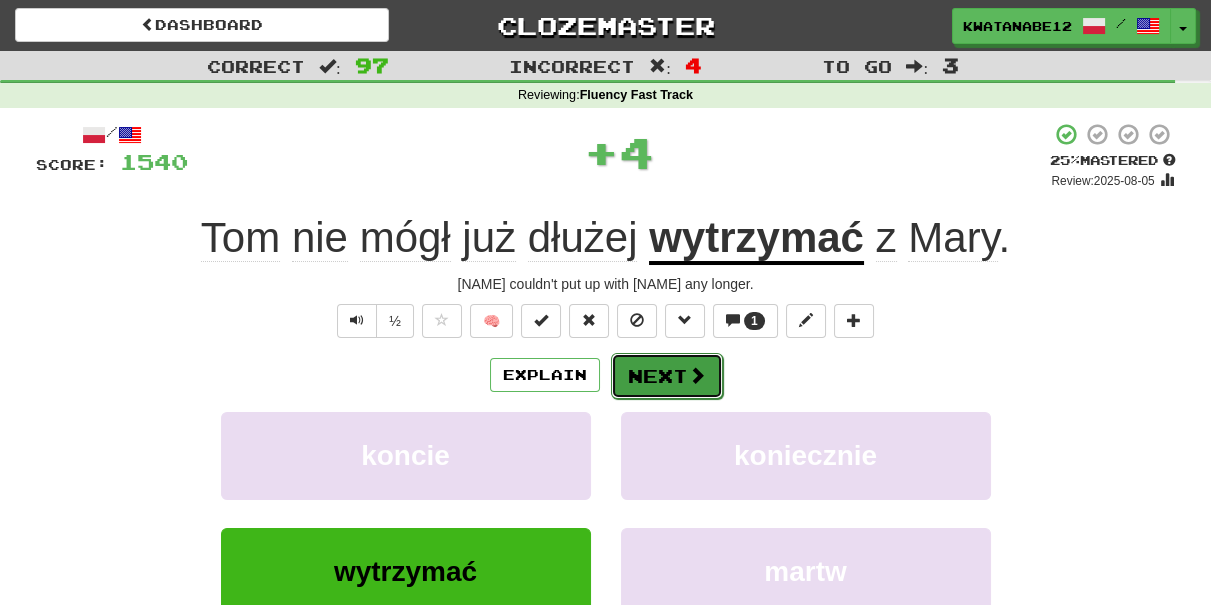 click on "Next" at bounding box center [667, 376] 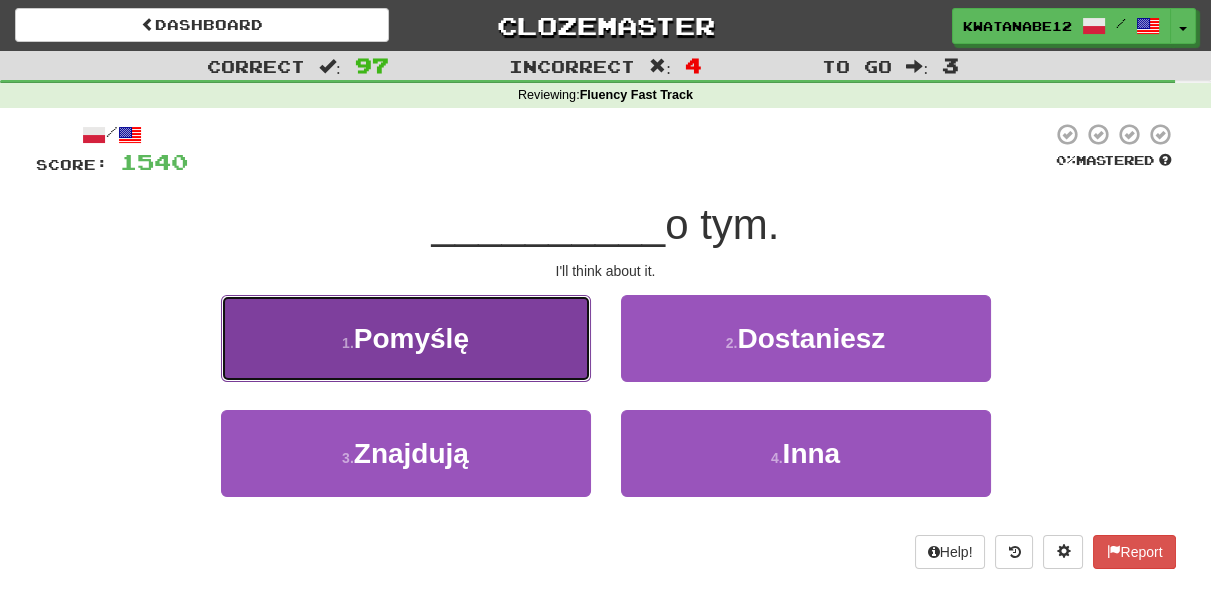 drag, startPoint x: 509, startPoint y: 360, endPoint x: 520, endPoint y: 362, distance: 11.18034 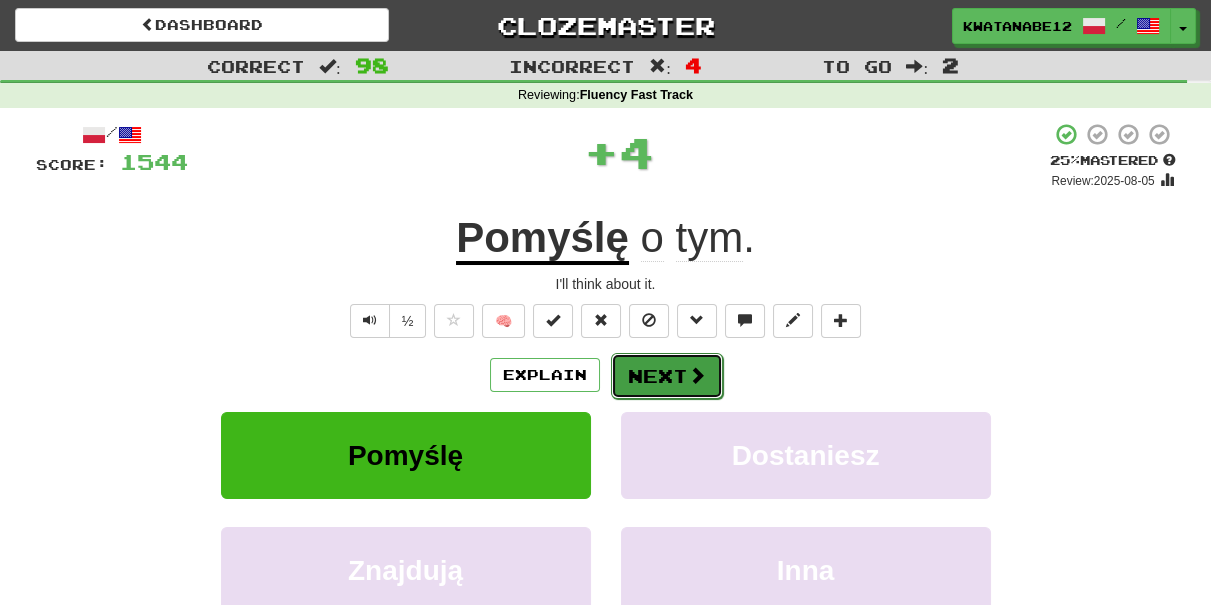 click on "Next" at bounding box center (667, 376) 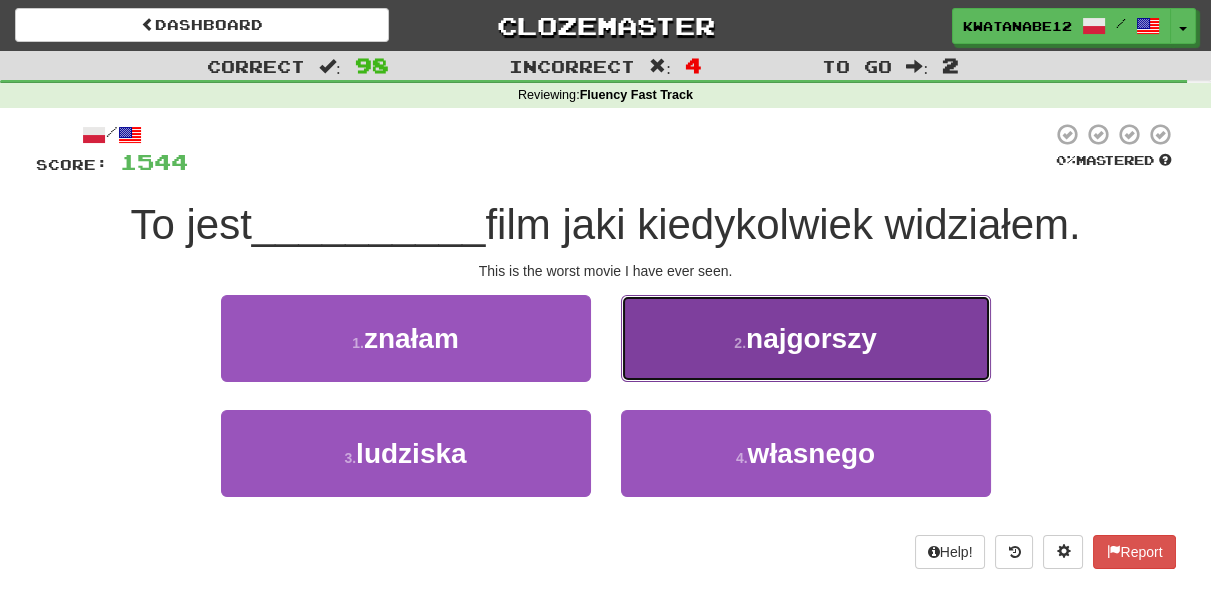 click on "2 .  najgorszy" at bounding box center [806, 338] 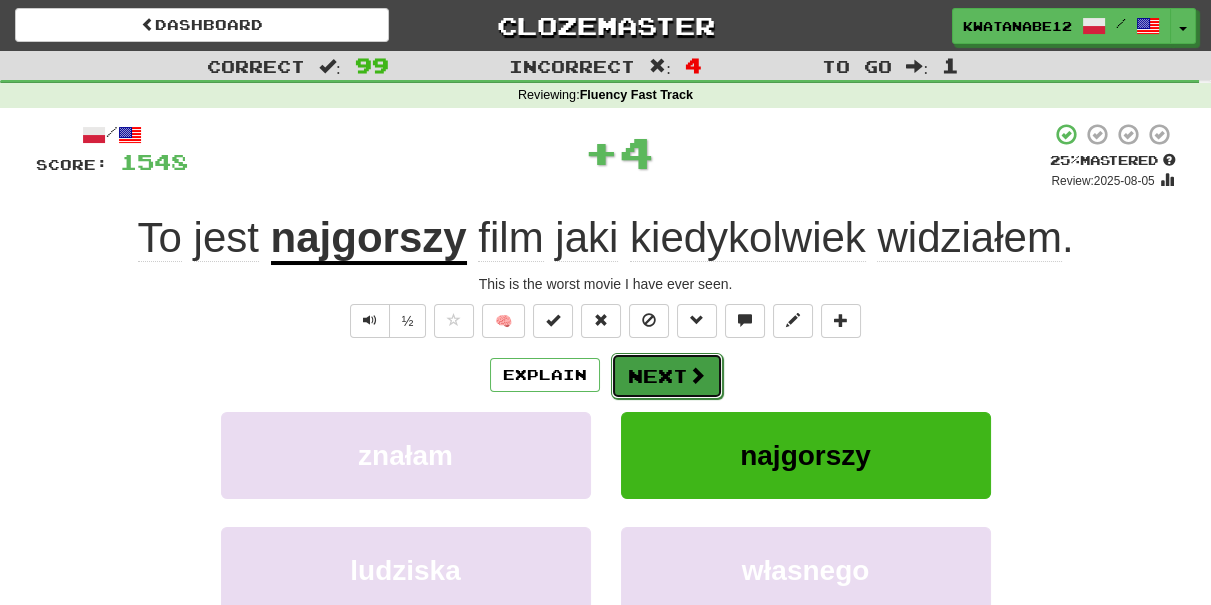 click on "Next" at bounding box center [667, 376] 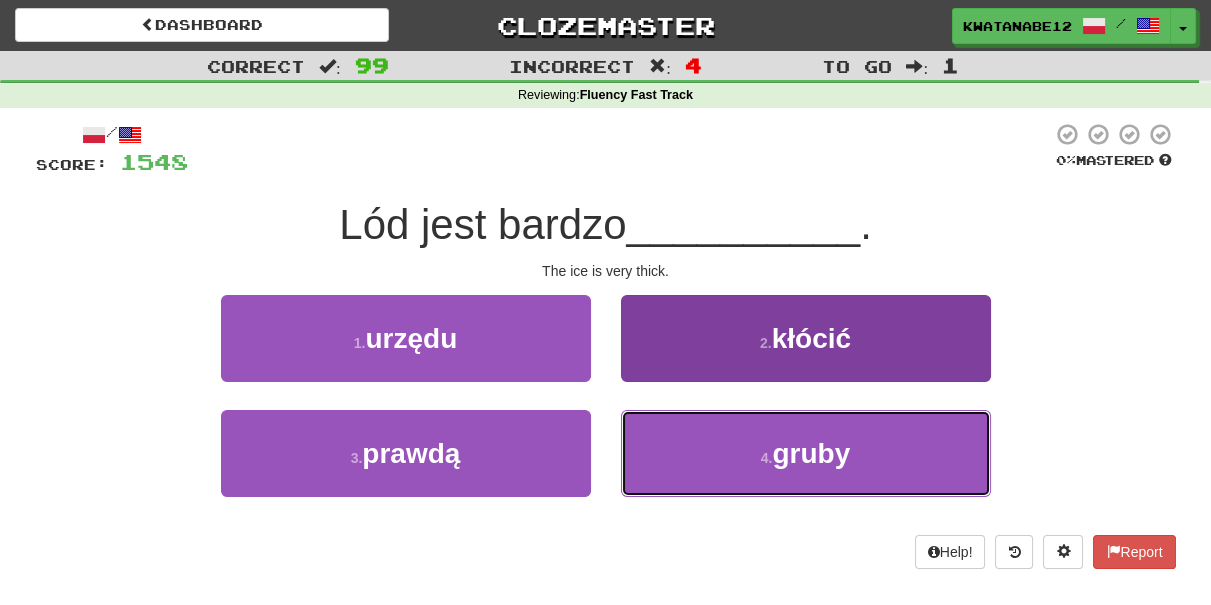 drag, startPoint x: 650, startPoint y: 437, endPoint x: 639, endPoint y: 412, distance: 27.313 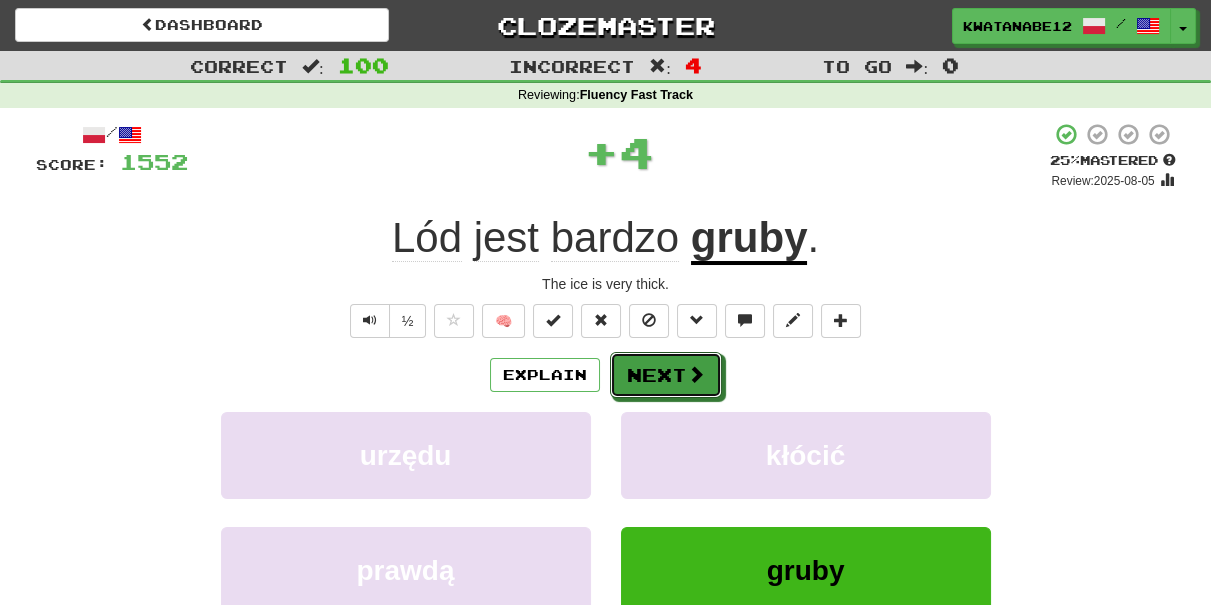 drag, startPoint x: 637, startPoint y: 368, endPoint x: 685, endPoint y: 332, distance: 60 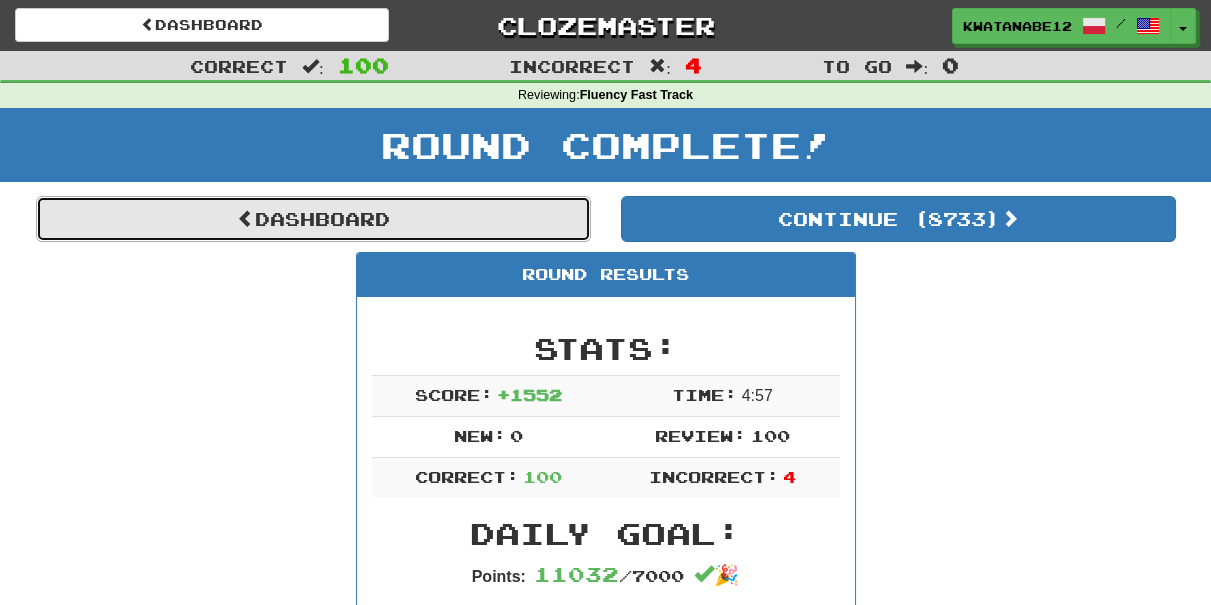 click on "Dashboard" at bounding box center [313, 219] 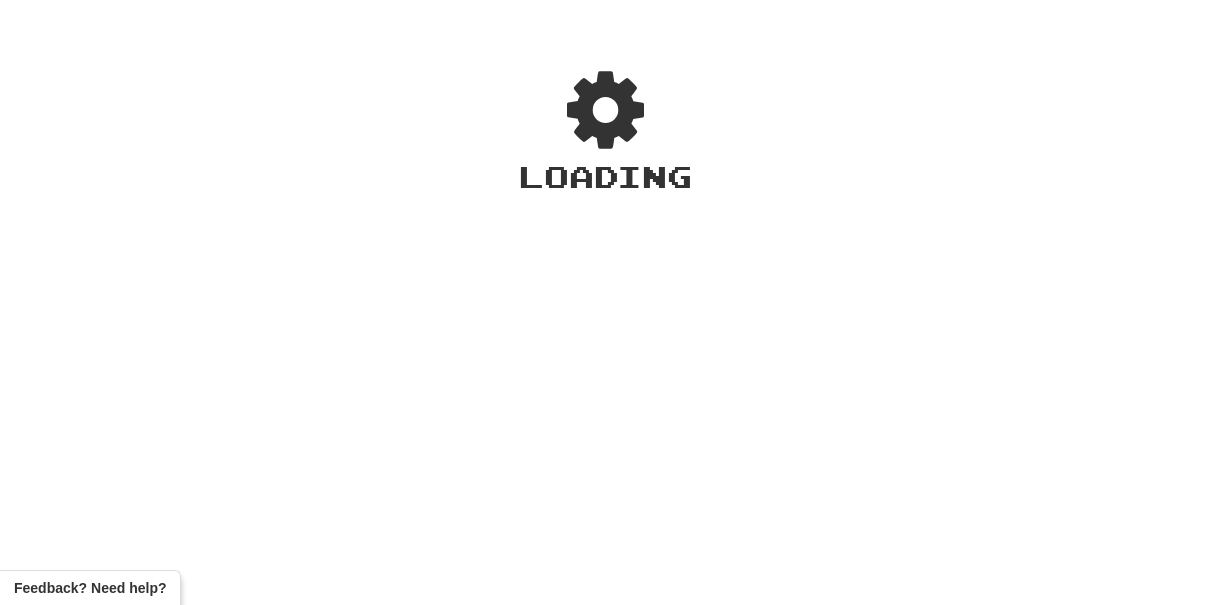 scroll, scrollTop: 0, scrollLeft: 0, axis: both 